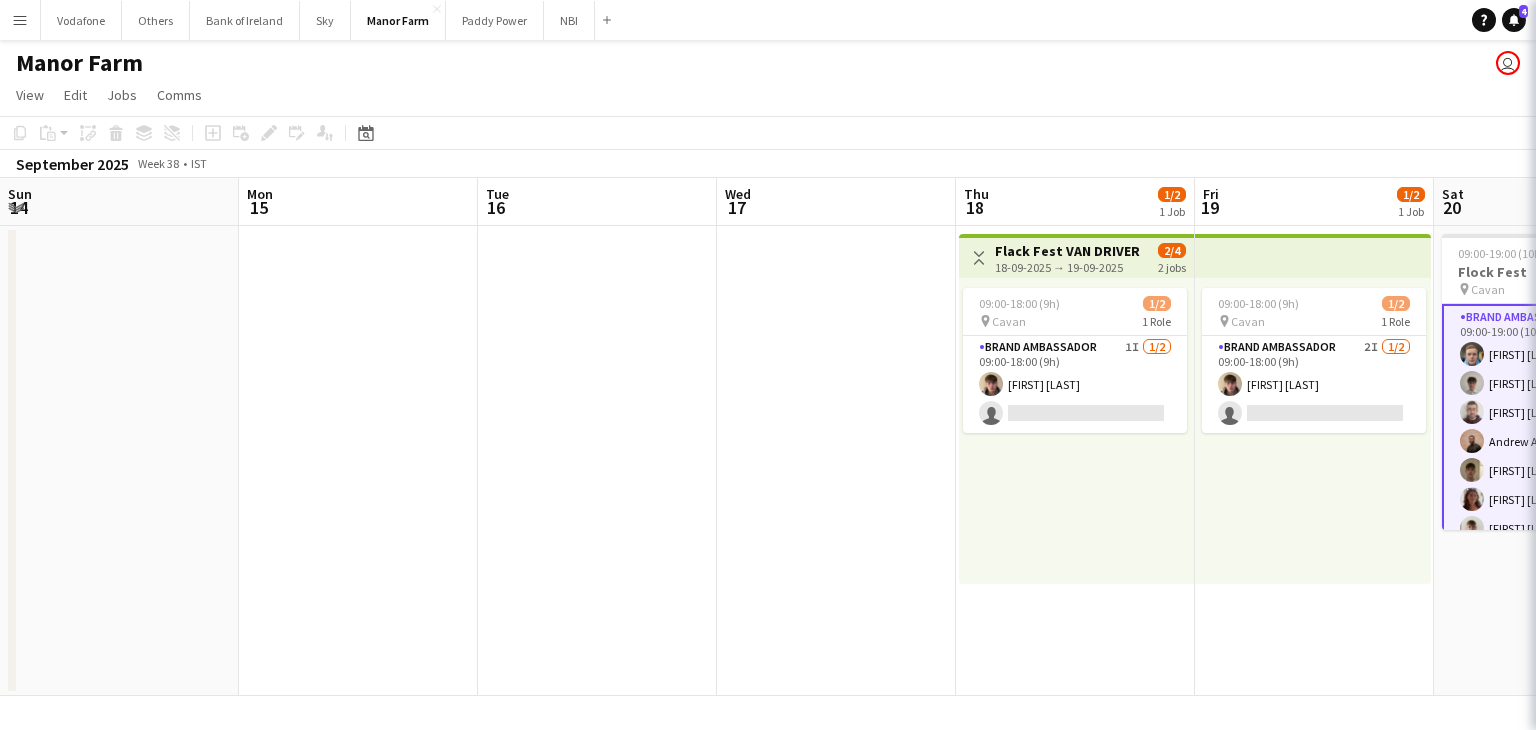 scroll, scrollTop: 0, scrollLeft: 0, axis: both 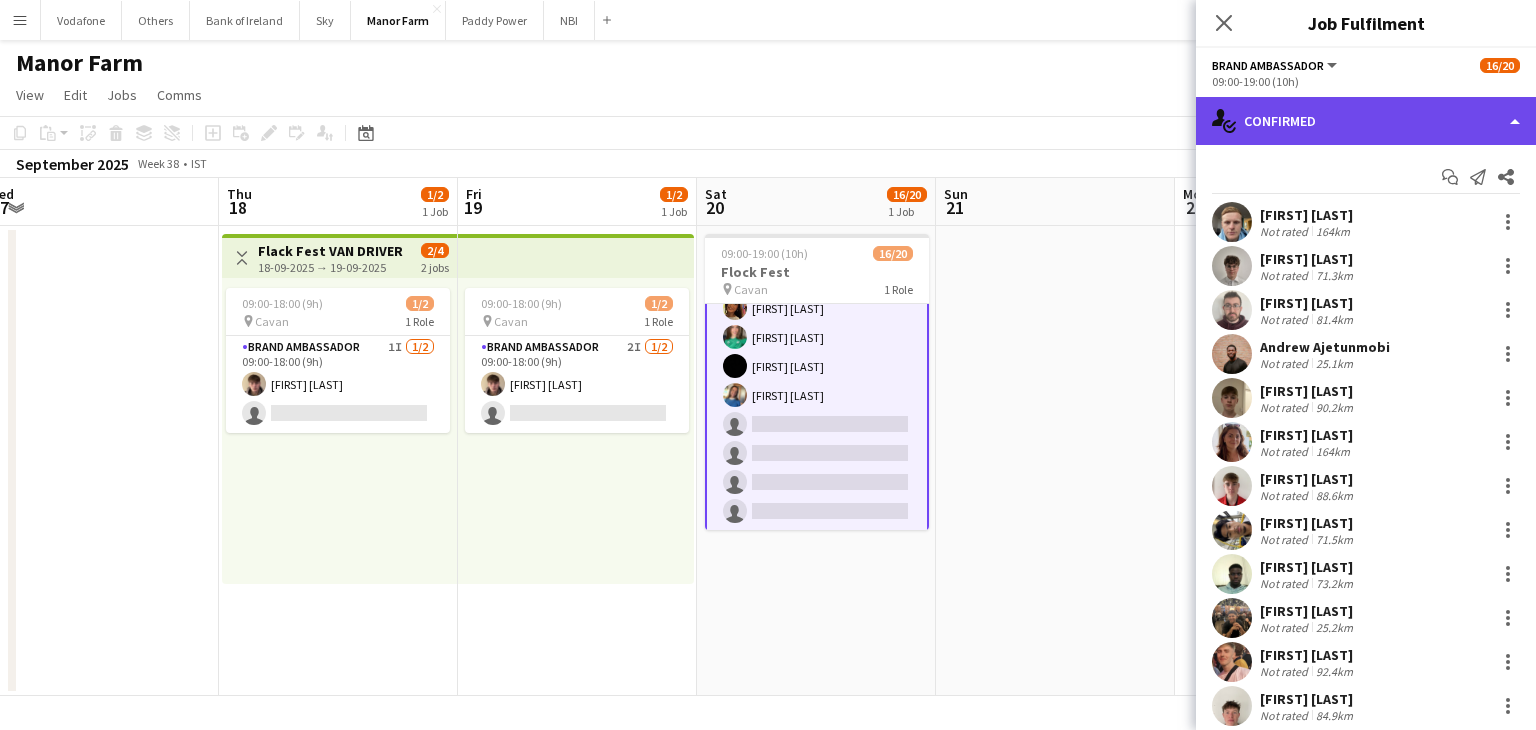 click on "single-neutral-actions-check-2
Confirmed" 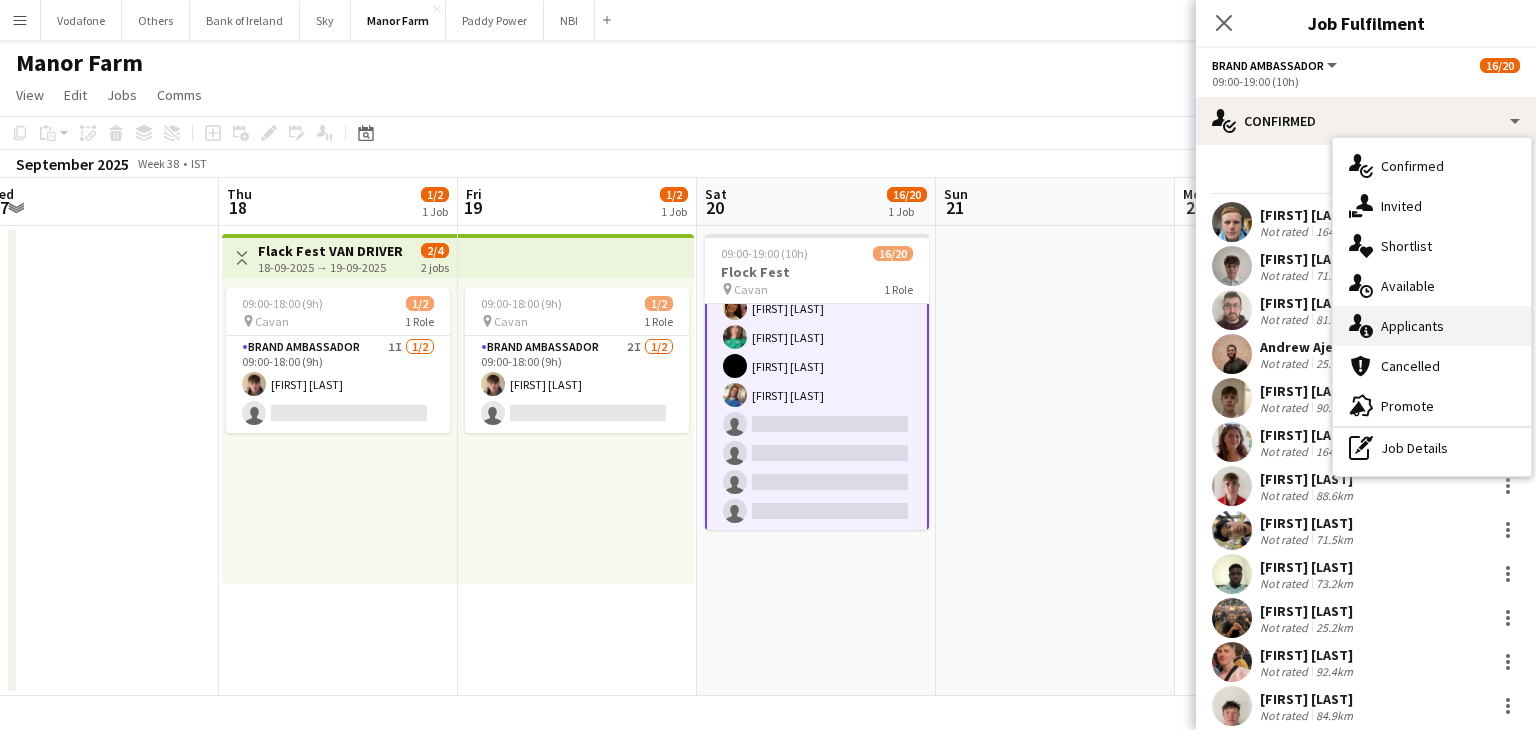 click on "single-neutral-actions-information
Applicants" at bounding box center (1432, 326) 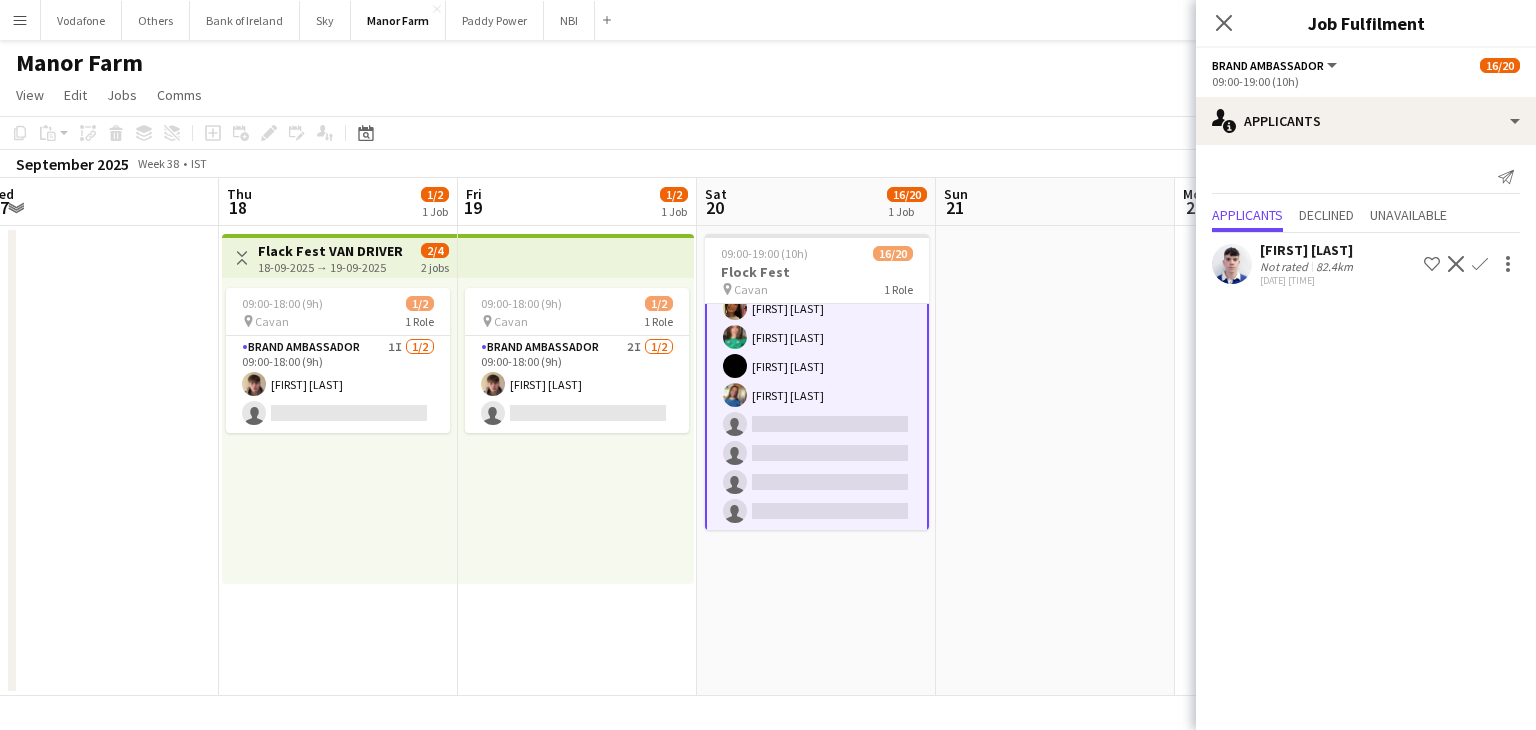 click 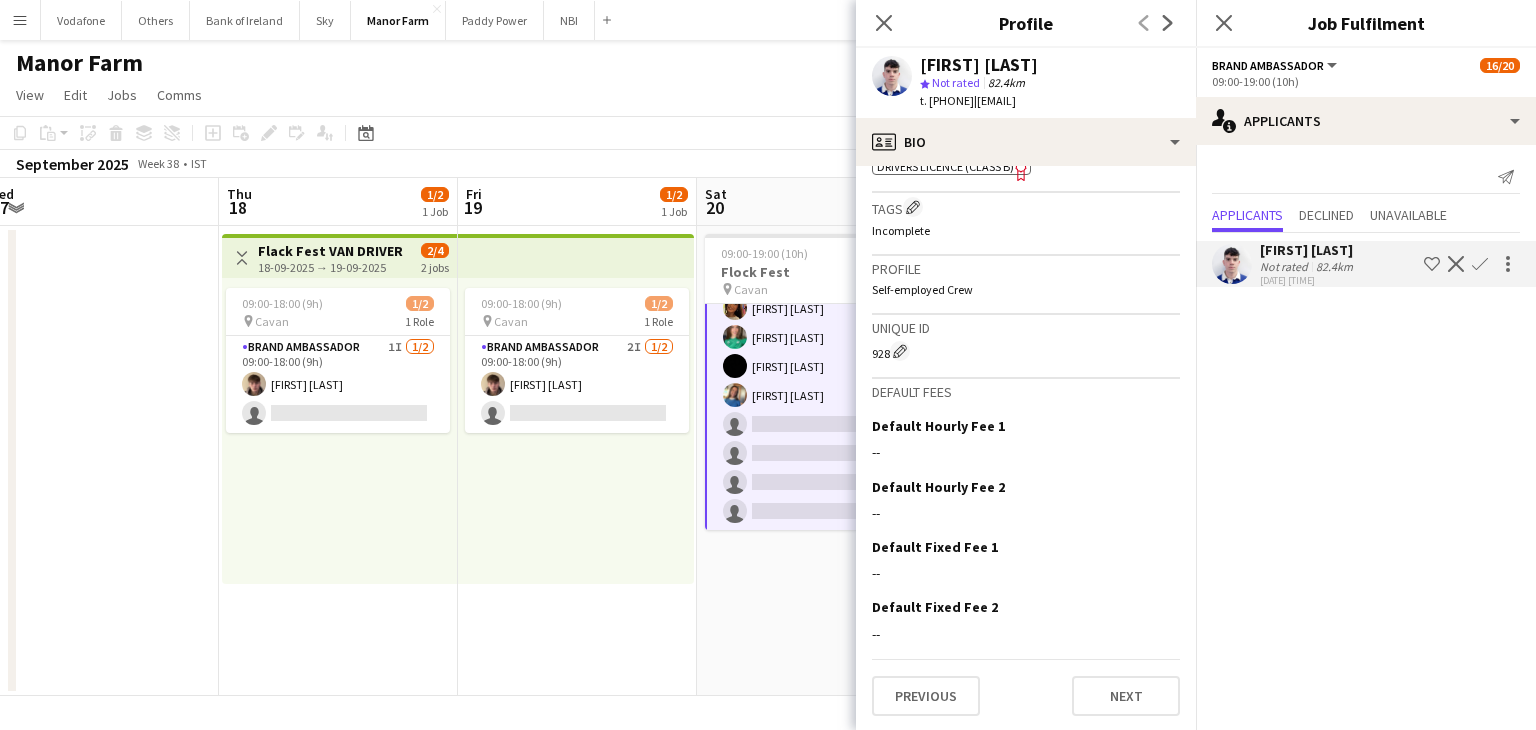 scroll, scrollTop: 738, scrollLeft: 0, axis: vertical 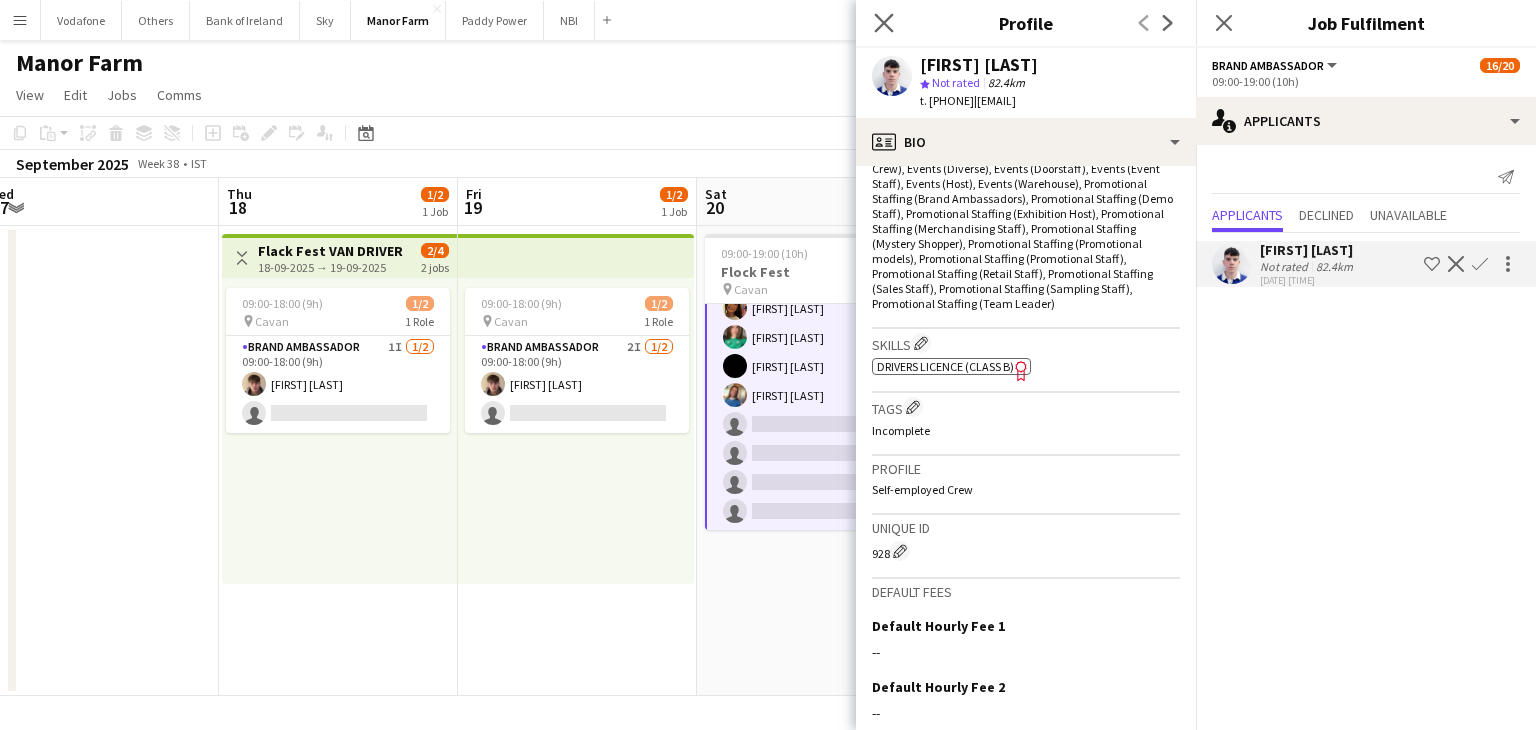 click on "Close pop-in" 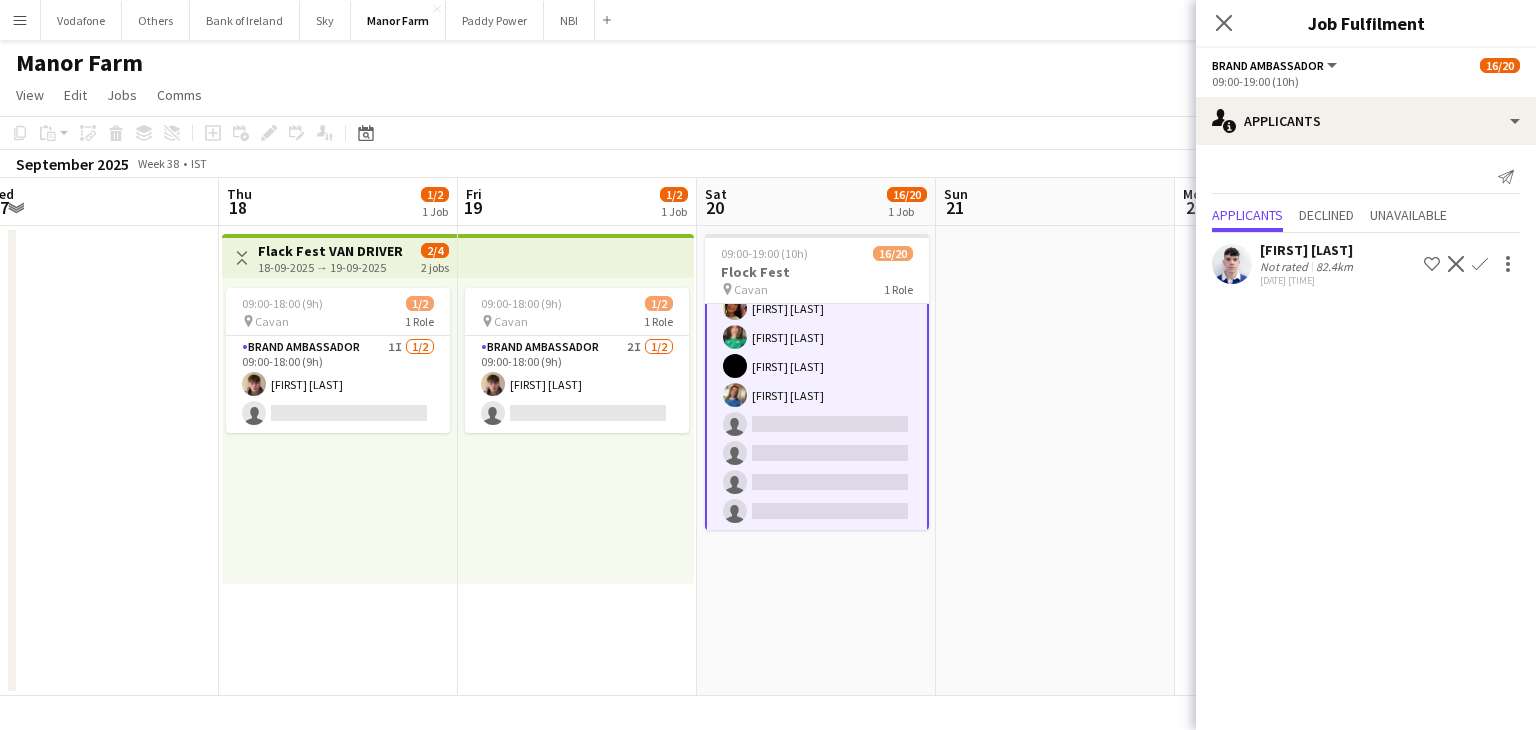 click at bounding box center (1055, 461) 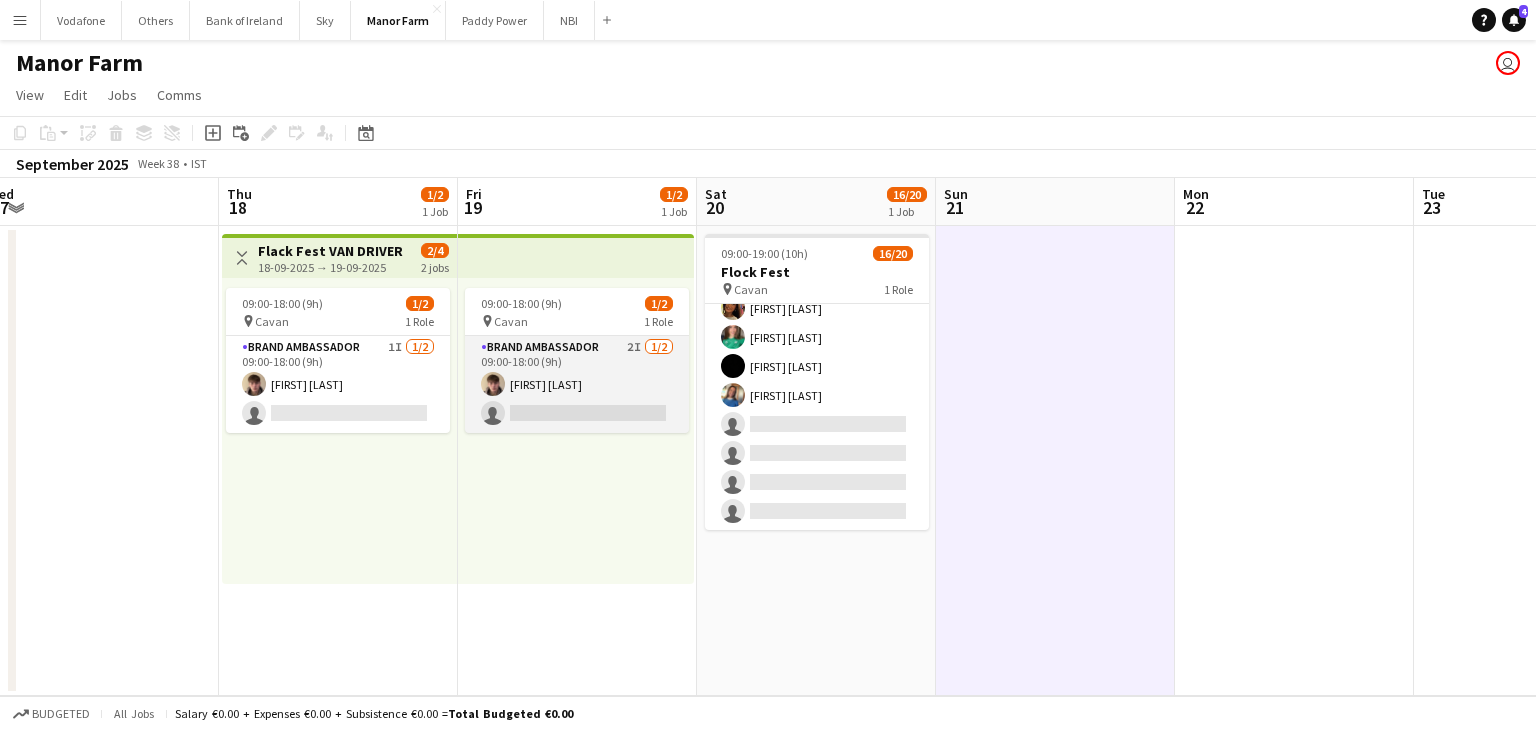 click on "Brand Ambassador   2I   1/2   09:00-18:00 (9h)
[FIRST] [LAST]
single-neutral-actions" at bounding box center [577, 384] 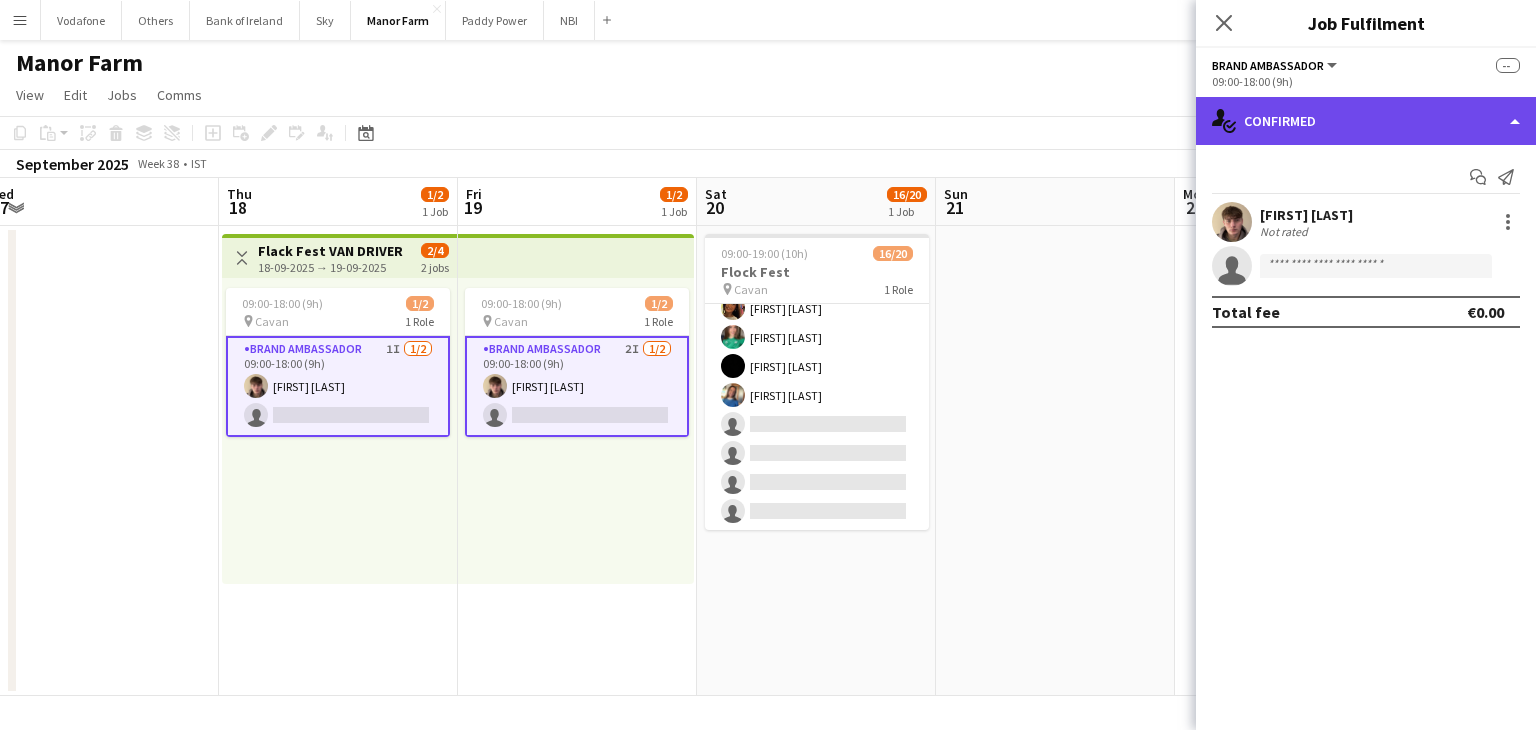 click on "single-neutral-actions-check-2
Confirmed" 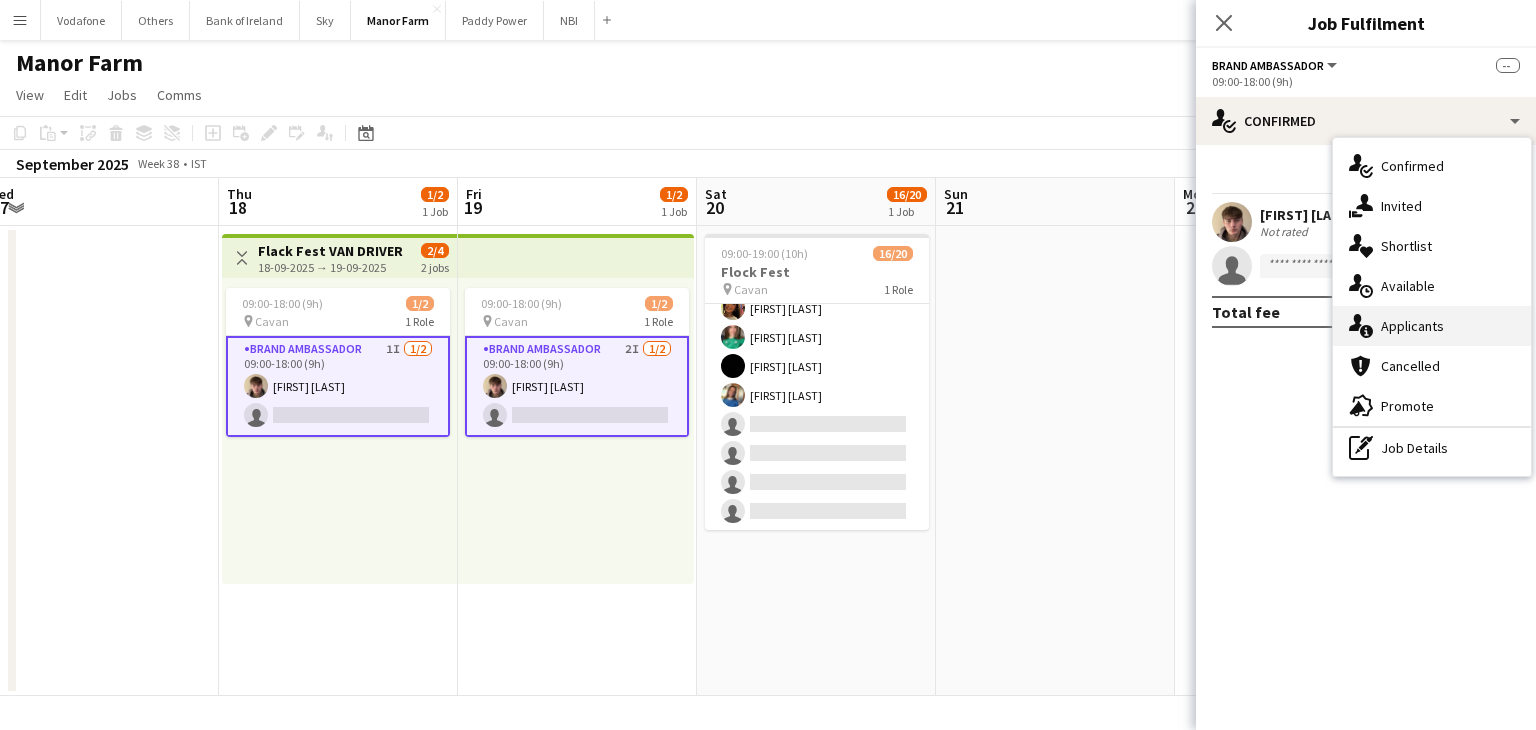 click on "single-neutral-actions-information
Applicants" at bounding box center [1432, 326] 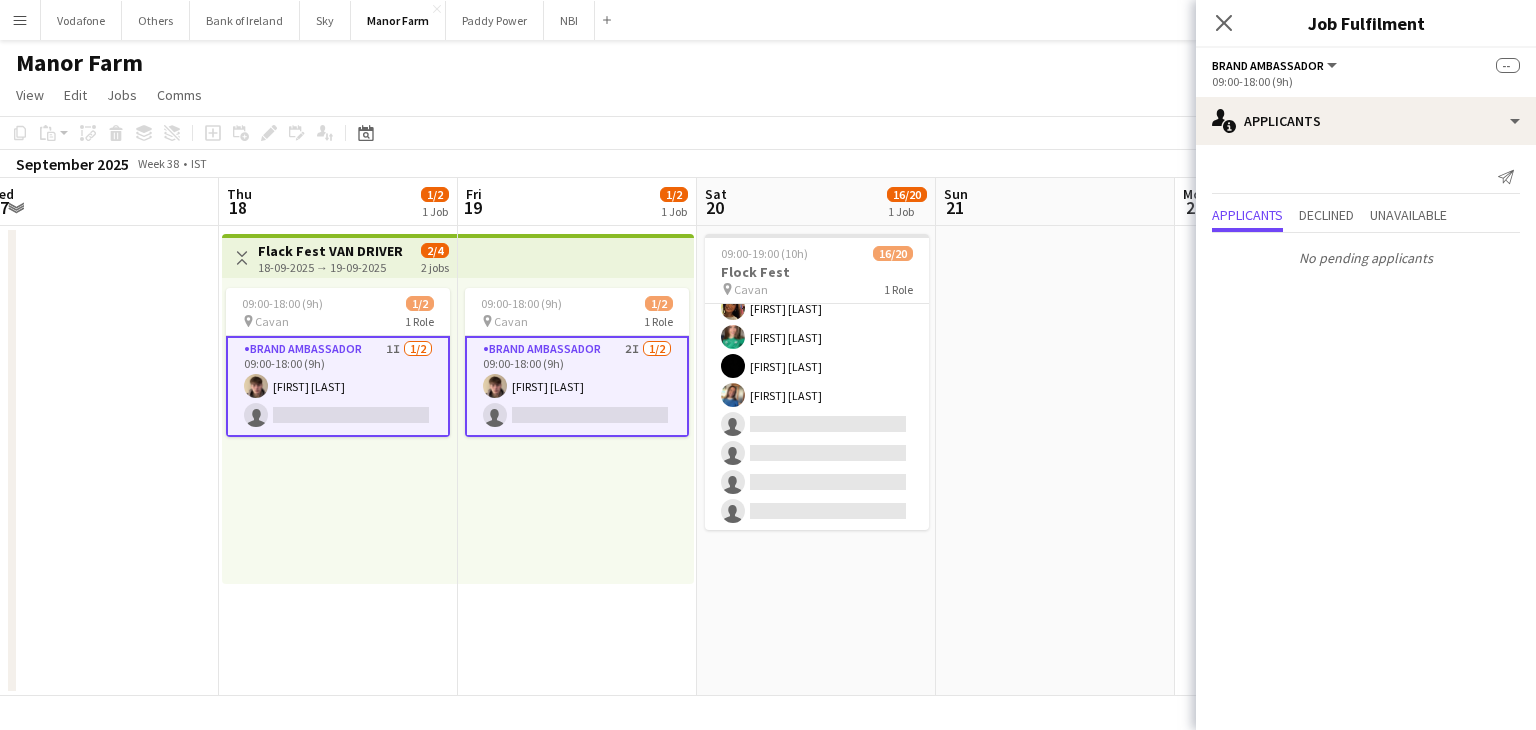 click at bounding box center (1055, 461) 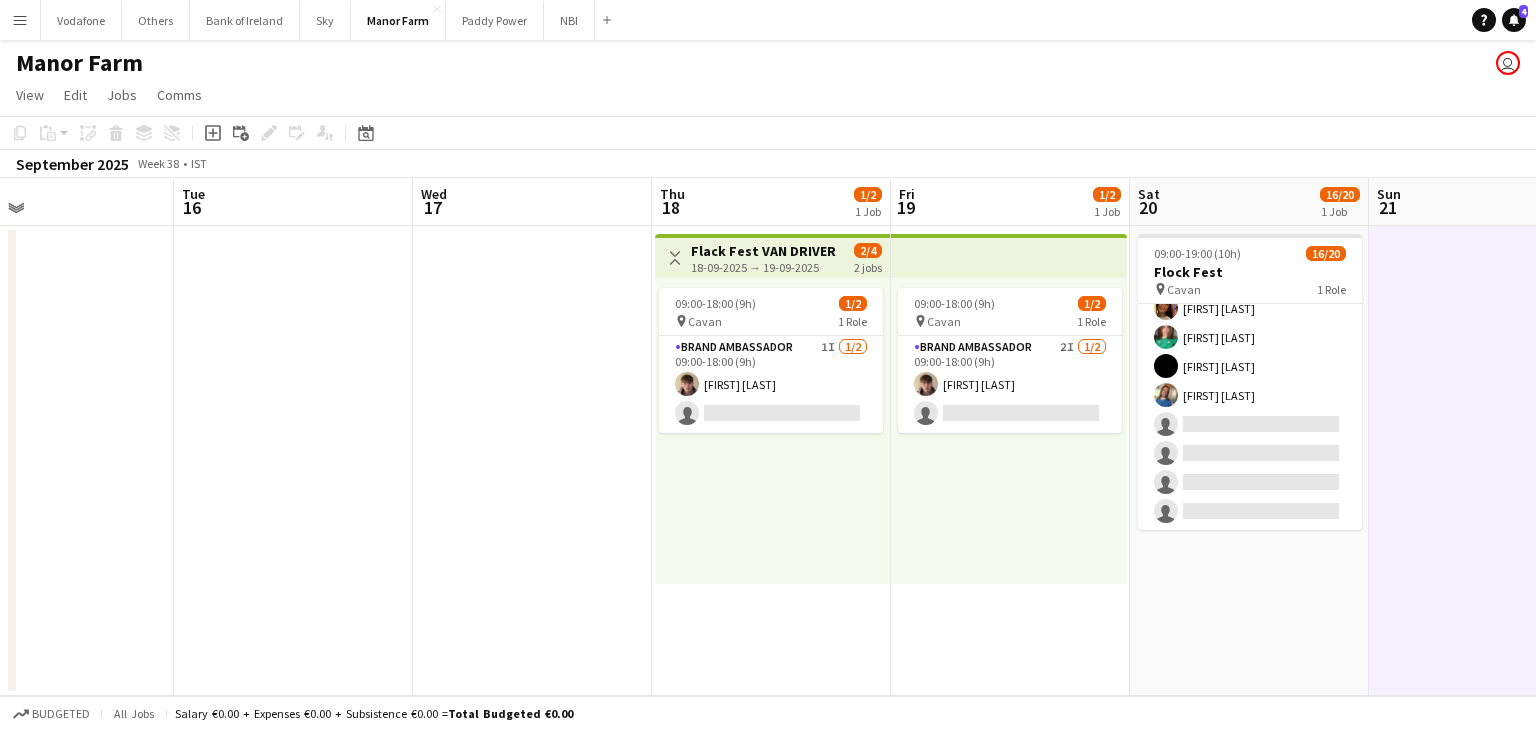 scroll, scrollTop: 0, scrollLeft: 529, axis: horizontal 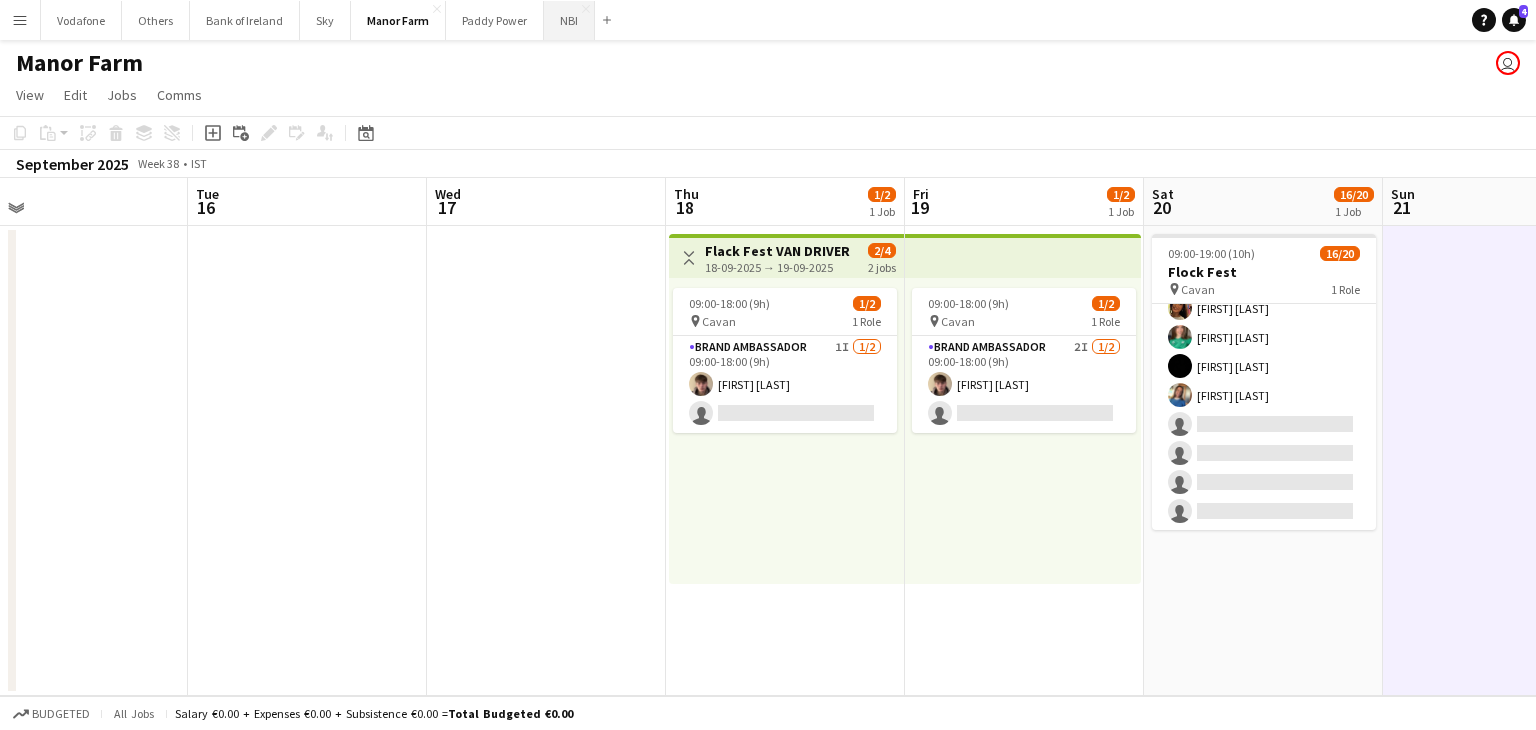 click on "NBI
Close" at bounding box center [569, 20] 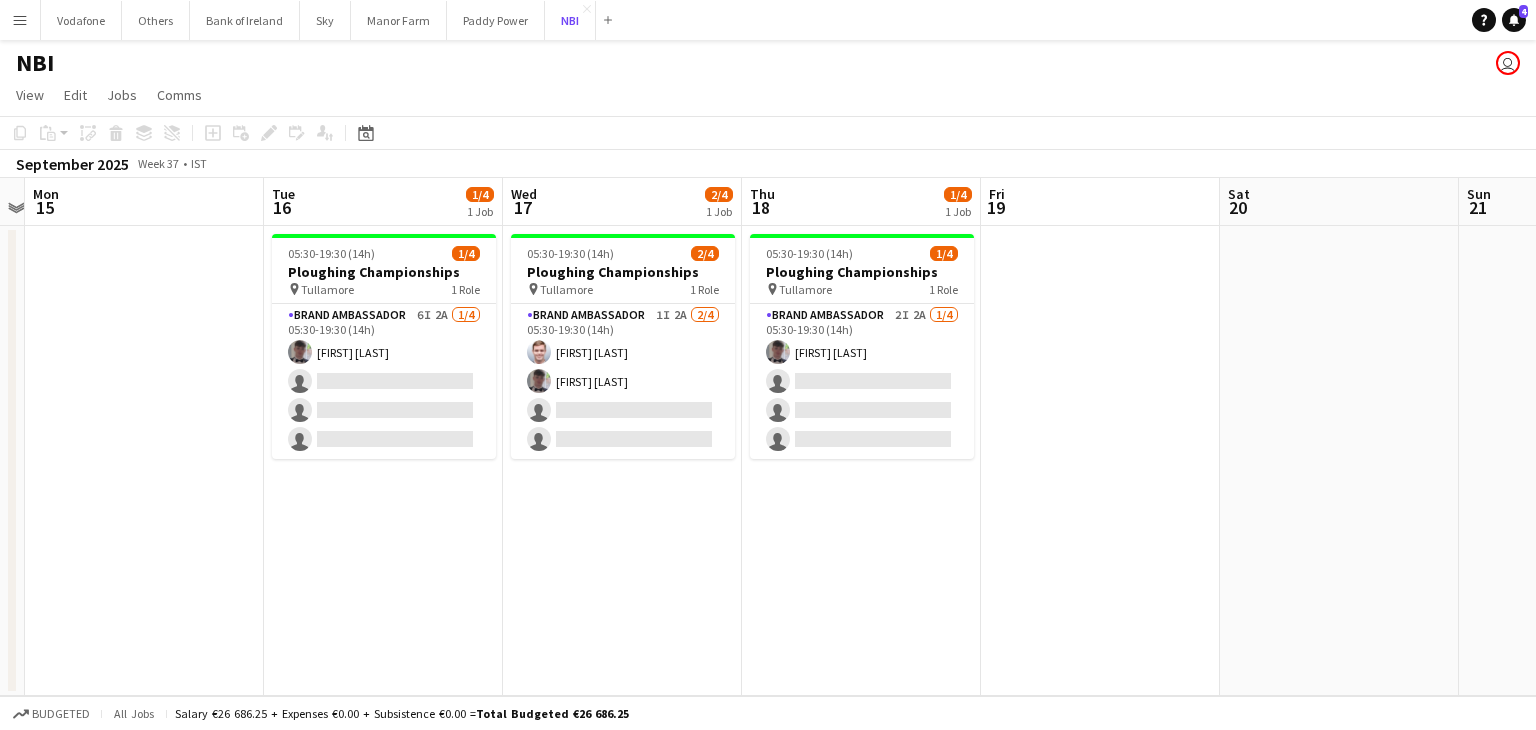 scroll, scrollTop: 0, scrollLeft: 932, axis: horizontal 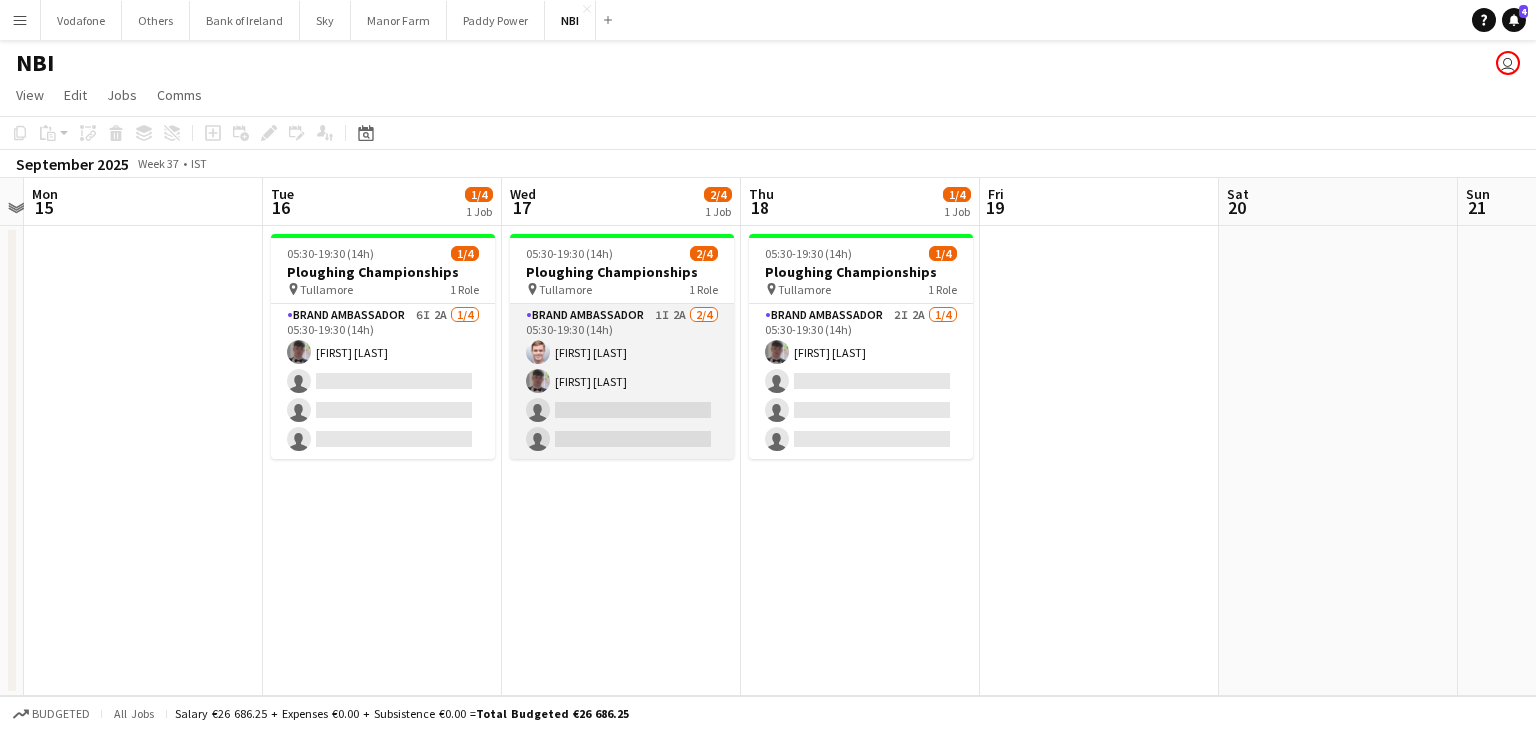 click on "Brand Ambassador   1I   2A   2/4   05:30-19:30 (14h)
[FIRST] [LAST] [FIRST] [LAST]
single-neutral-actions
single-neutral-actions" at bounding box center [622, 381] 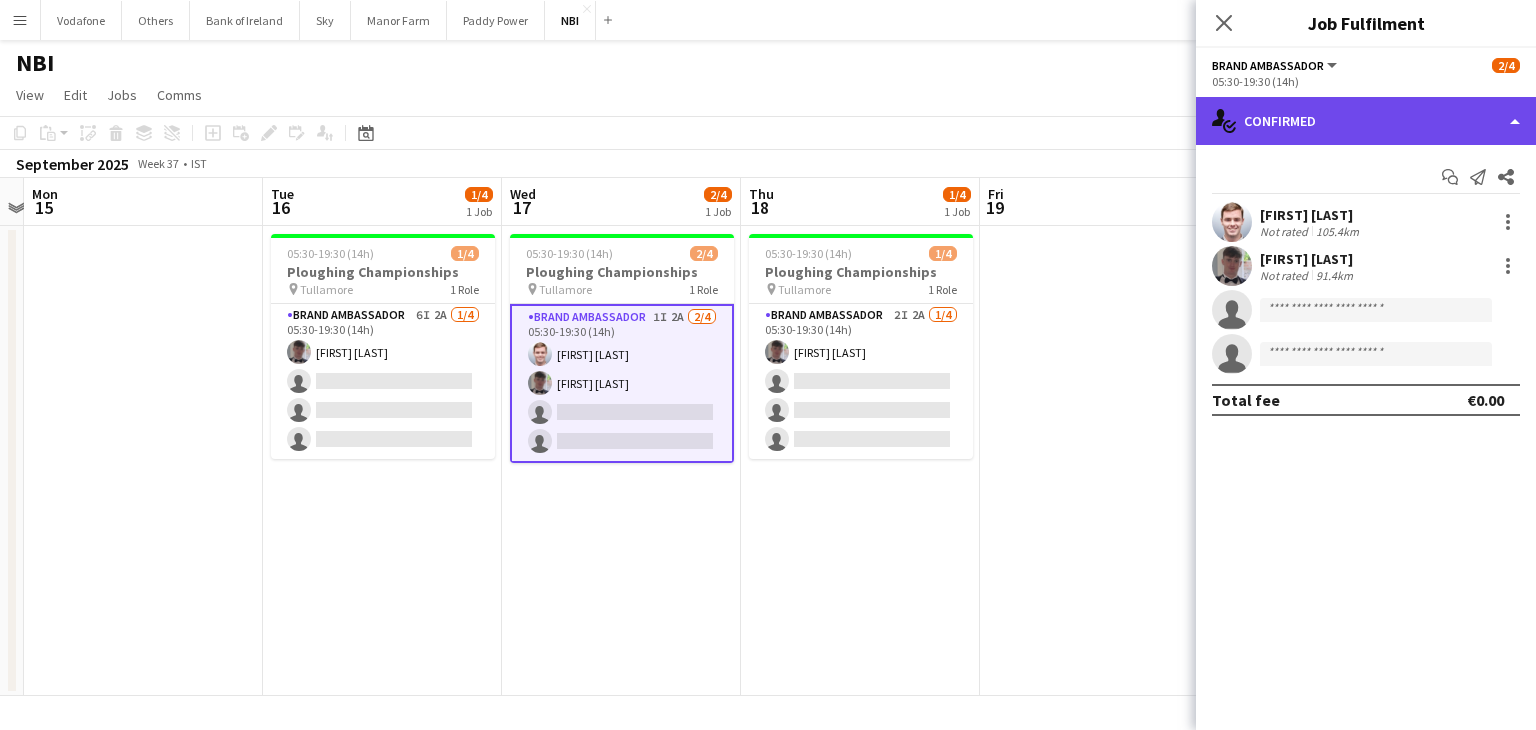 click on "single-neutral-actions-check-2
Confirmed" 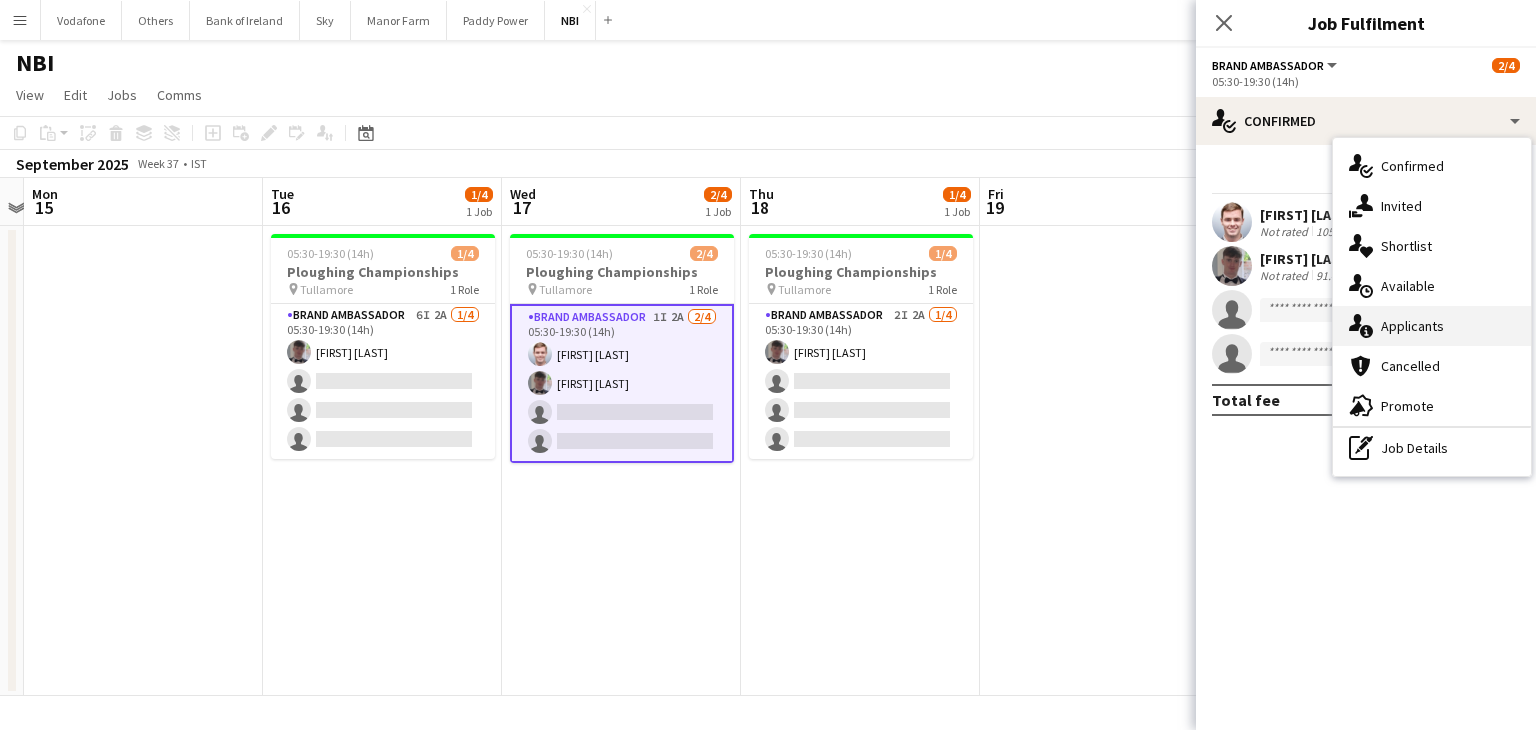 click on "single-neutral-actions-information
Applicants" at bounding box center [1432, 326] 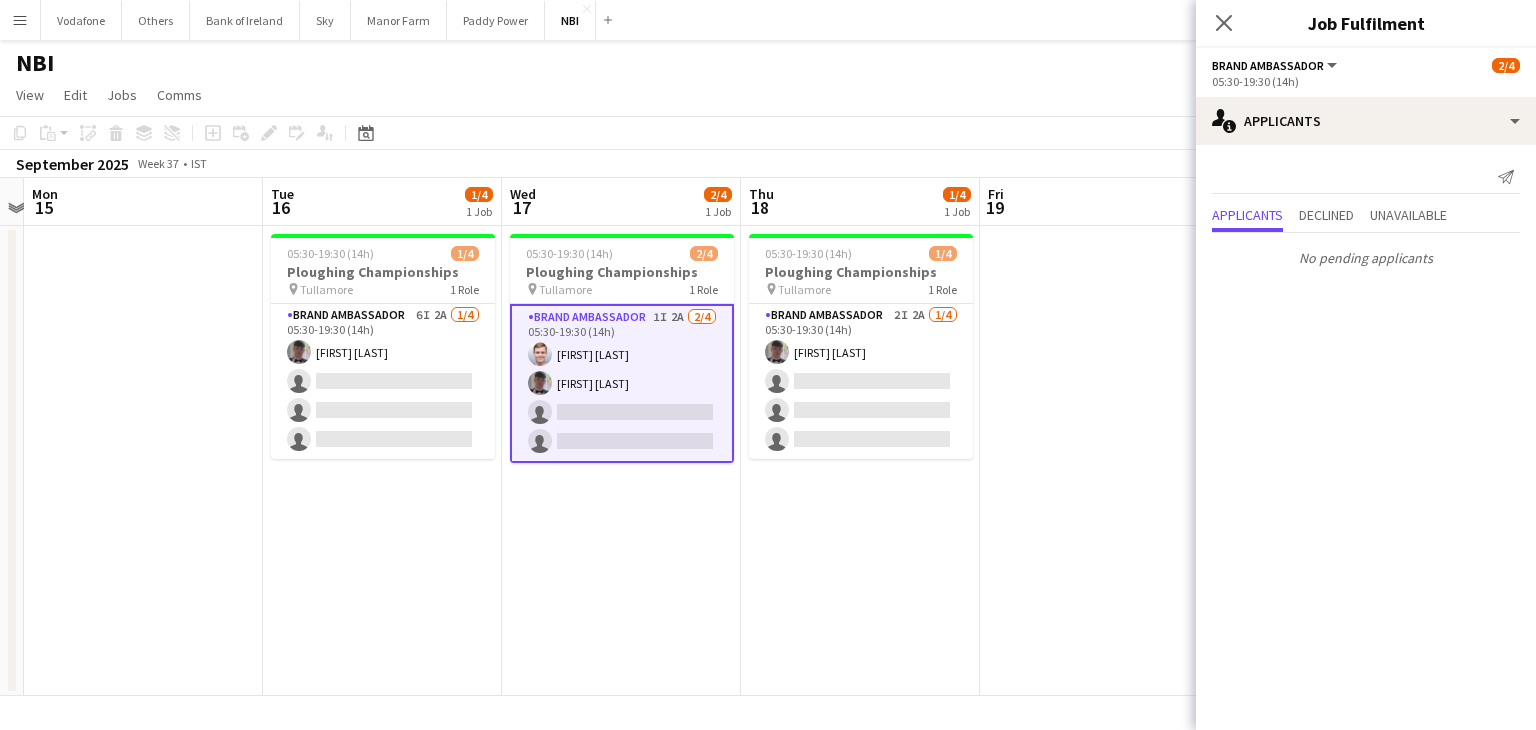 click at bounding box center [1099, 461] 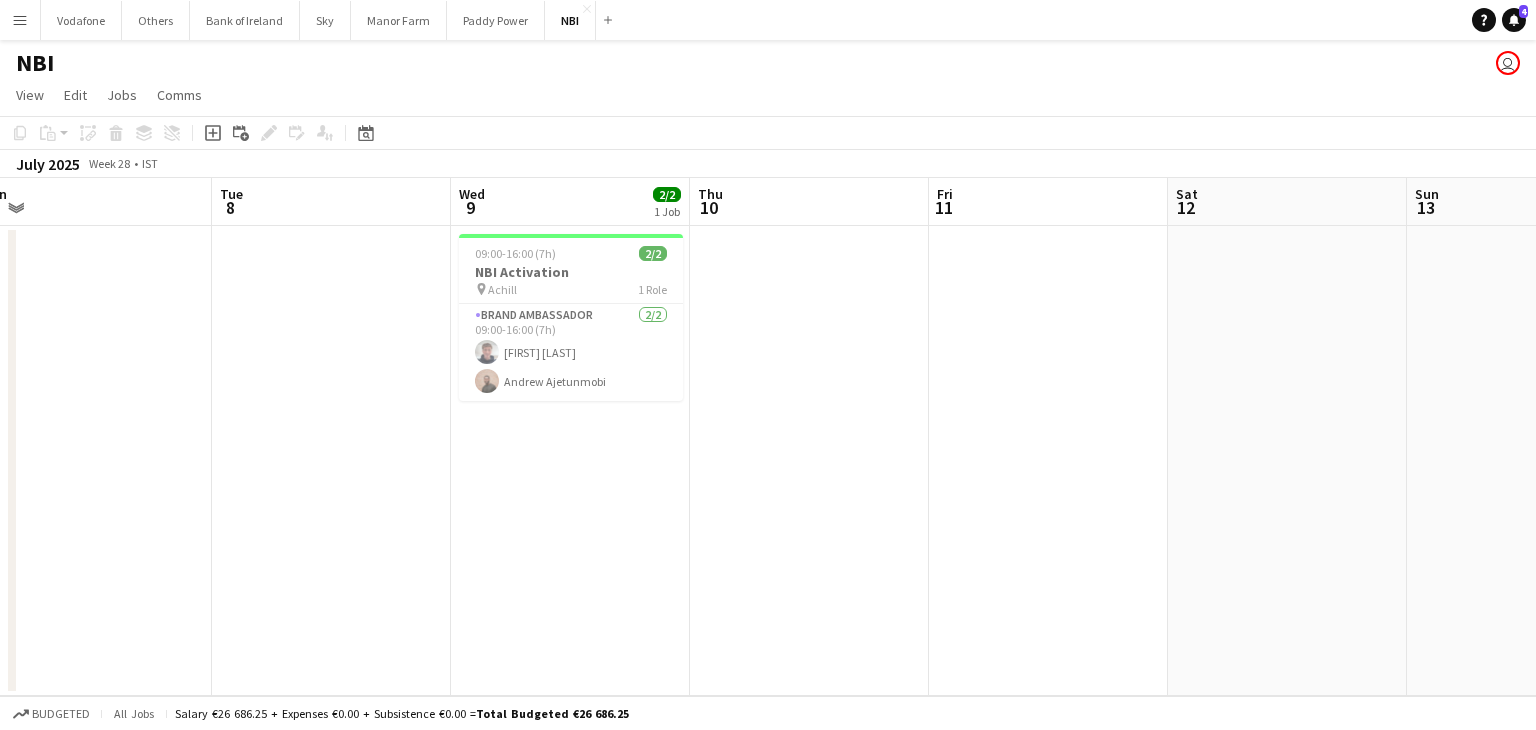 scroll, scrollTop: 0, scrollLeft: 743, axis: horizontal 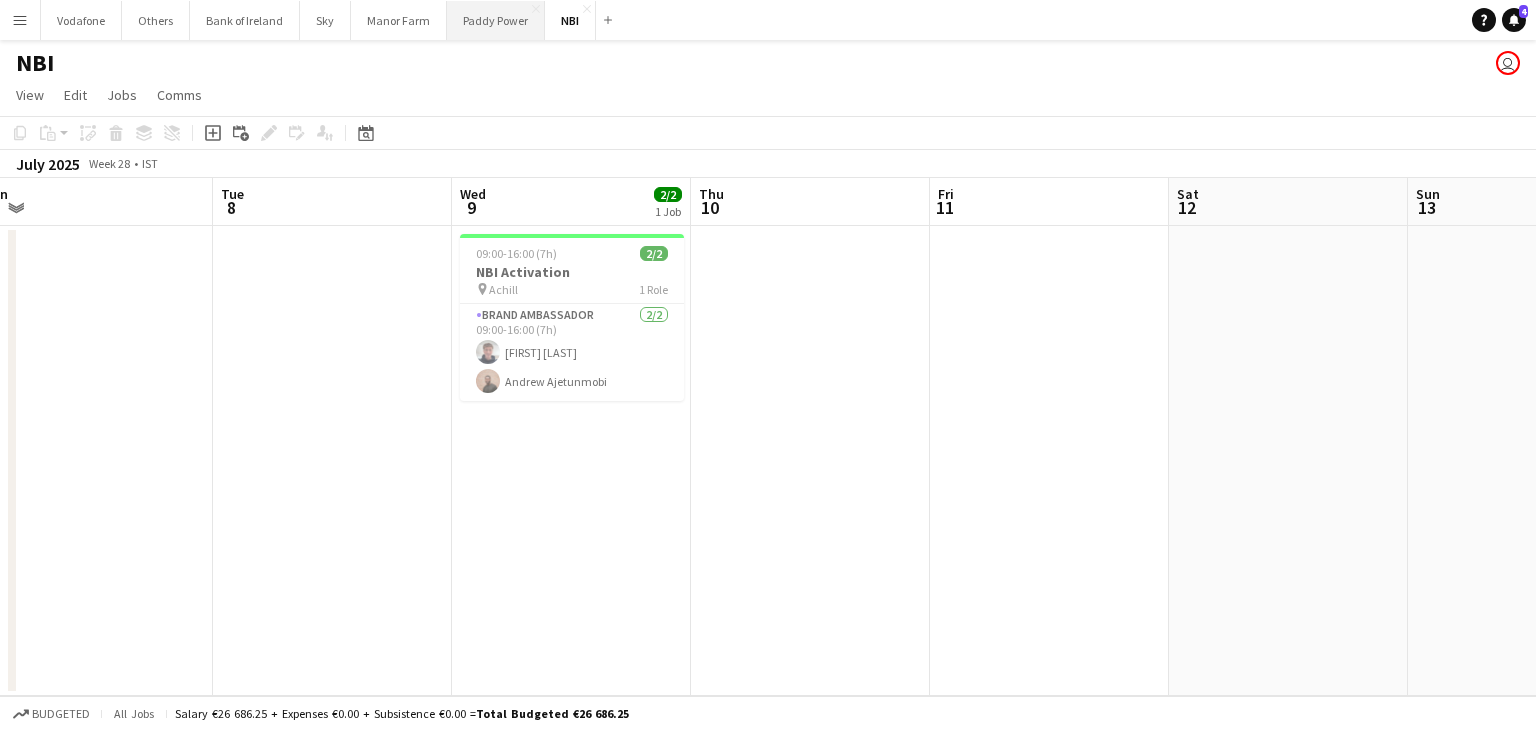 click on "Paddy Power
Close" at bounding box center (496, 20) 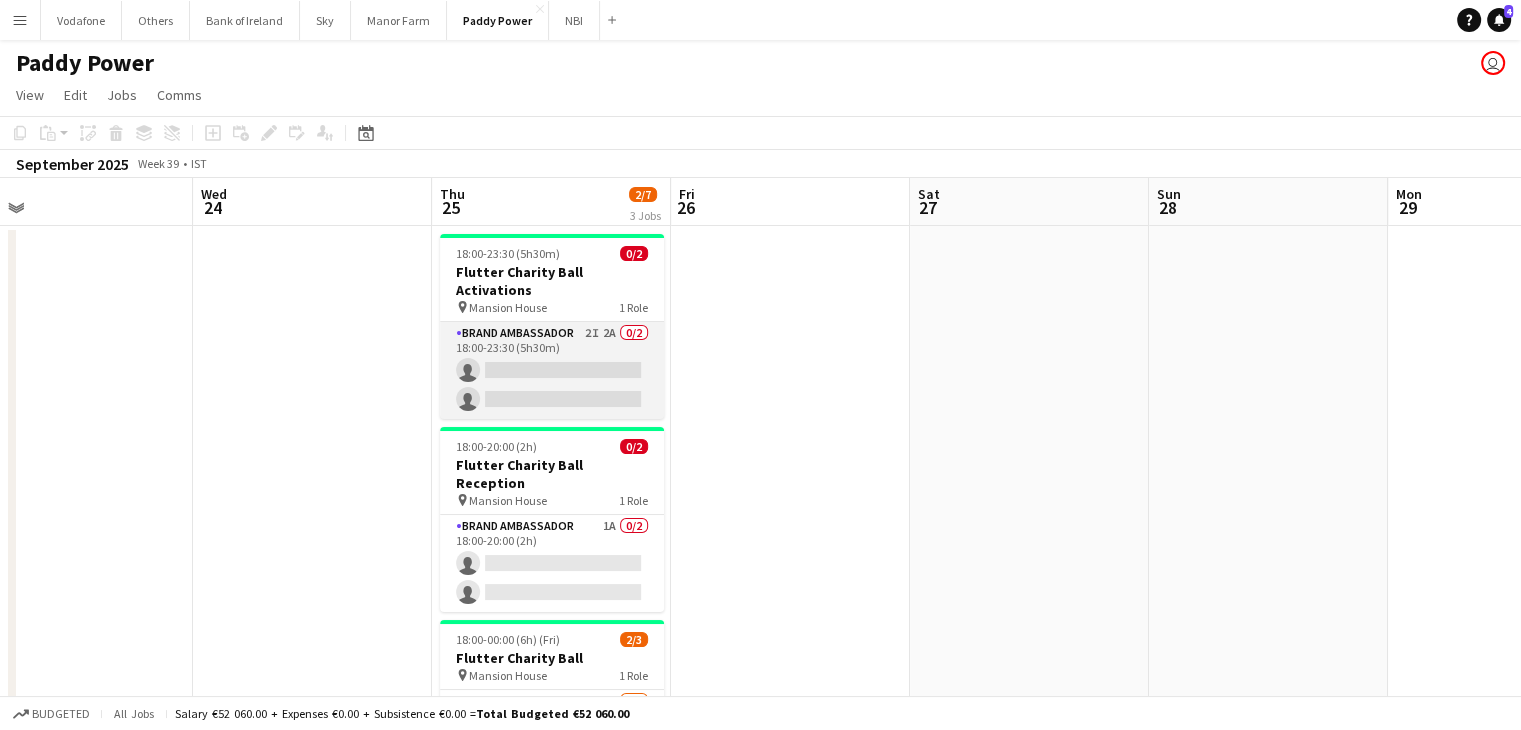 click on "Brand Ambassador   2I   2A   0/2   18:00-23:30 (5h30m)
single-neutral-actions
single-neutral-actions" at bounding box center [552, 370] 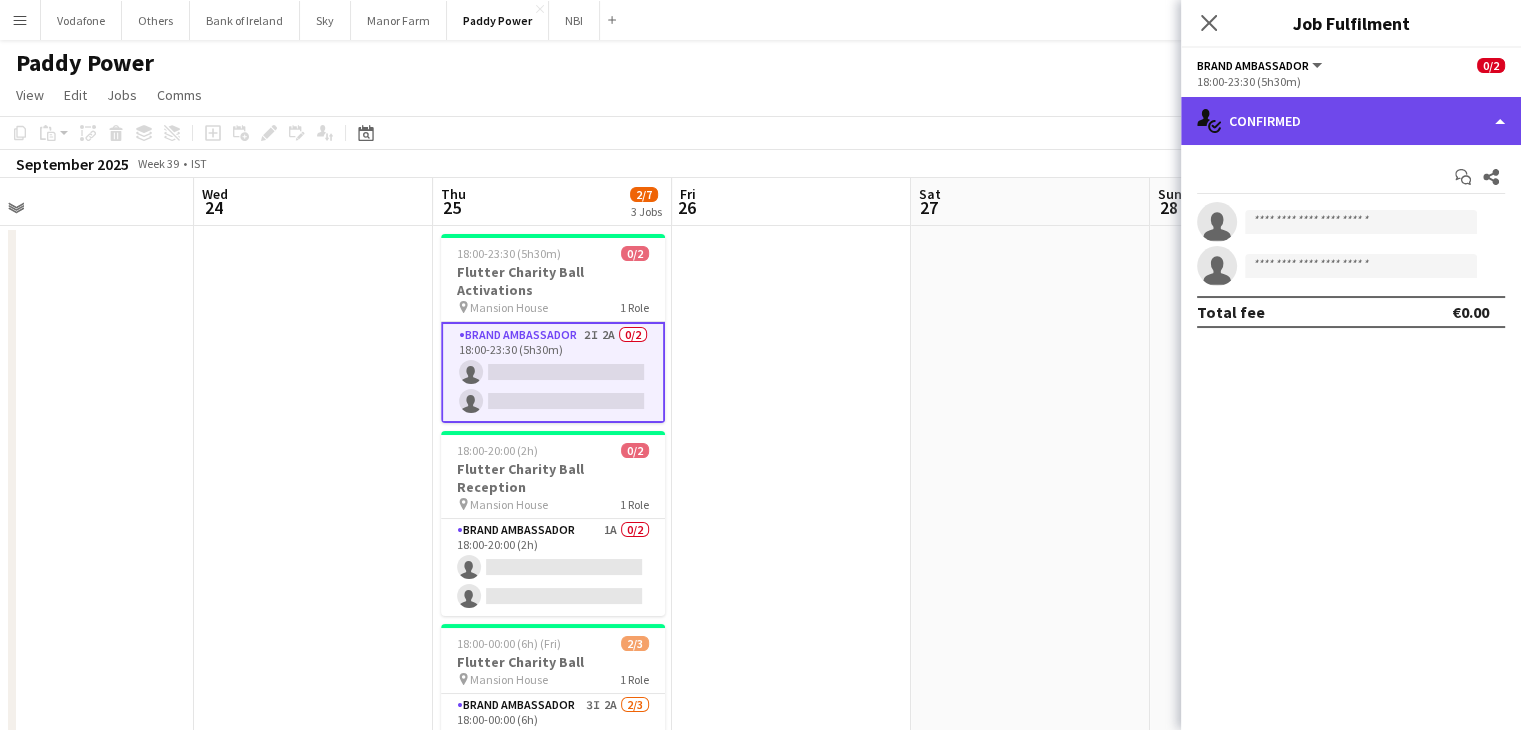 click on "single-neutral-actions-check-2
Confirmed" 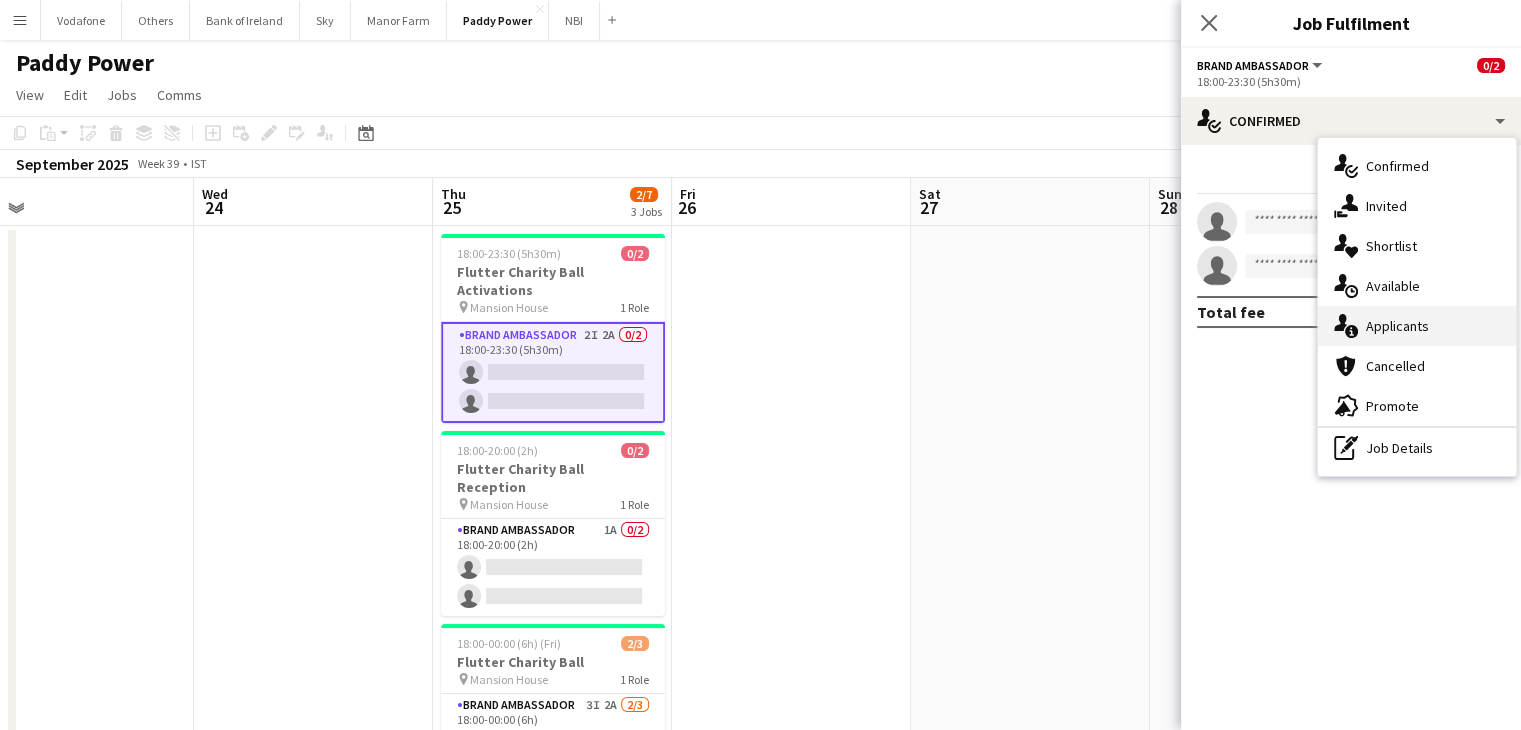 click on "single-neutral-actions-information" 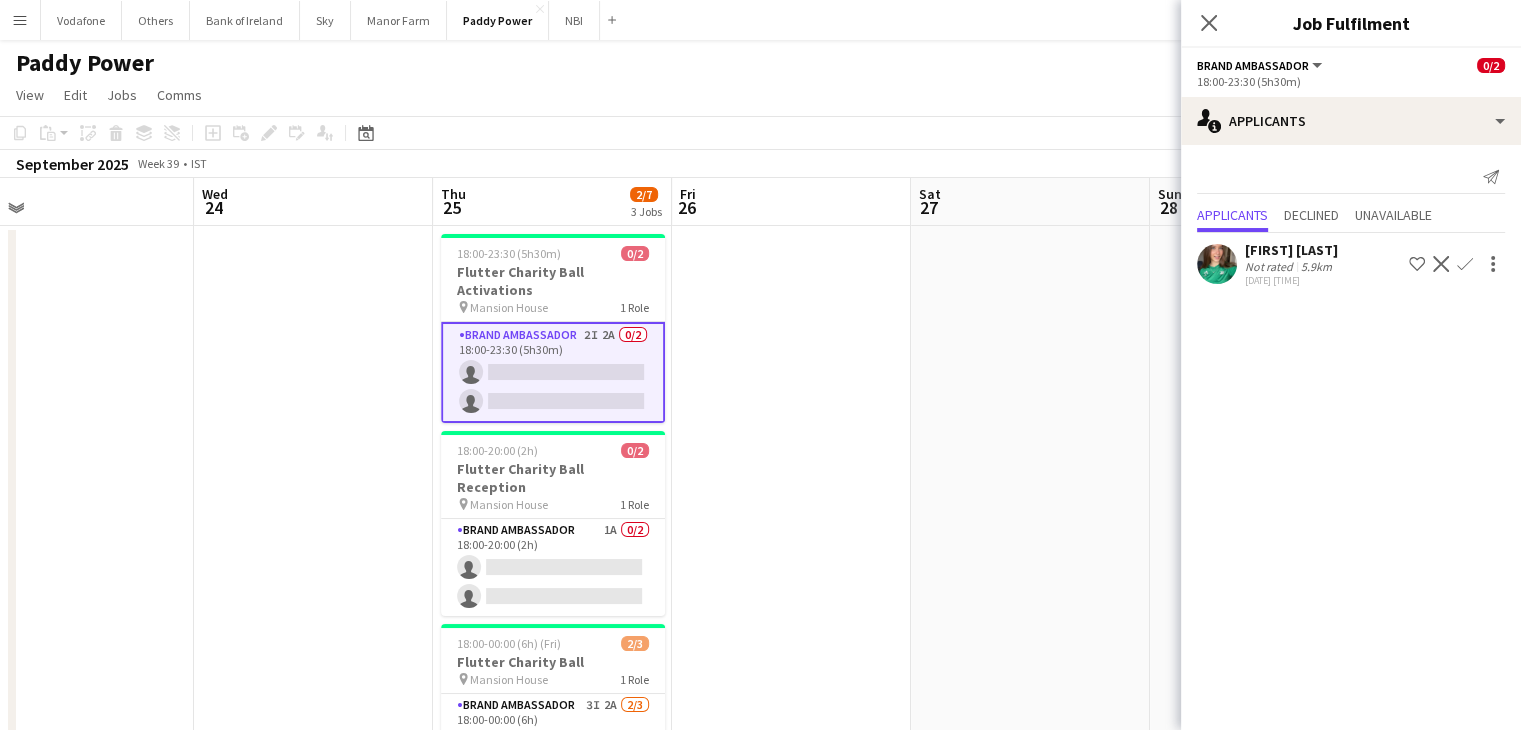 click at bounding box center [1030, 543] 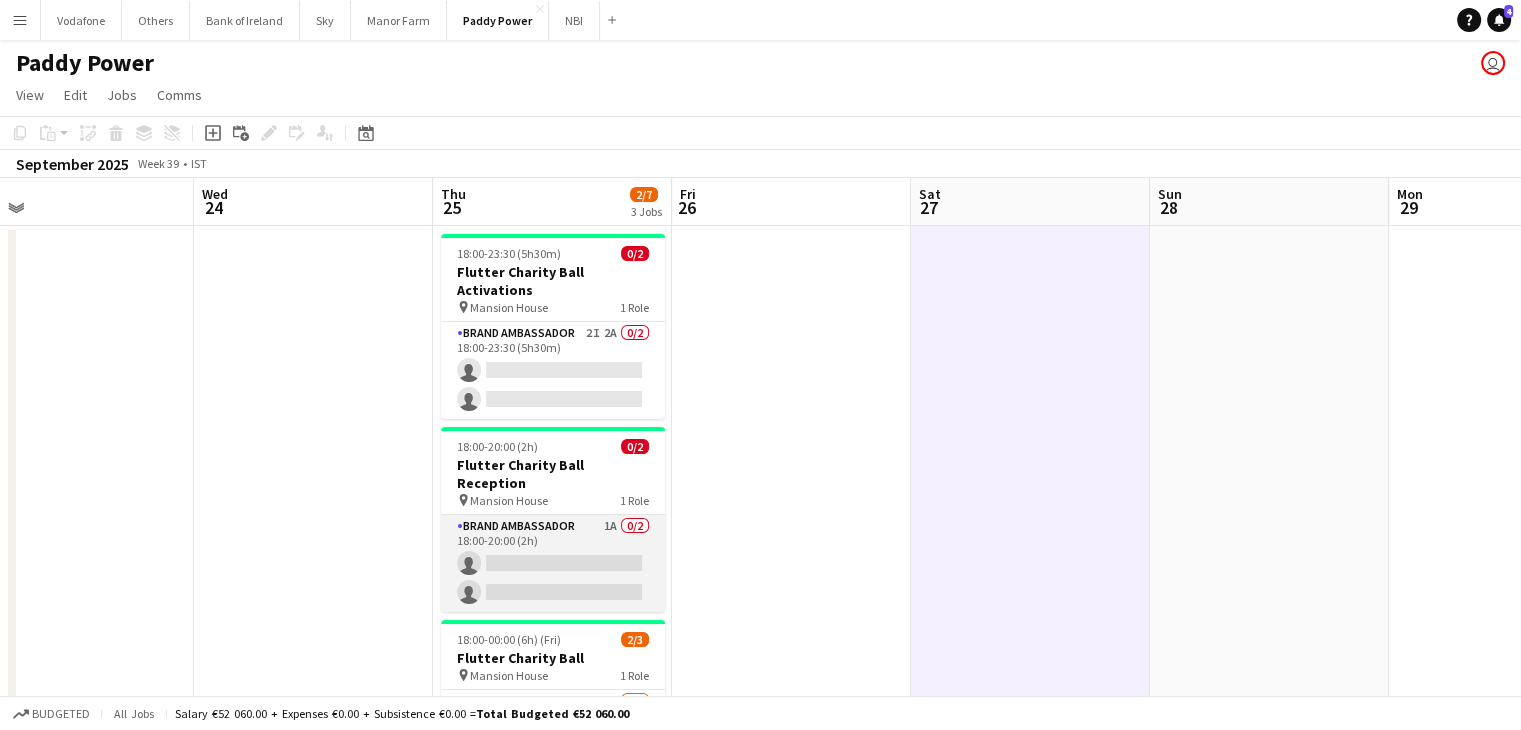click on "Brand Ambassador   1A   0/2   18:00-20:00 (2h)
single-neutral-actions
single-neutral-actions" at bounding box center [553, 563] 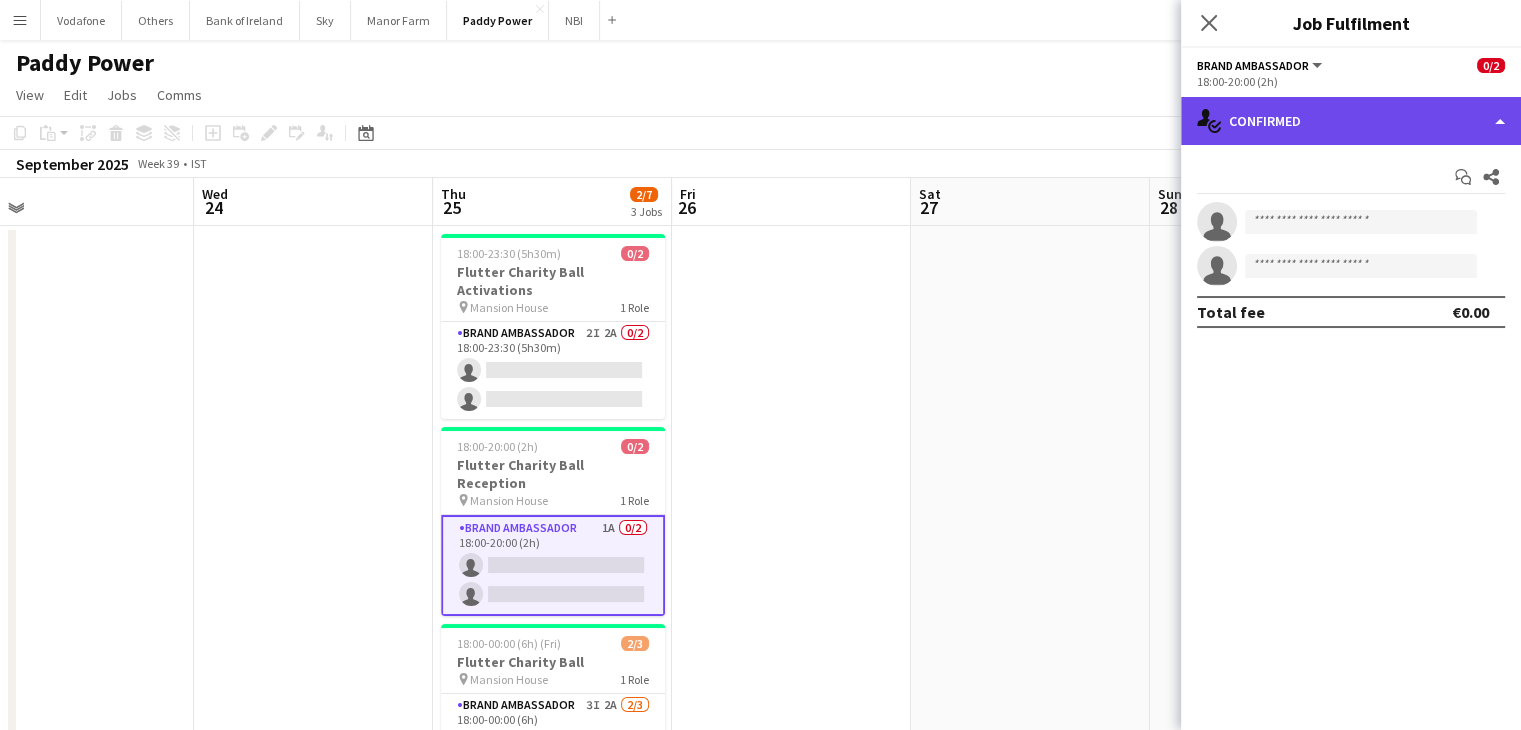click on "single-neutral-actions-check-2
Confirmed" 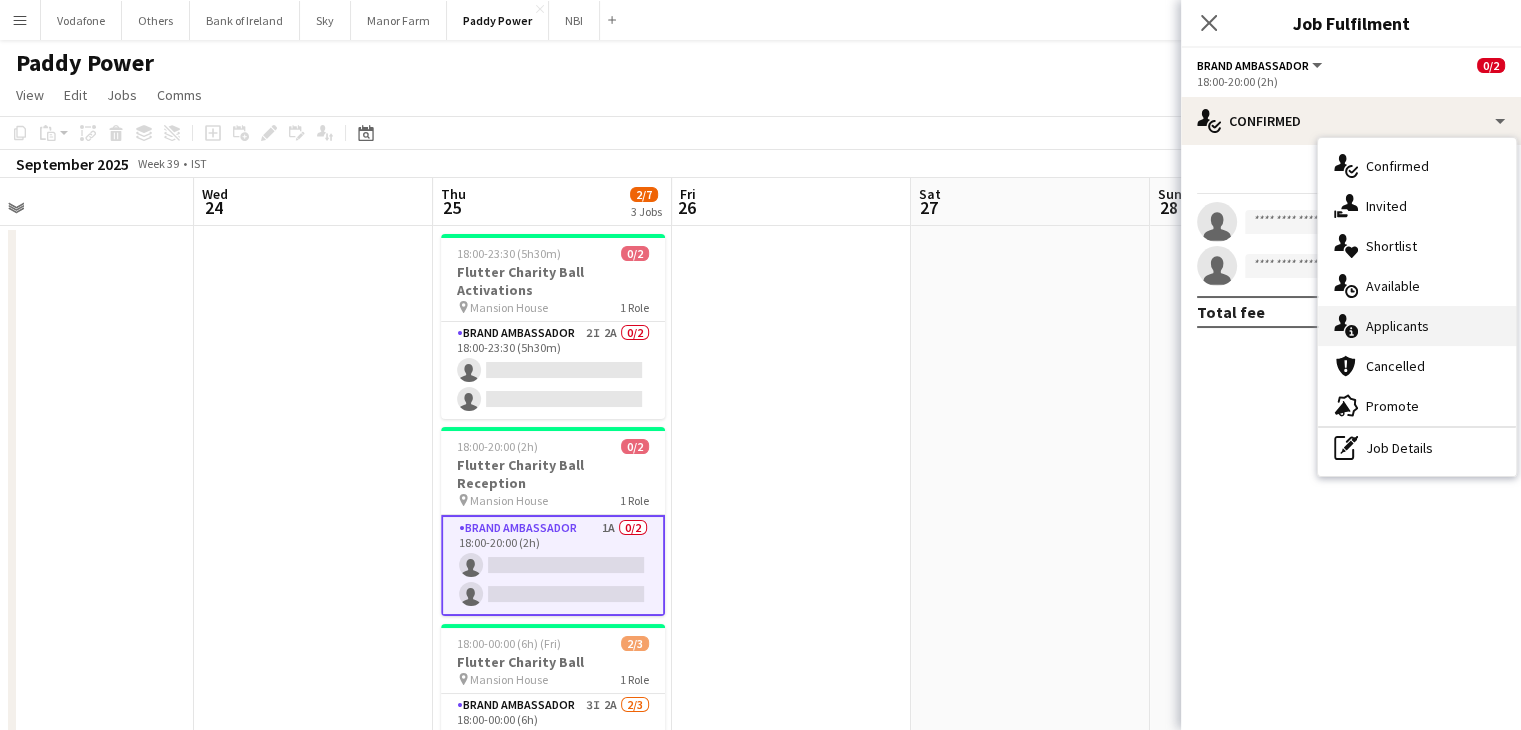 click on "single-neutral-actions-information
Applicants" at bounding box center [1417, 326] 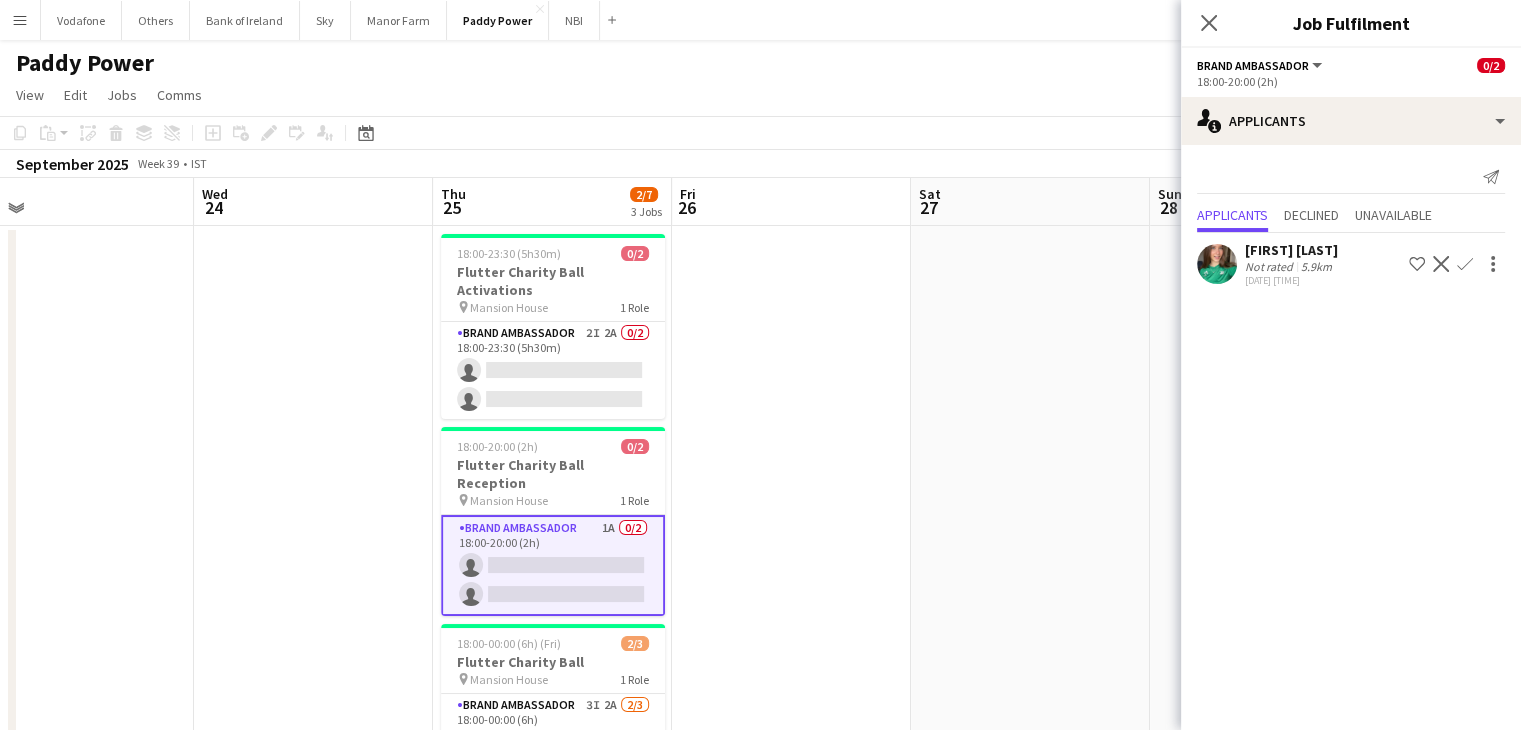 click at bounding box center (791, 543) 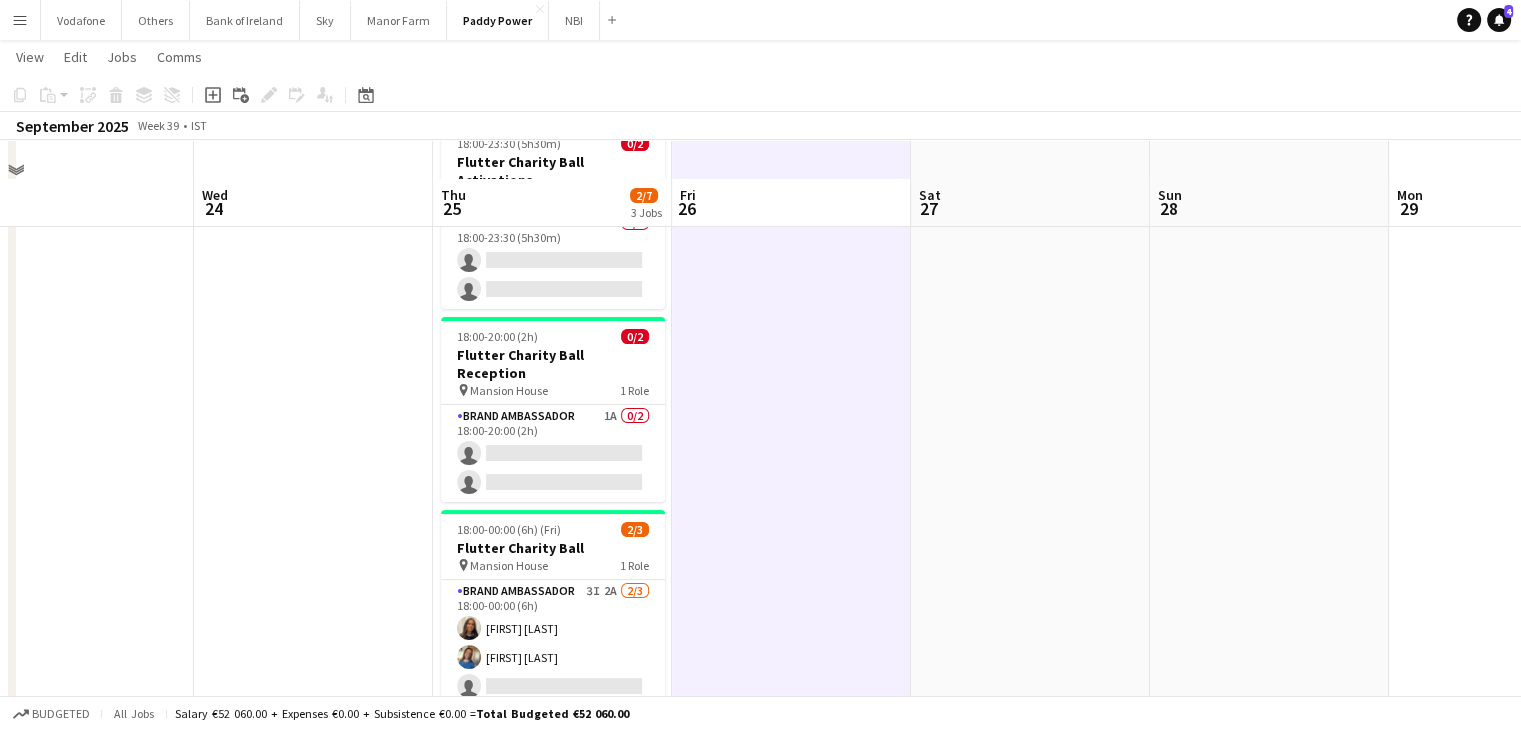 scroll, scrollTop: 255, scrollLeft: 0, axis: vertical 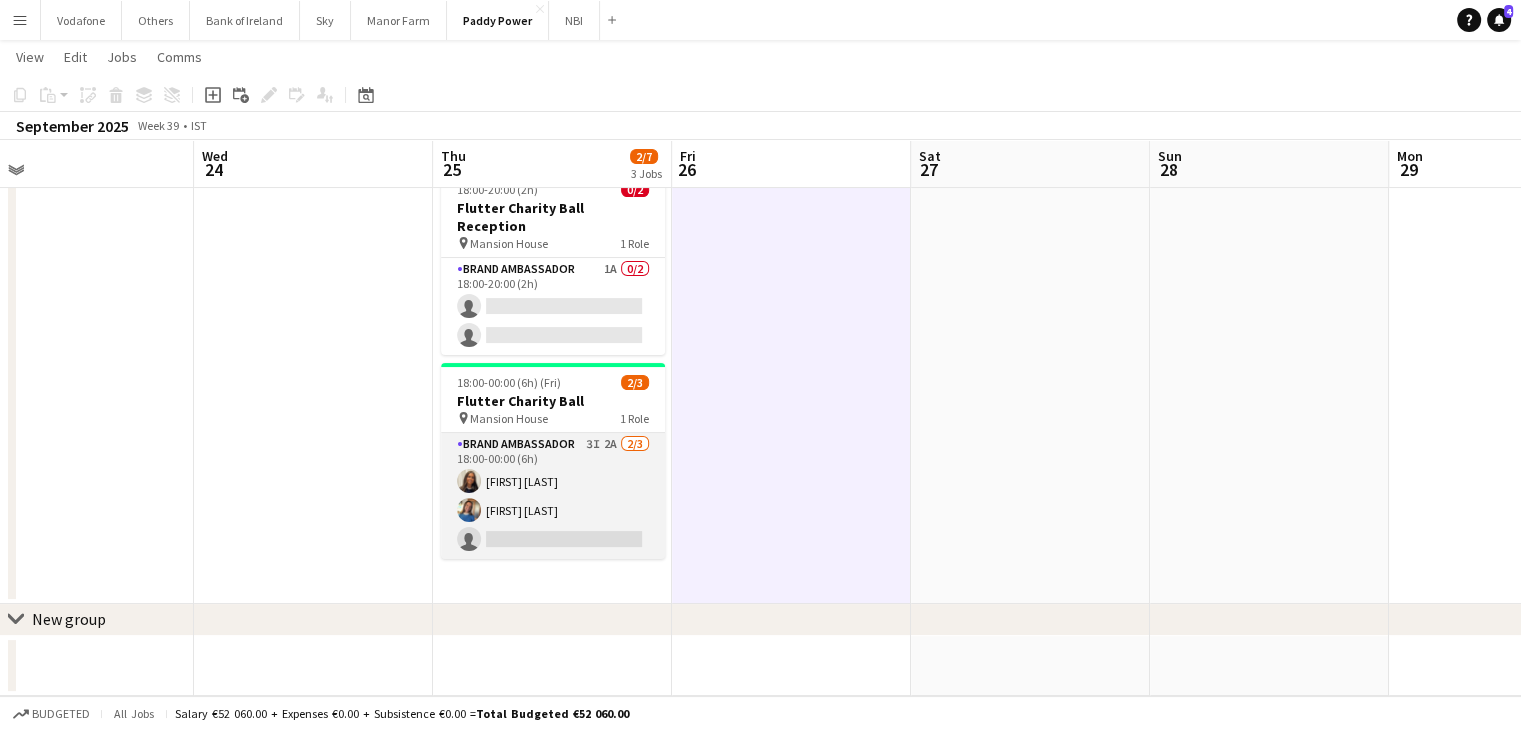 click on "Brand Ambassador   3I   2A   2/3   18:00-00:00 (6h)
[FIRST] [LAST] [FIRST] [LAST]
single-neutral-actions" at bounding box center [553, 496] 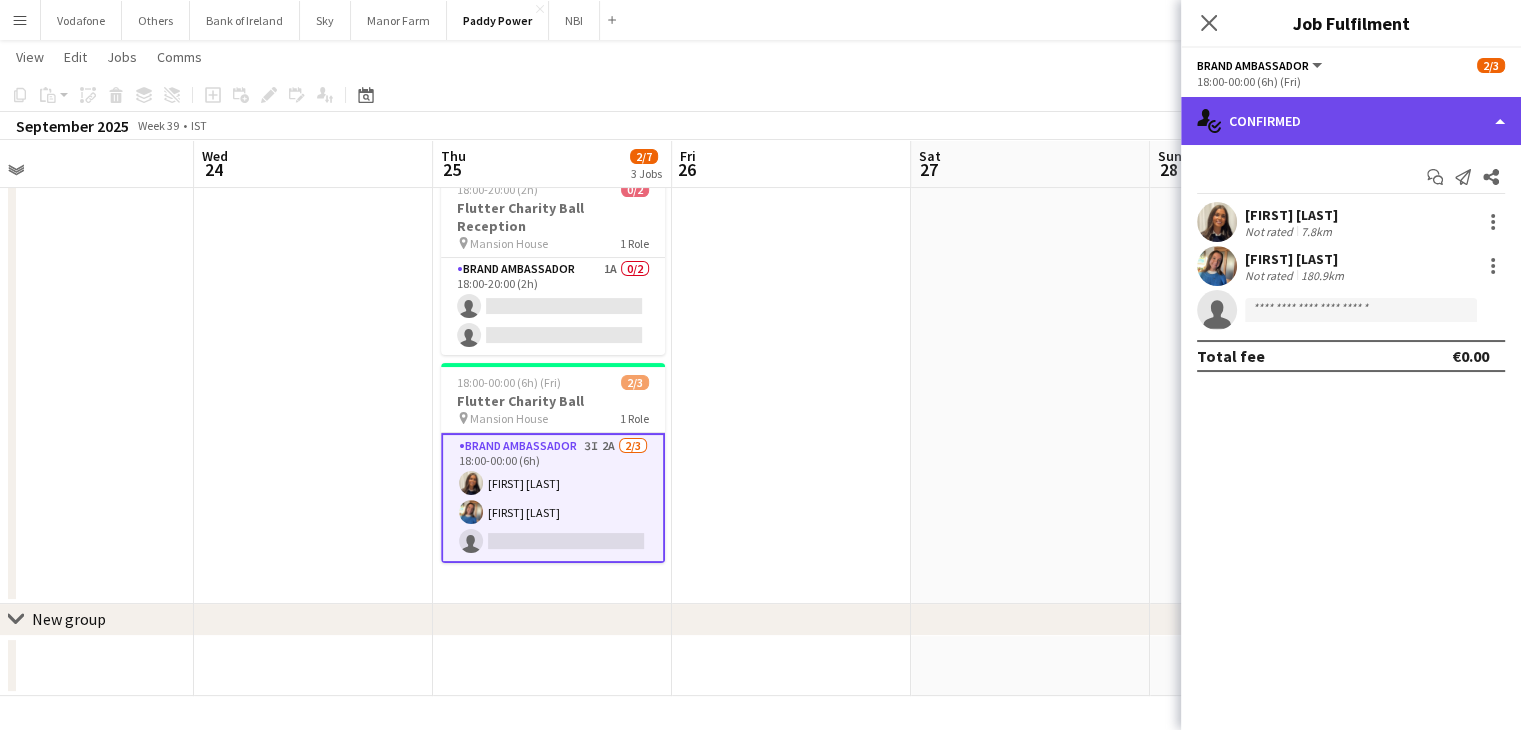 click on "single-neutral-actions-check-2
Confirmed" 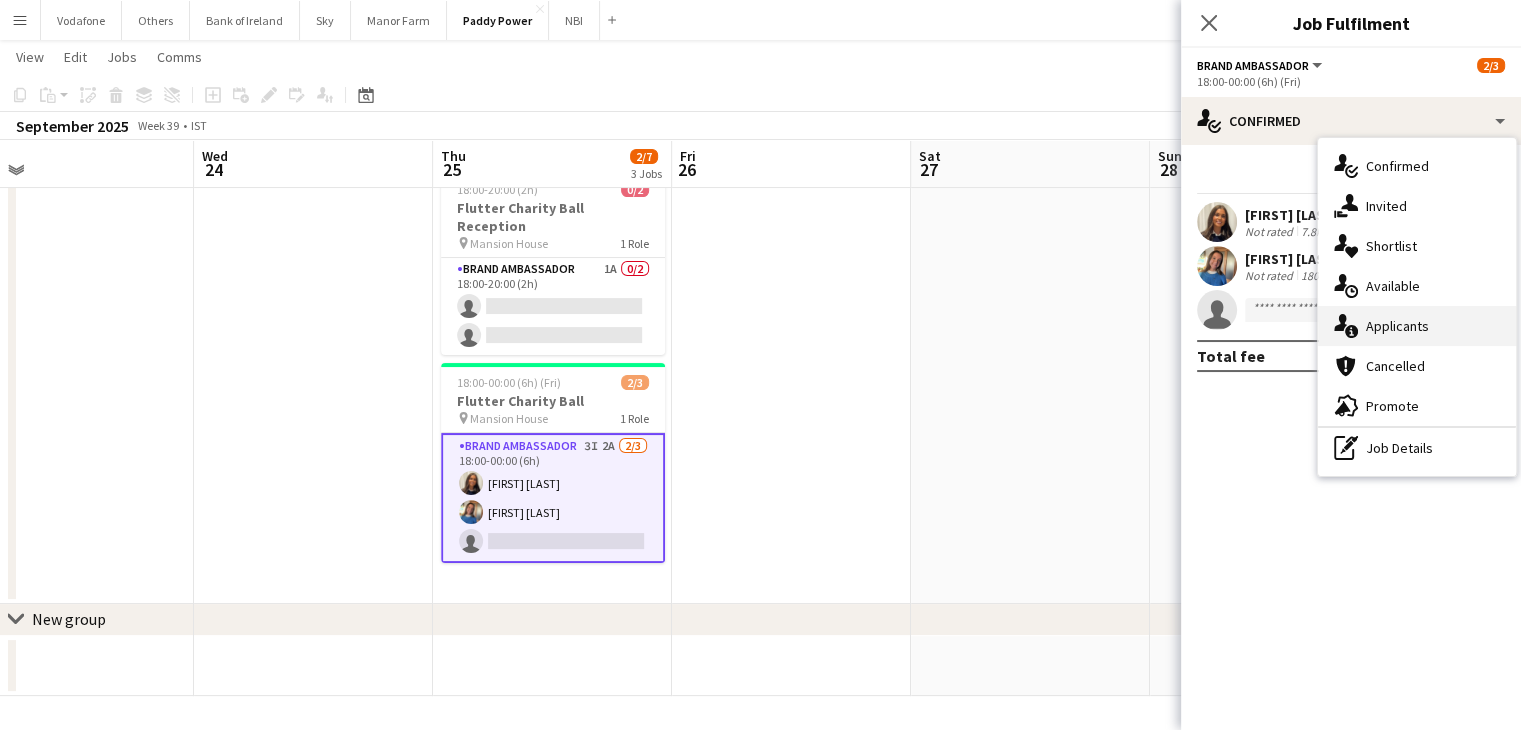 click on "single-neutral-actions-information
Applicants" at bounding box center [1417, 326] 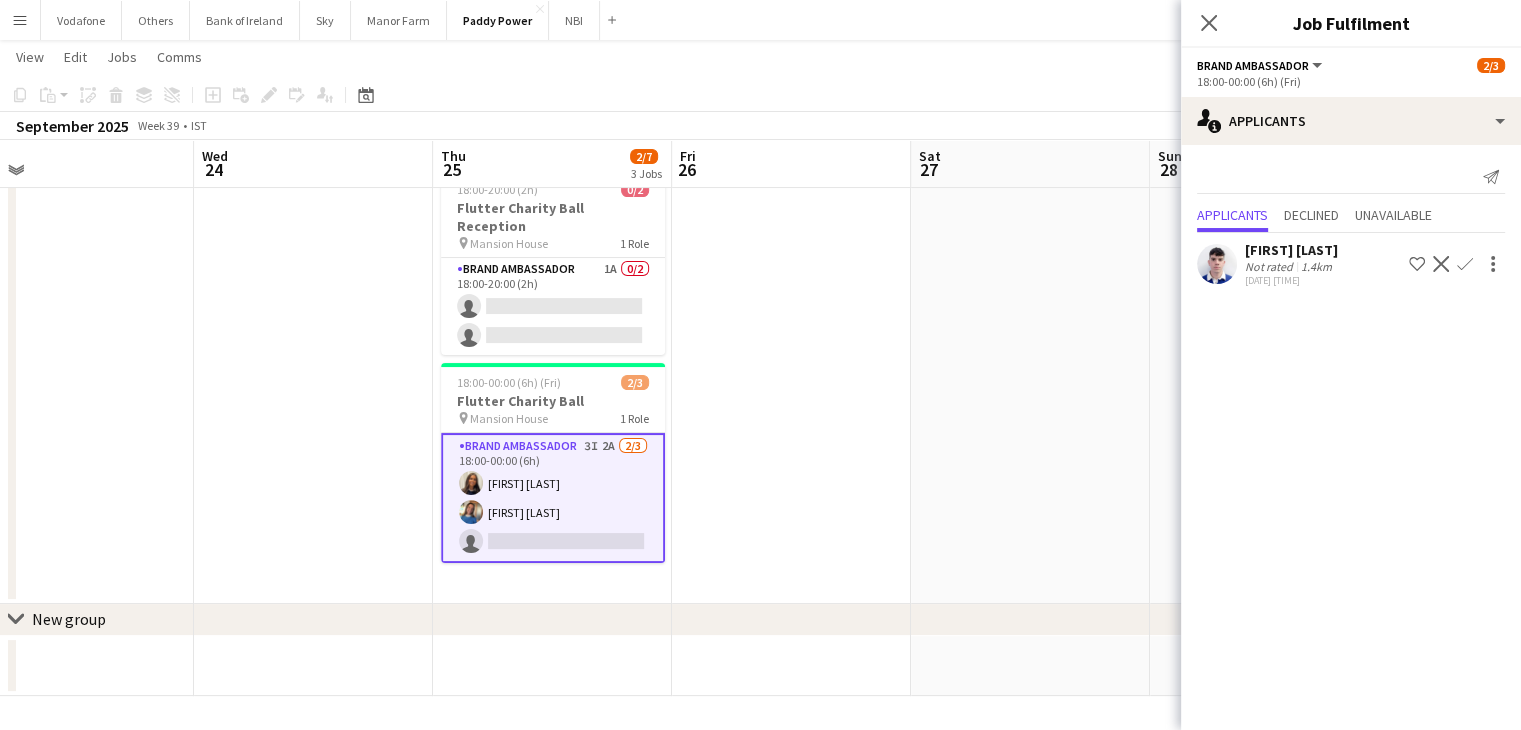 click at bounding box center (1030, 286) 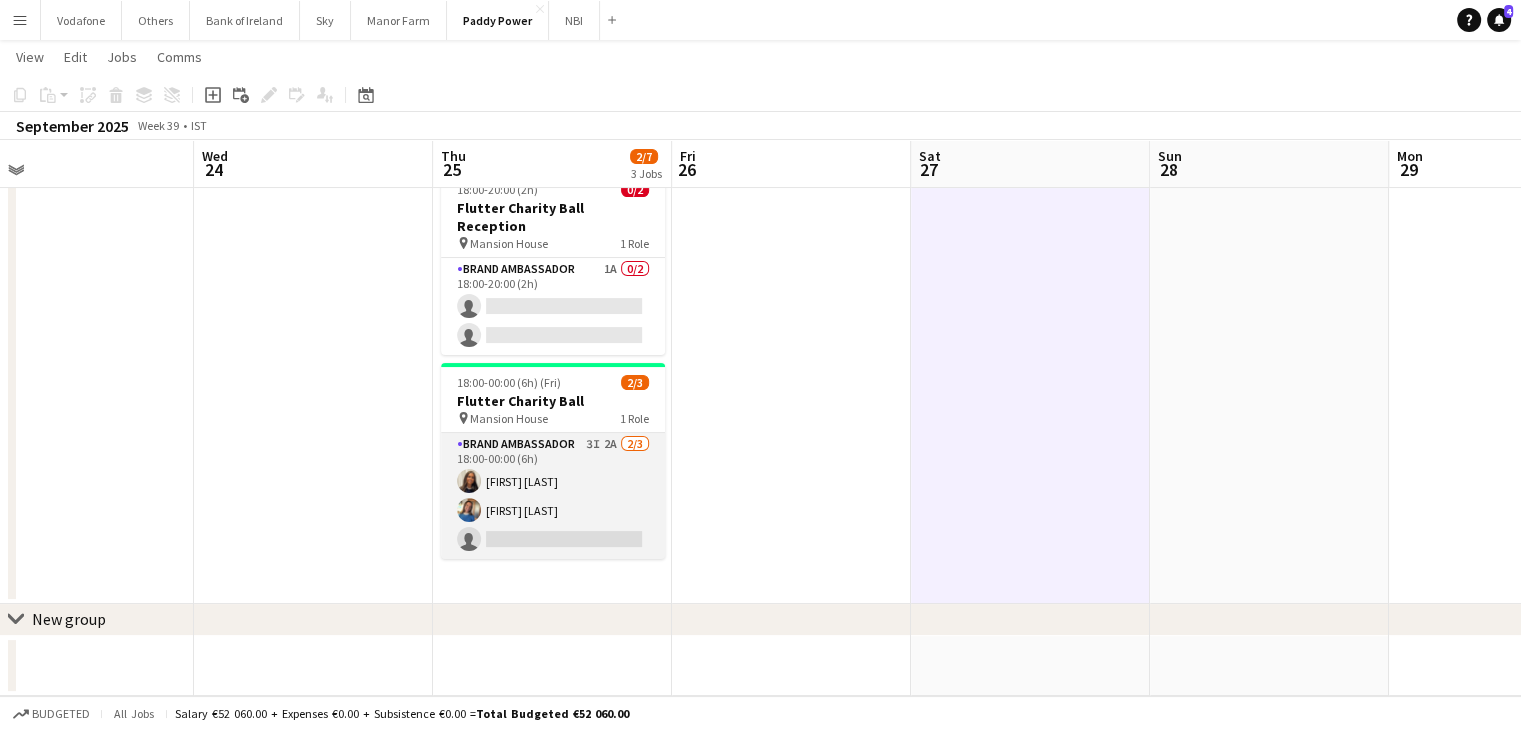 click on "Brand Ambassador   3I   2A   2/3   18:00-00:00 (6h)
[FIRST] [LAST] [FIRST] [LAST]
single-neutral-actions" at bounding box center [553, 496] 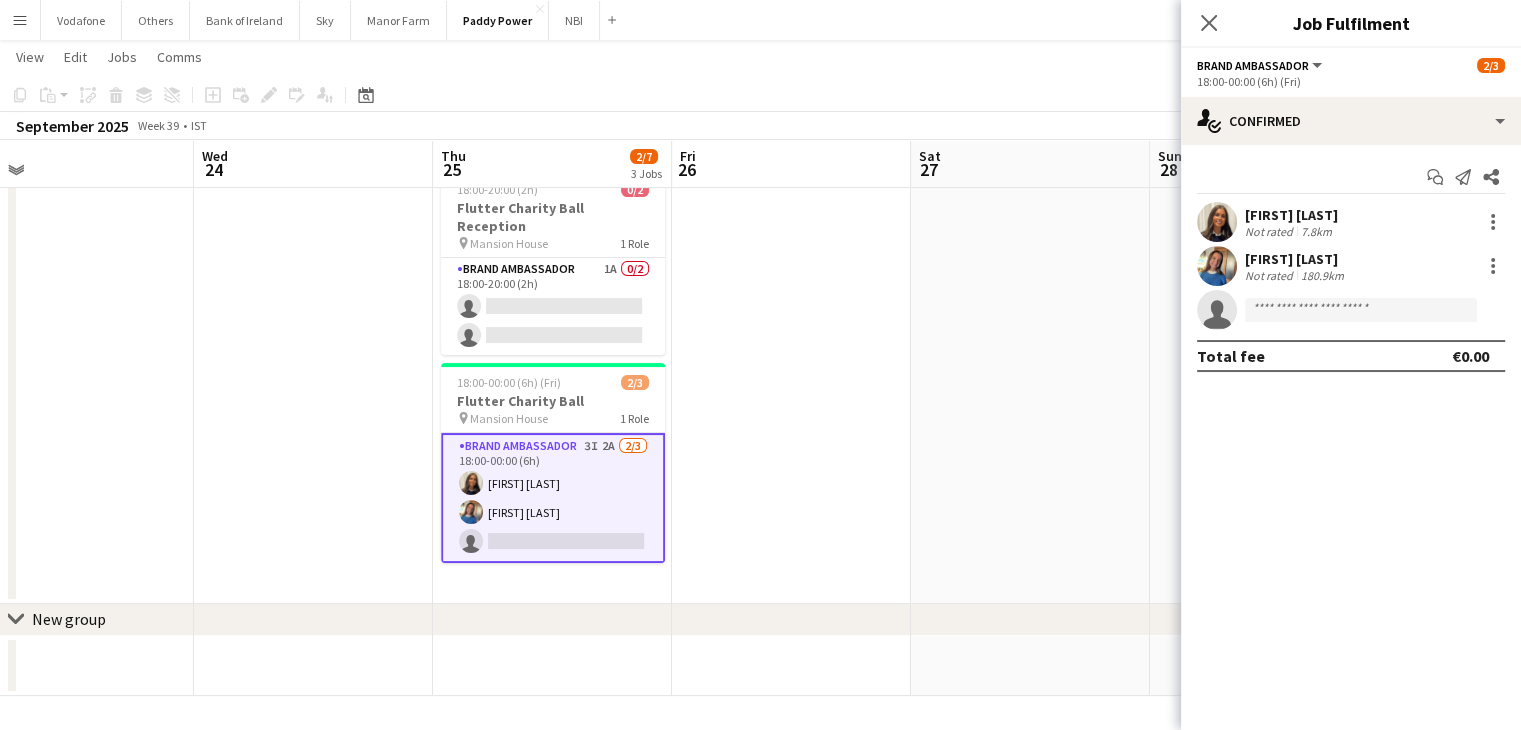 click at bounding box center [1217, 222] 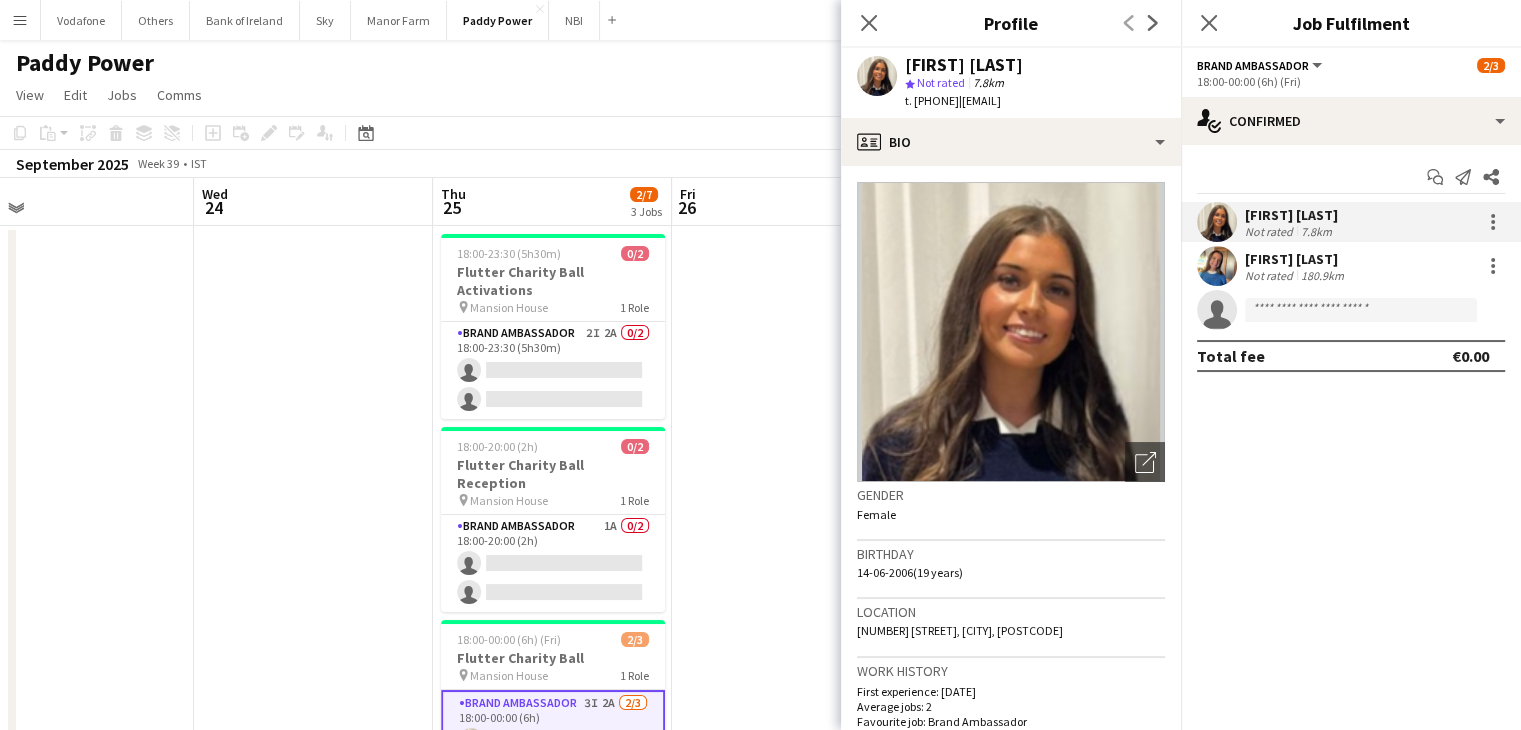 scroll, scrollTop: 255, scrollLeft: 0, axis: vertical 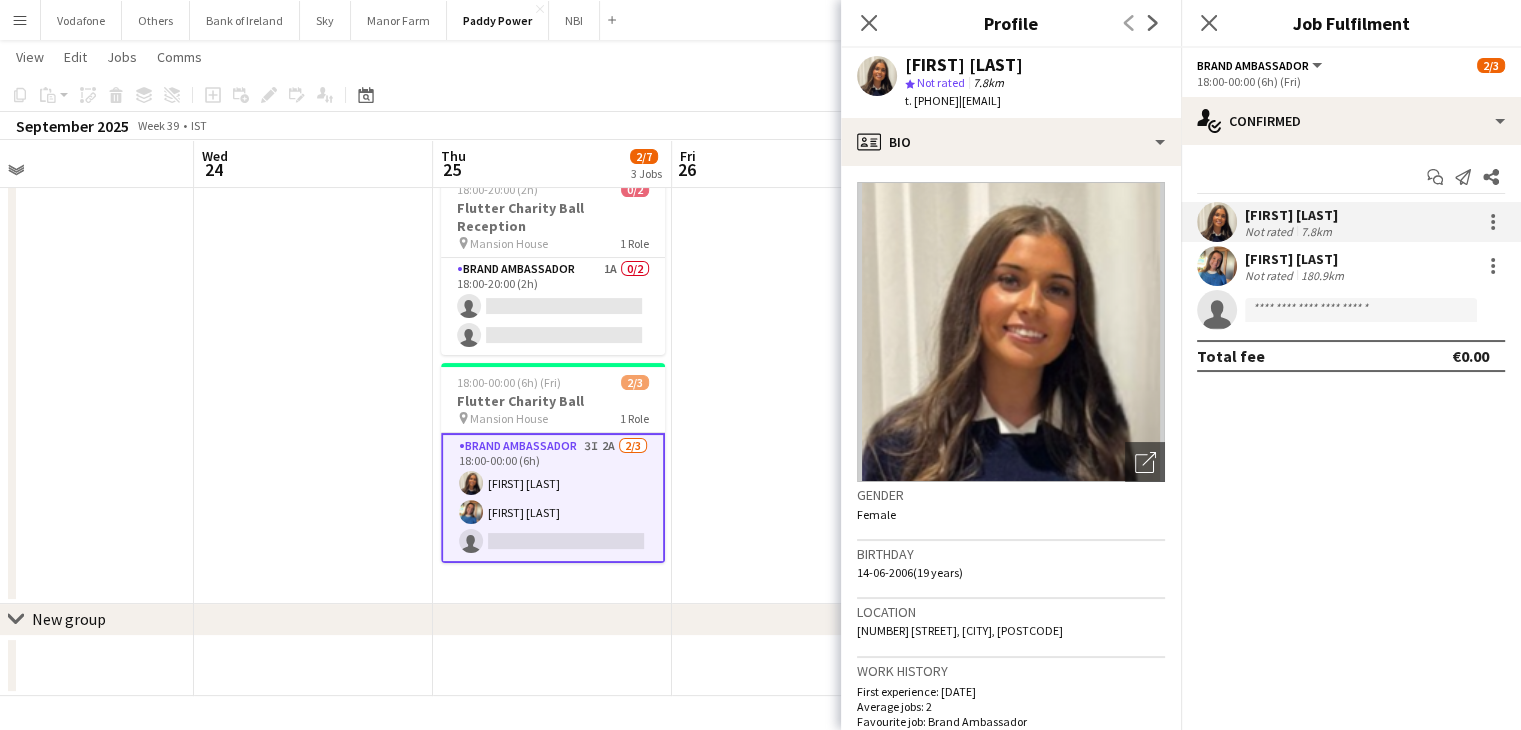 drag, startPoint x: 988, startPoint y: 98, endPoint x: 946, endPoint y: 108, distance: 43.174065 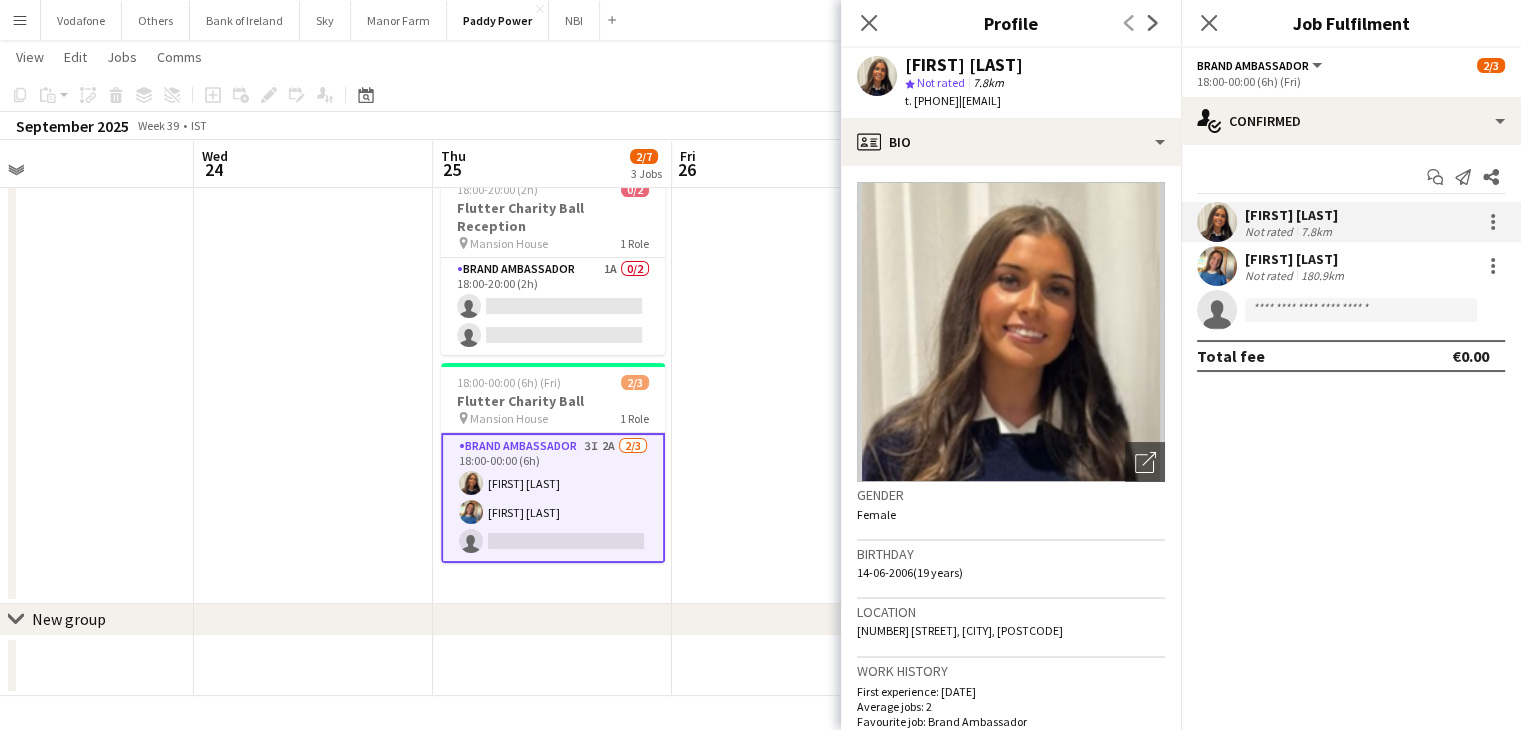 drag, startPoint x: 990, startPoint y: 93, endPoint x: 923, endPoint y: 110, distance: 69.12308 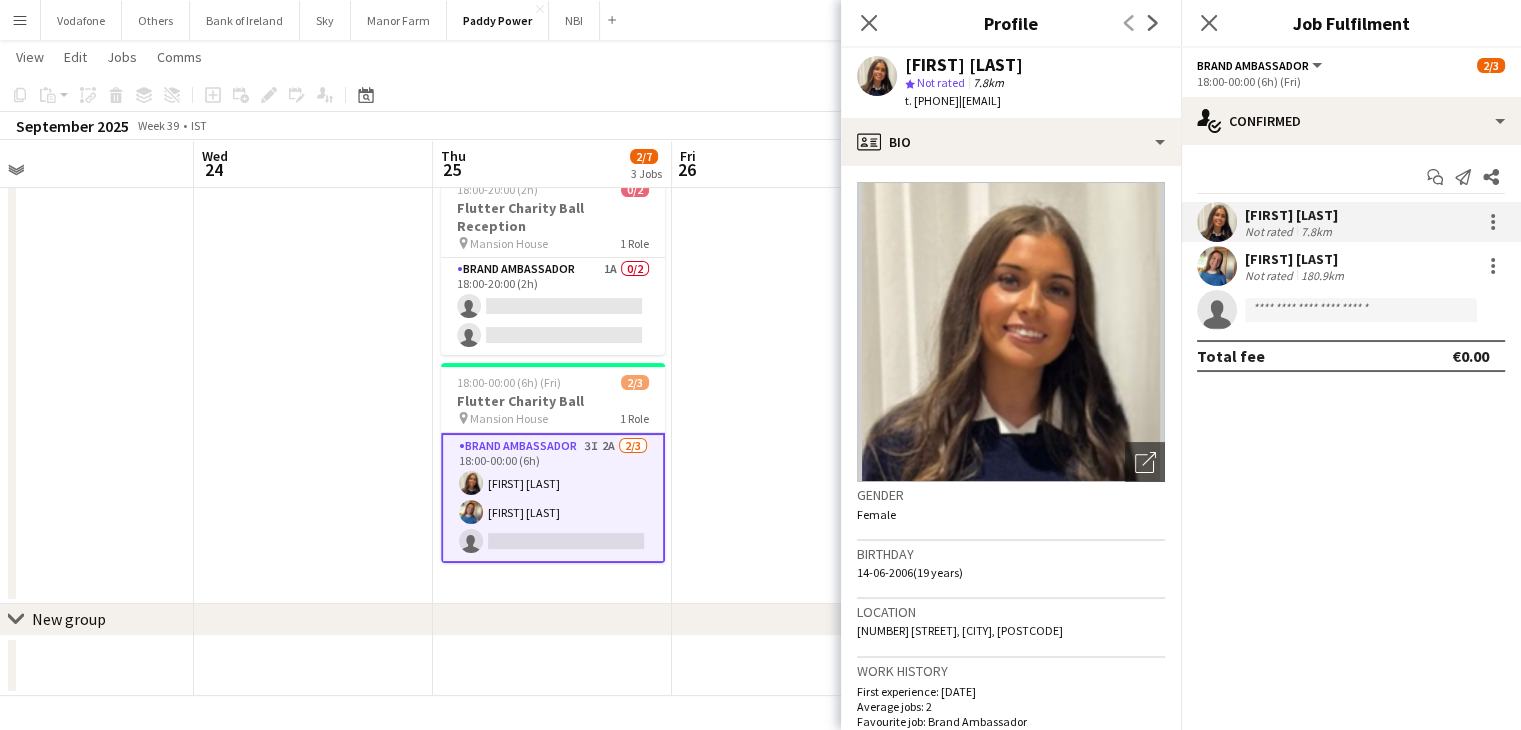 copy on "[PHONE]" 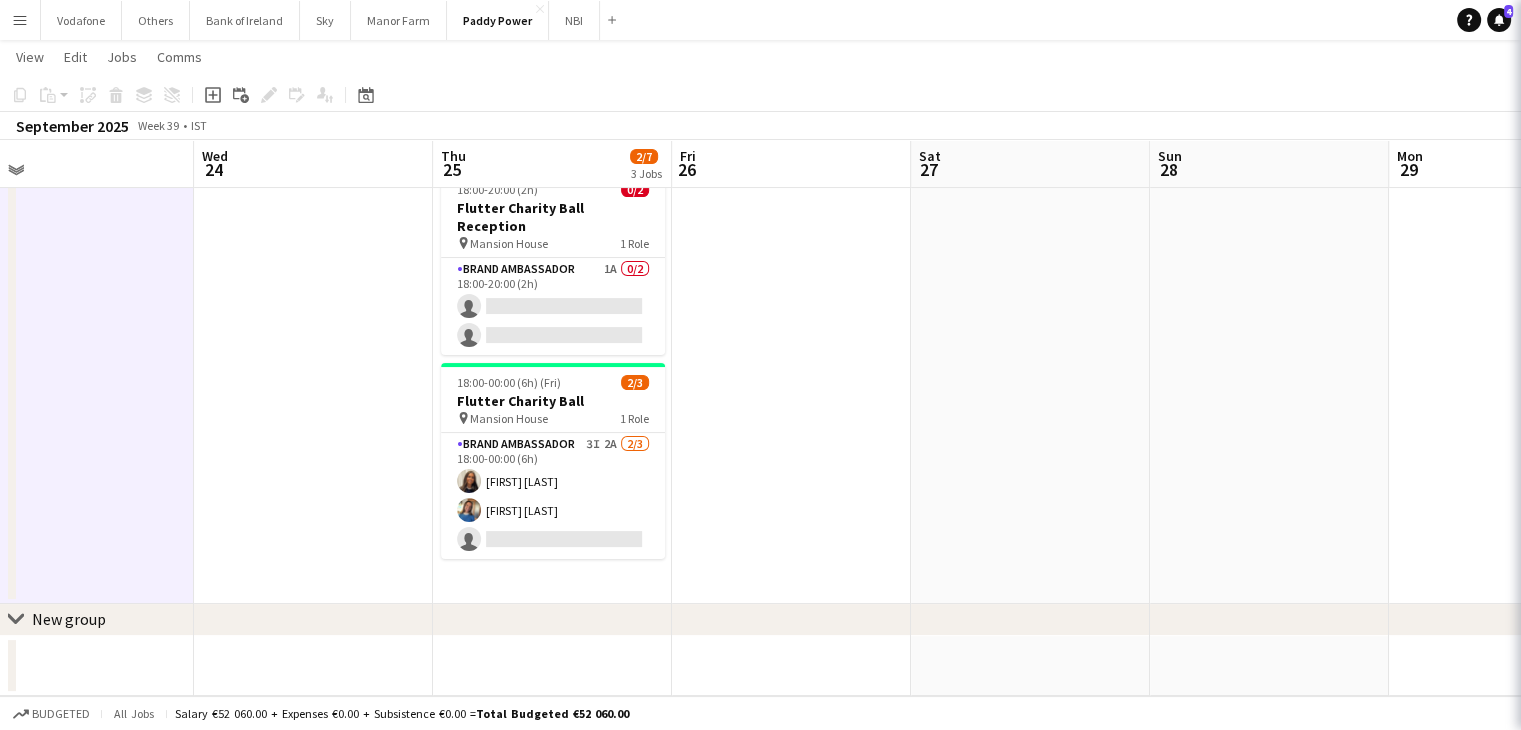 scroll, scrollTop: 0, scrollLeft: 526, axis: horizontal 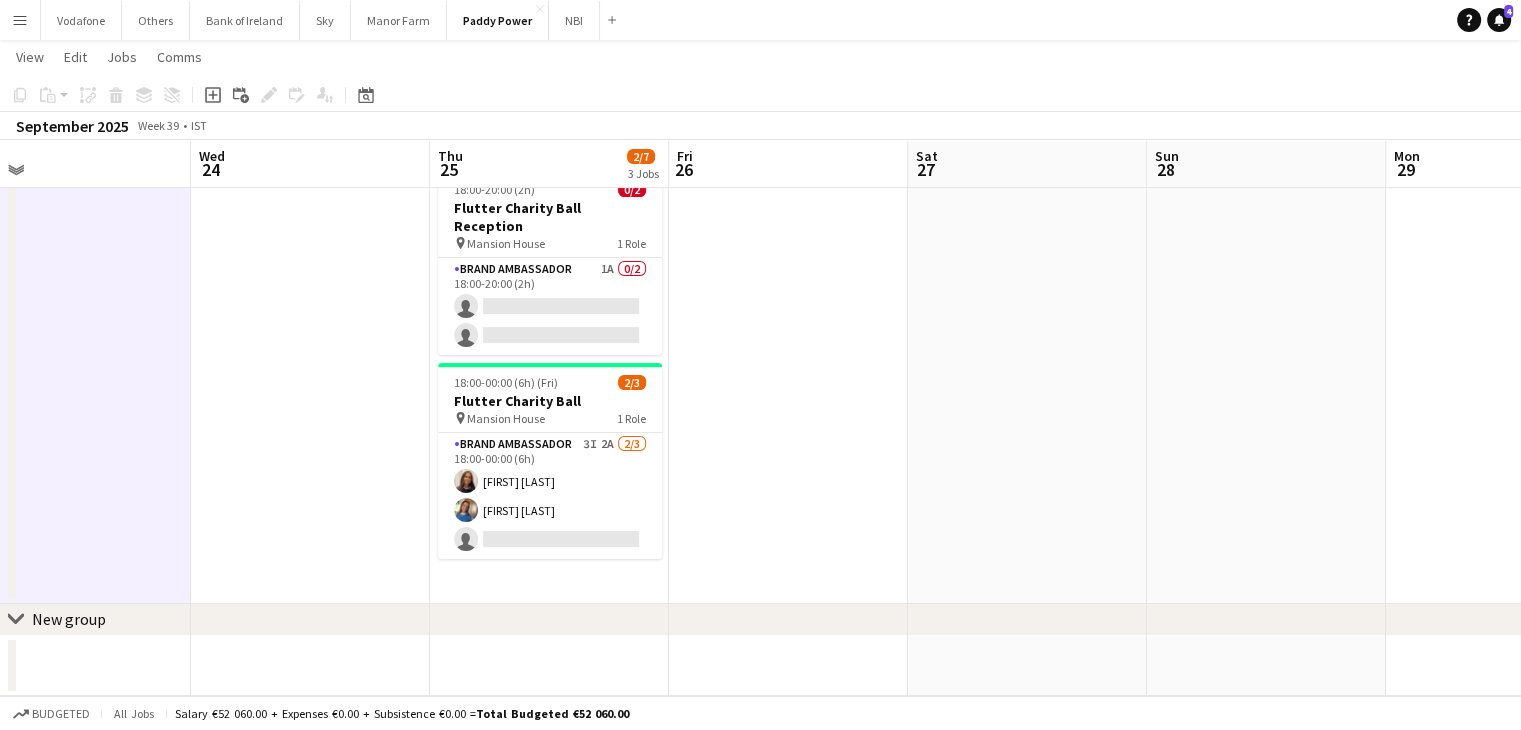click at bounding box center [310, 286] 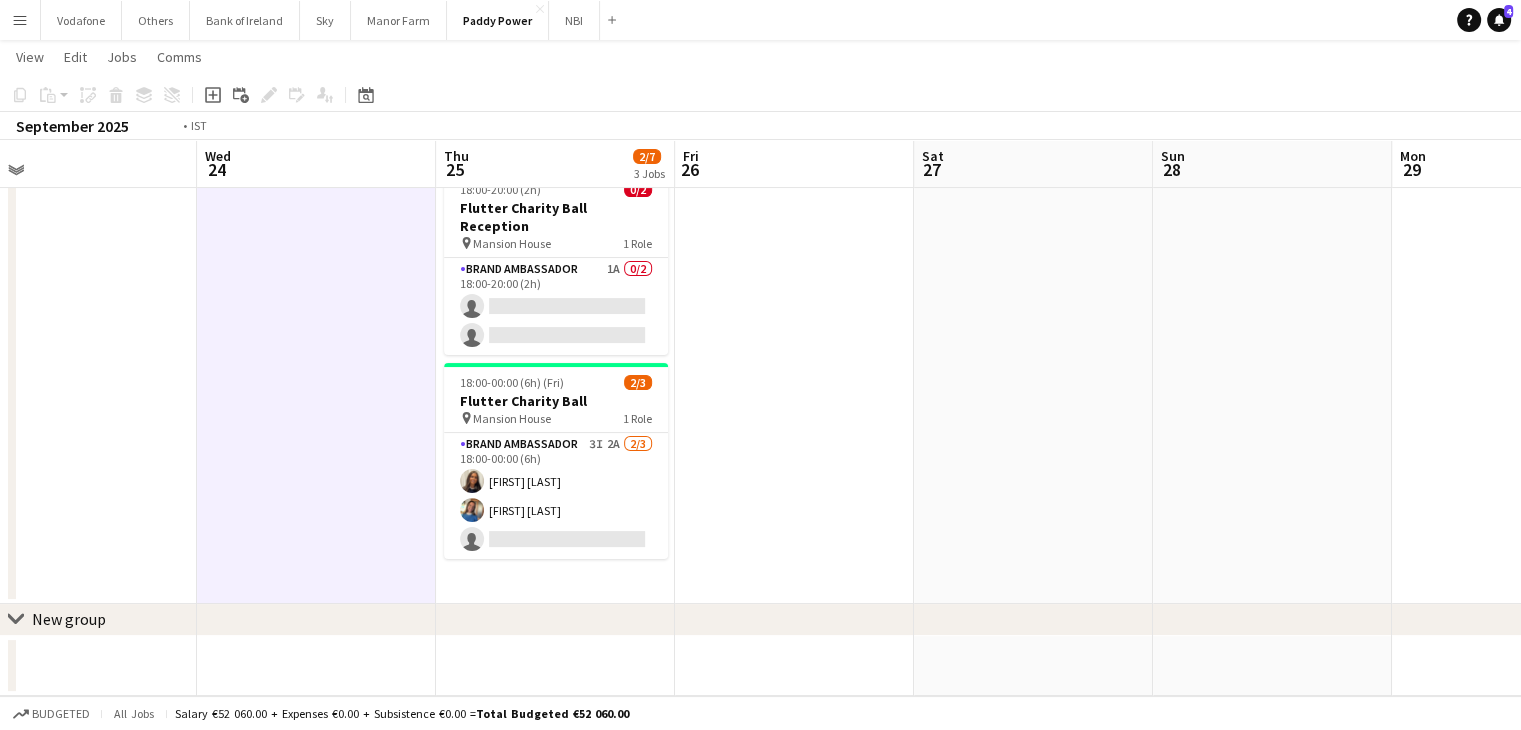 scroll, scrollTop: 0, scrollLeft: 560, axis: horizontal 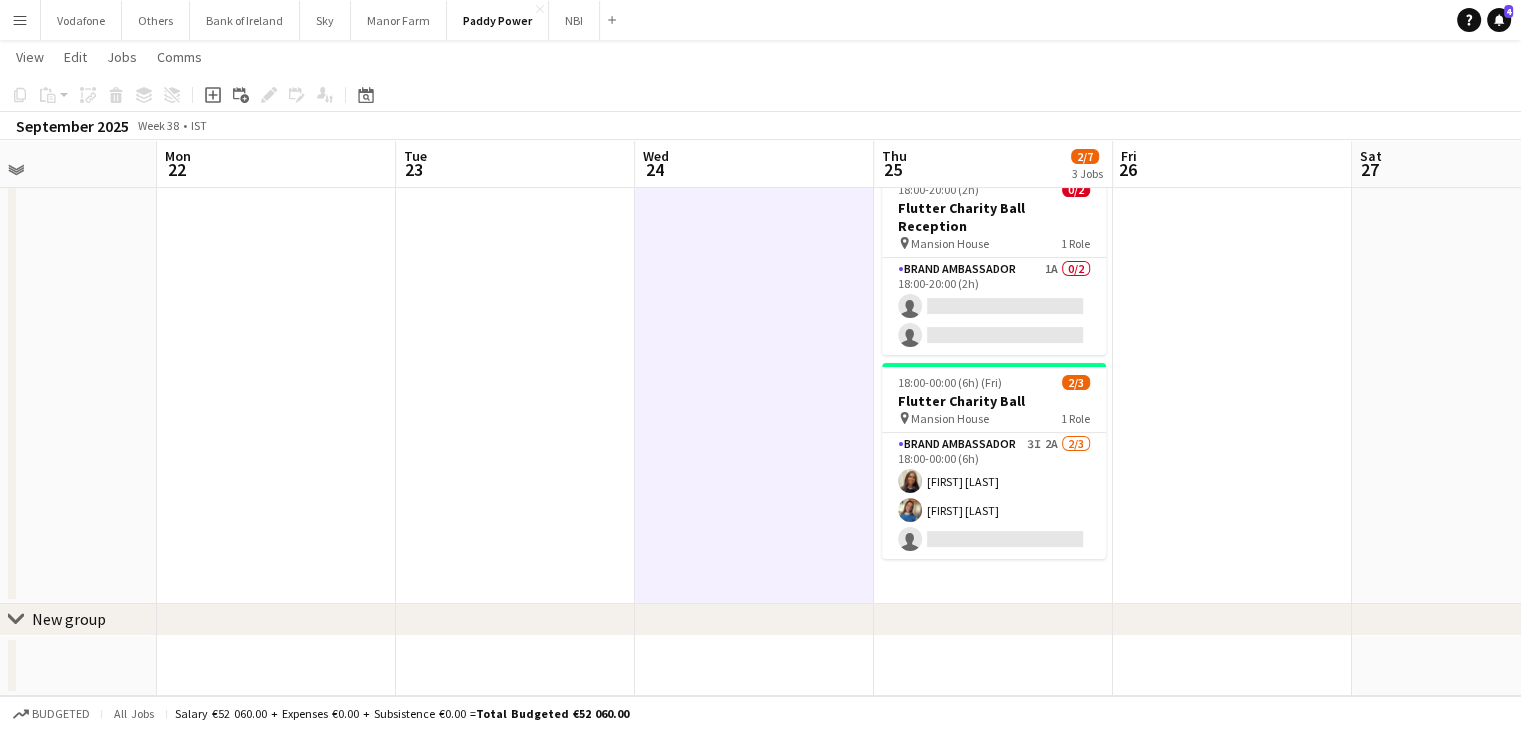 drag, startPoint x: 742, startPoint y: 300, endPoint x: 1186, endPoint y: 227, distance: 449.96112 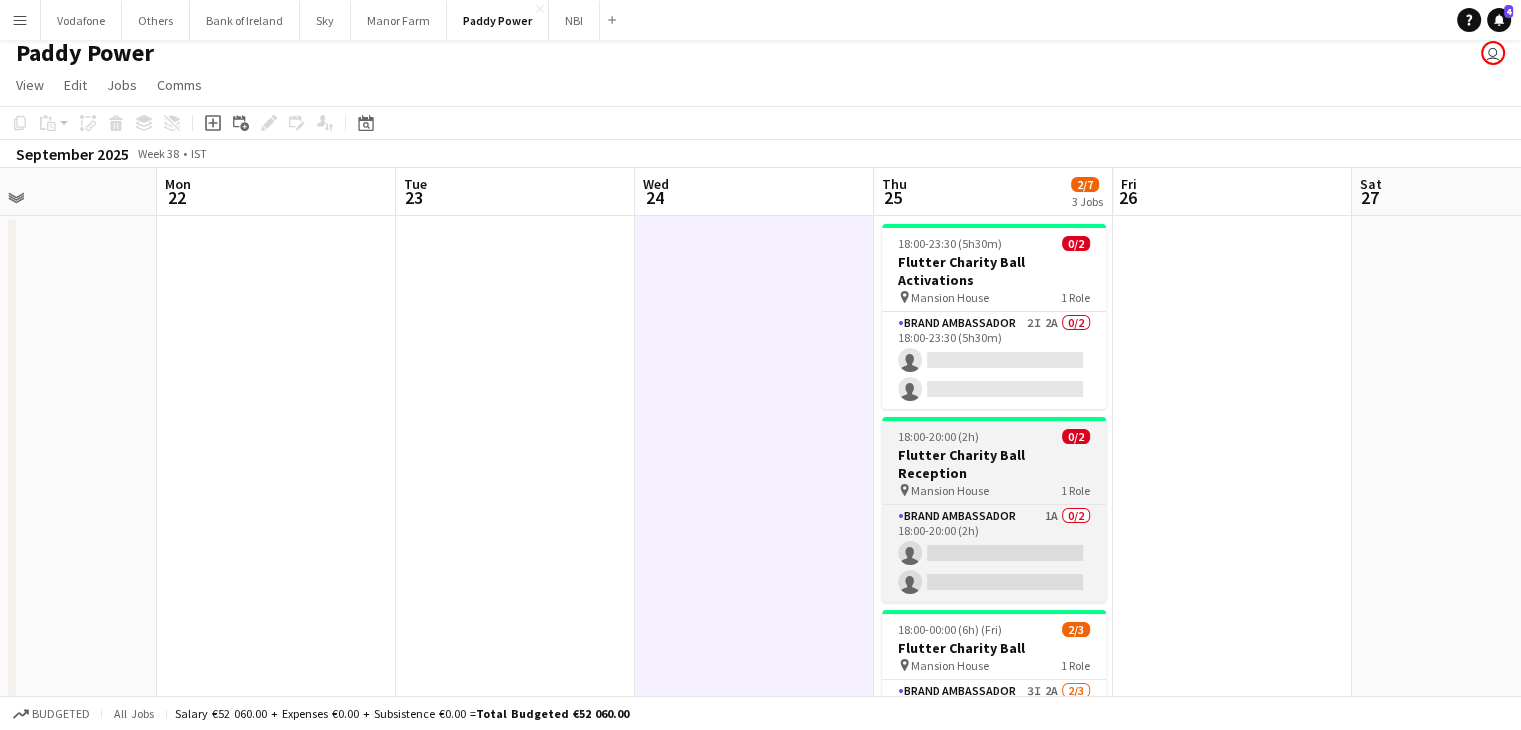 scroll, scrollTop: 0, scrollLeft: 0, axis: both 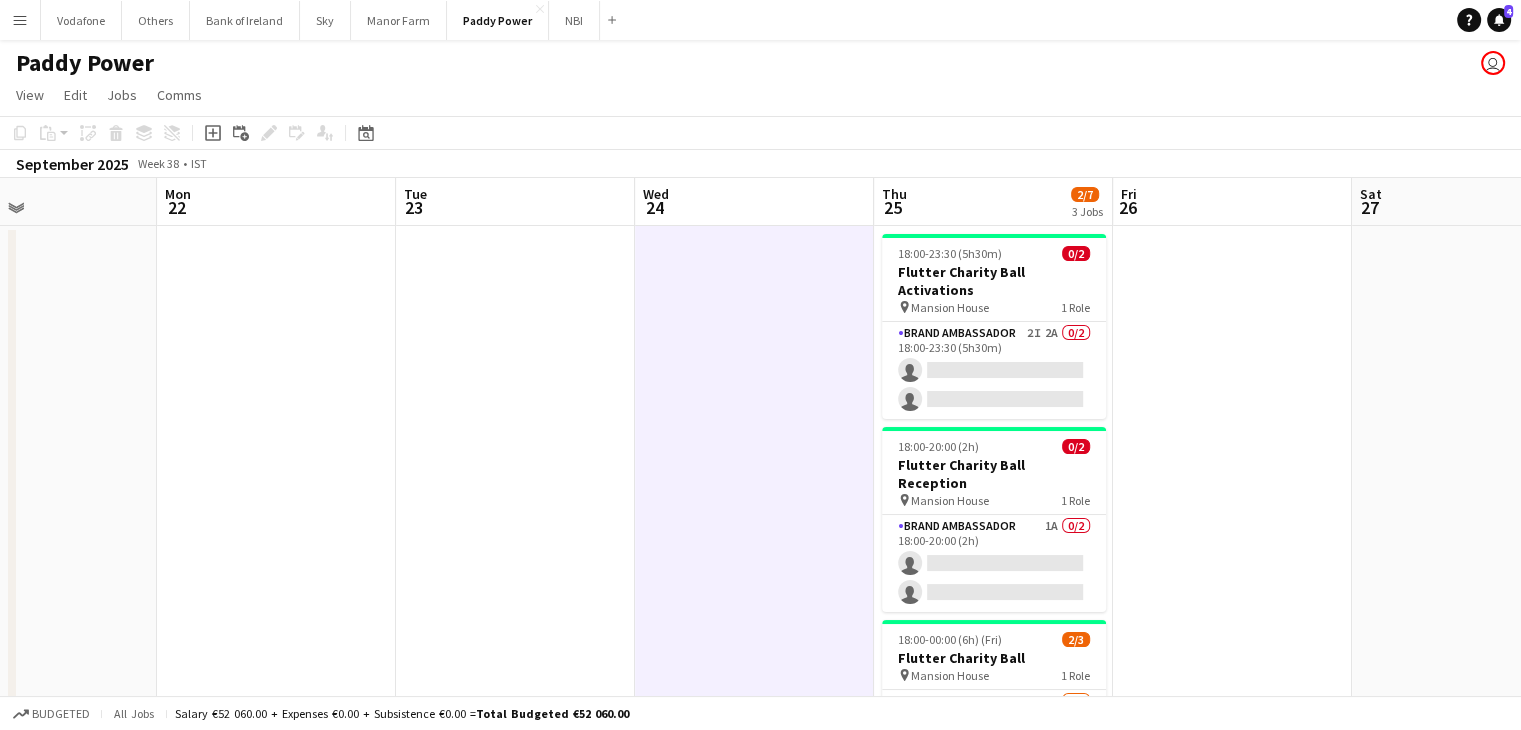 click at bounding box center (515, 543) 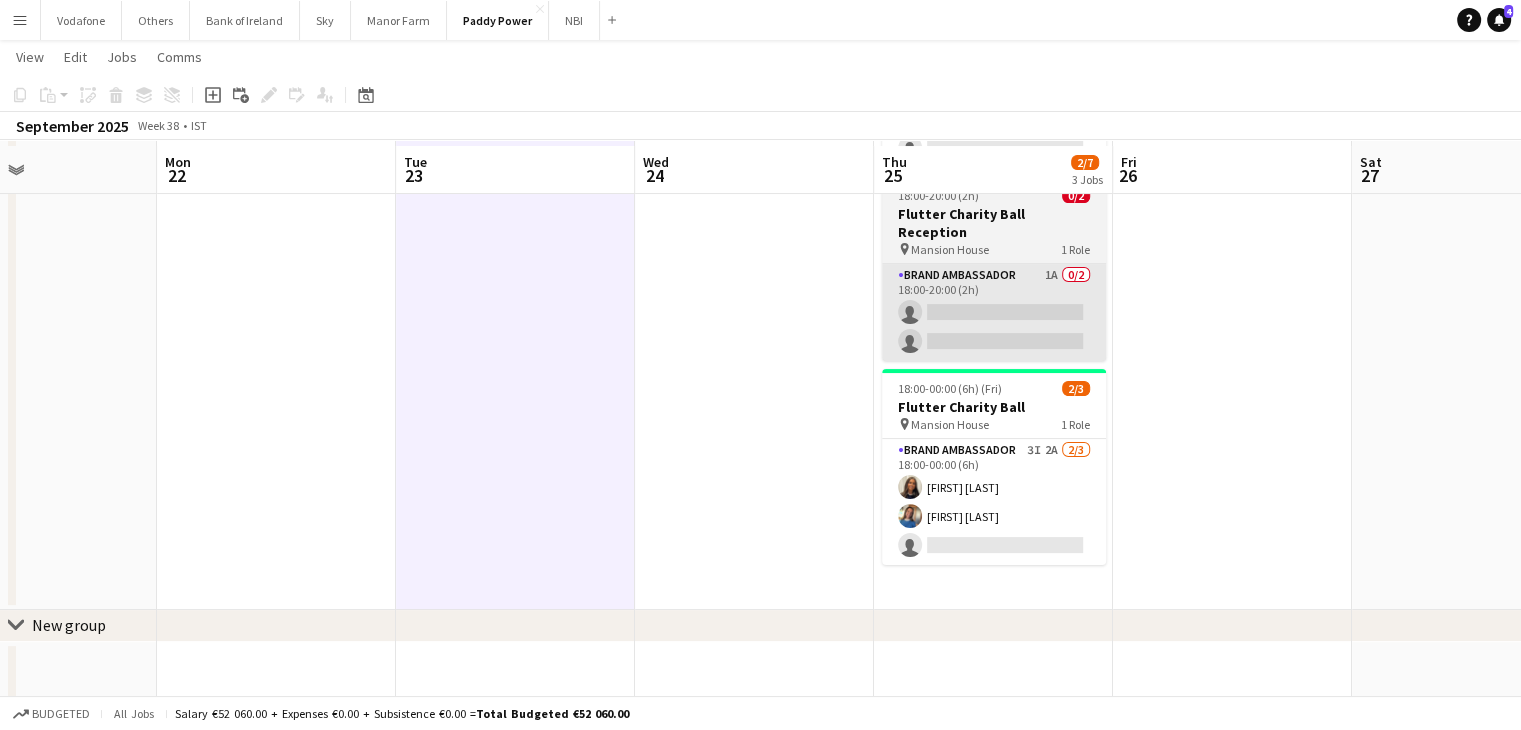 scroll, scrollTop: 255, scrollLeft: 0, axis: vertical 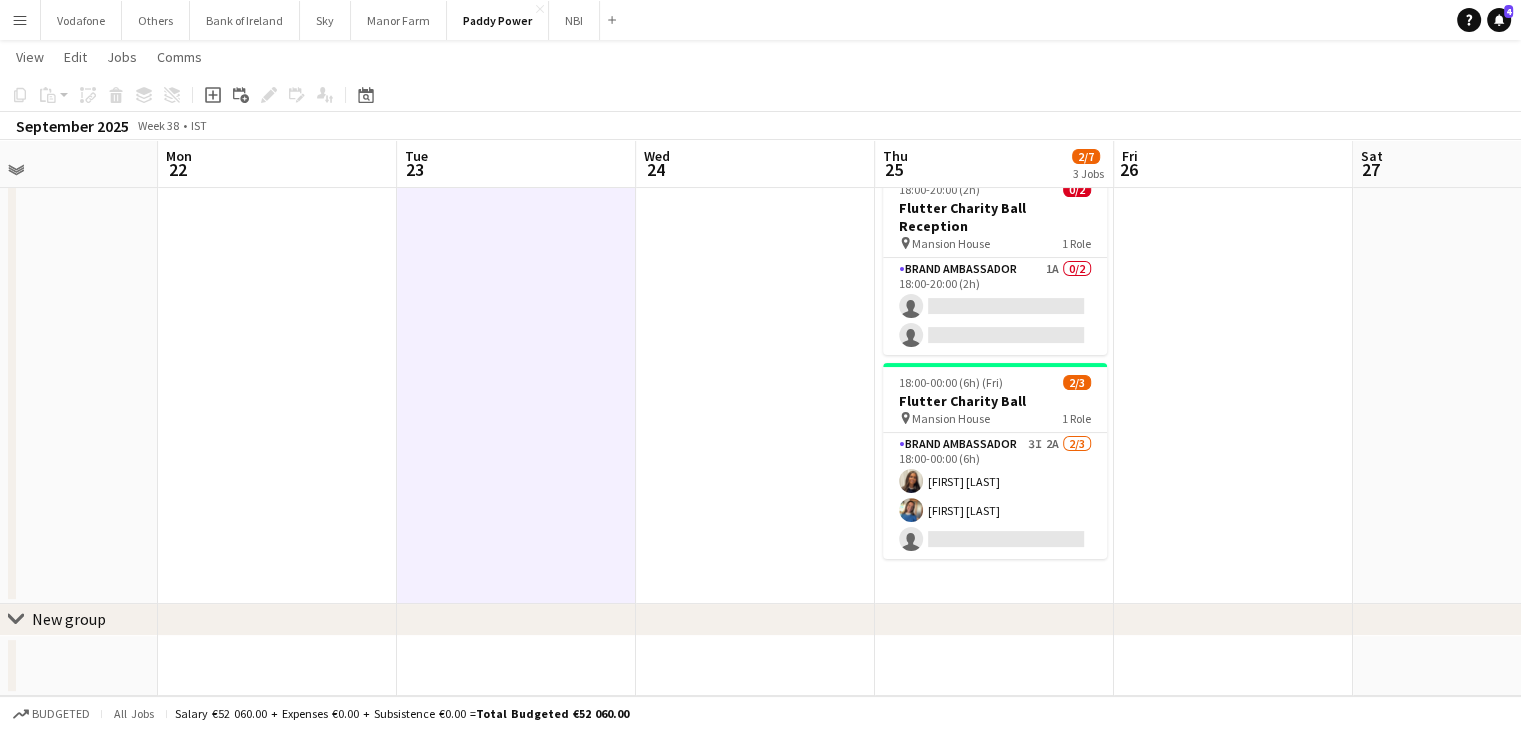 drag, startPoint x: 1013, startPoint y: 311, endPoint x: 1443, endPoint y: 206, distance: 442.63416 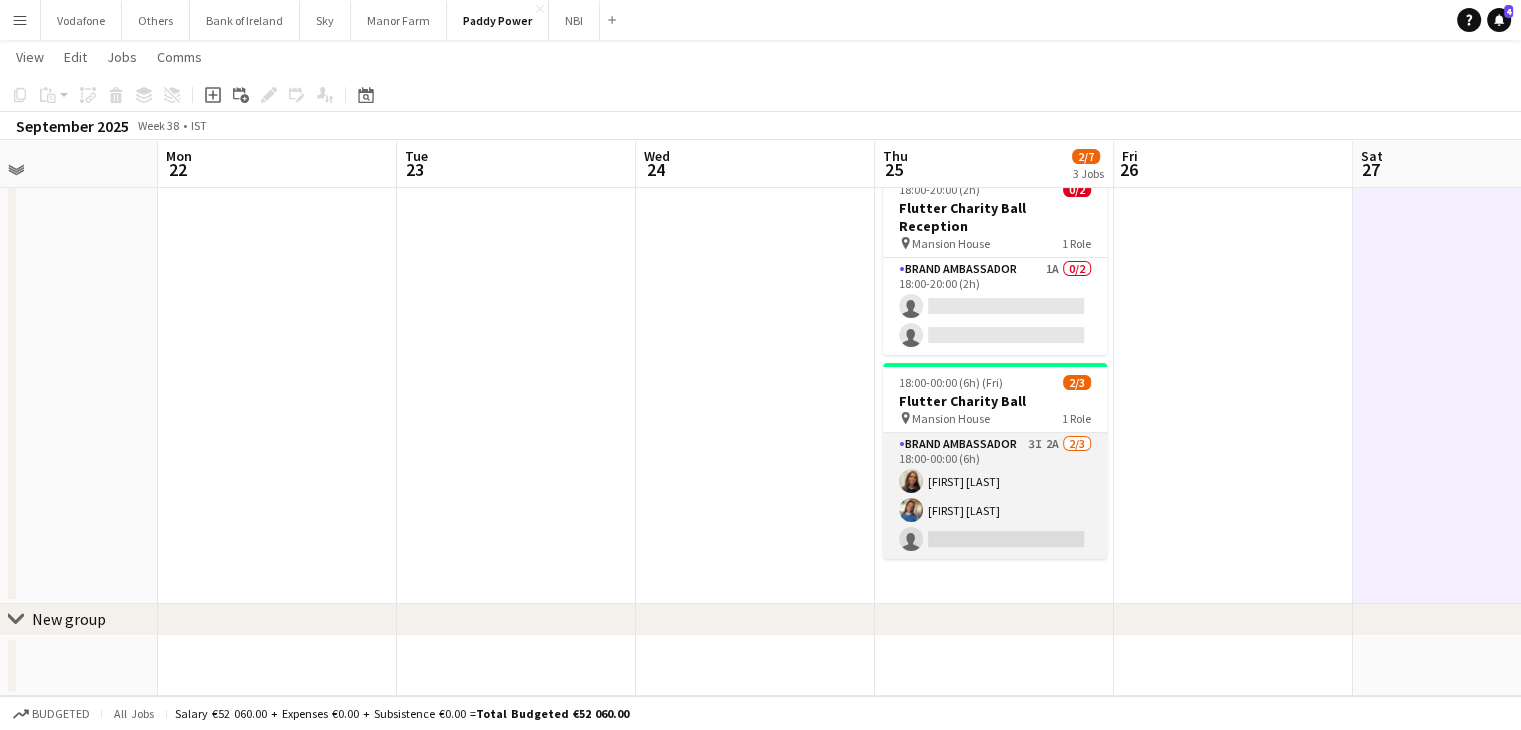 click on "Brand Ambassador   3I   2A   2/3   18:00-00:00 (6h)
[FIRST] [LAST] [FIRST] [LAST]
single-neutral-actions" at bounding box center (995, 496) 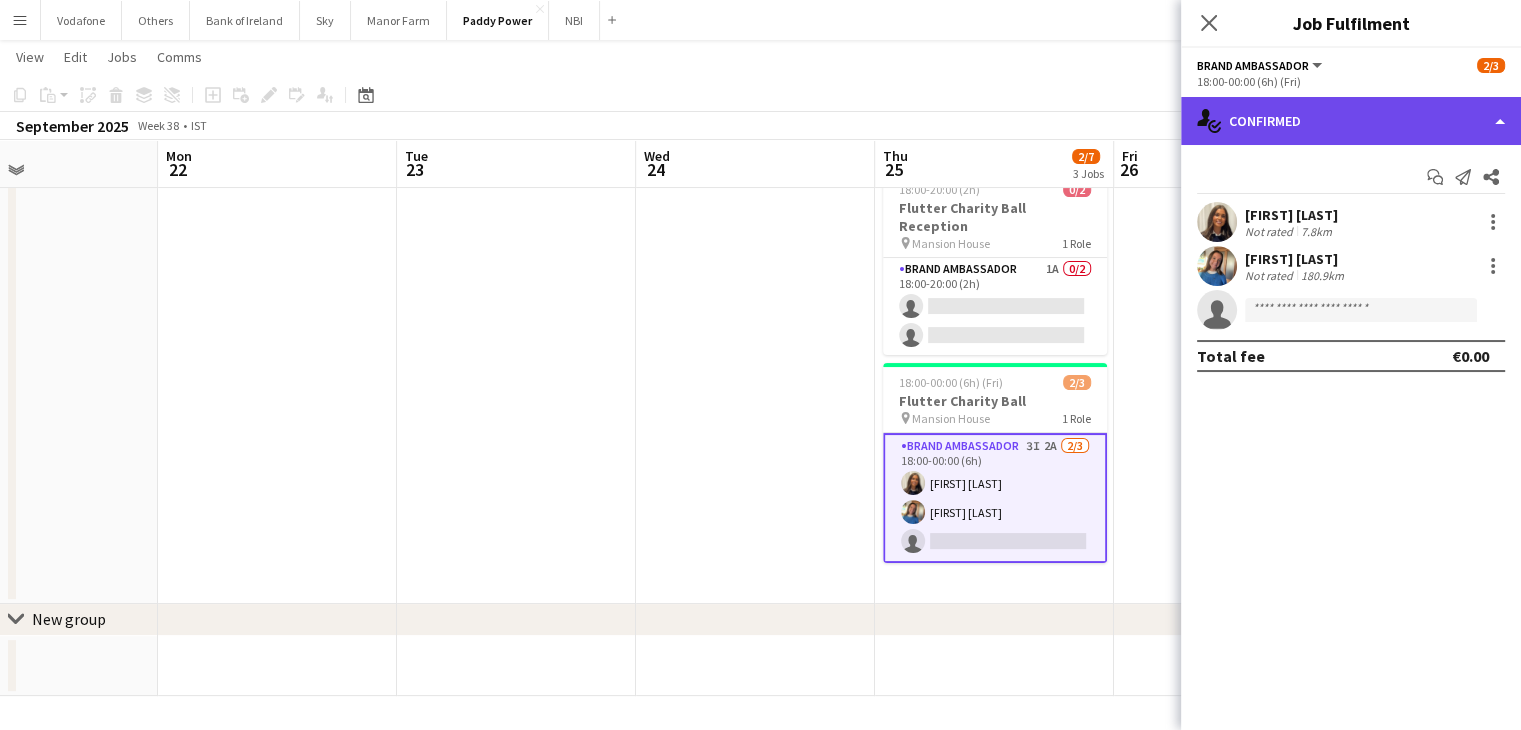 click on "single-neutral-actions-check-2
Confirmed" 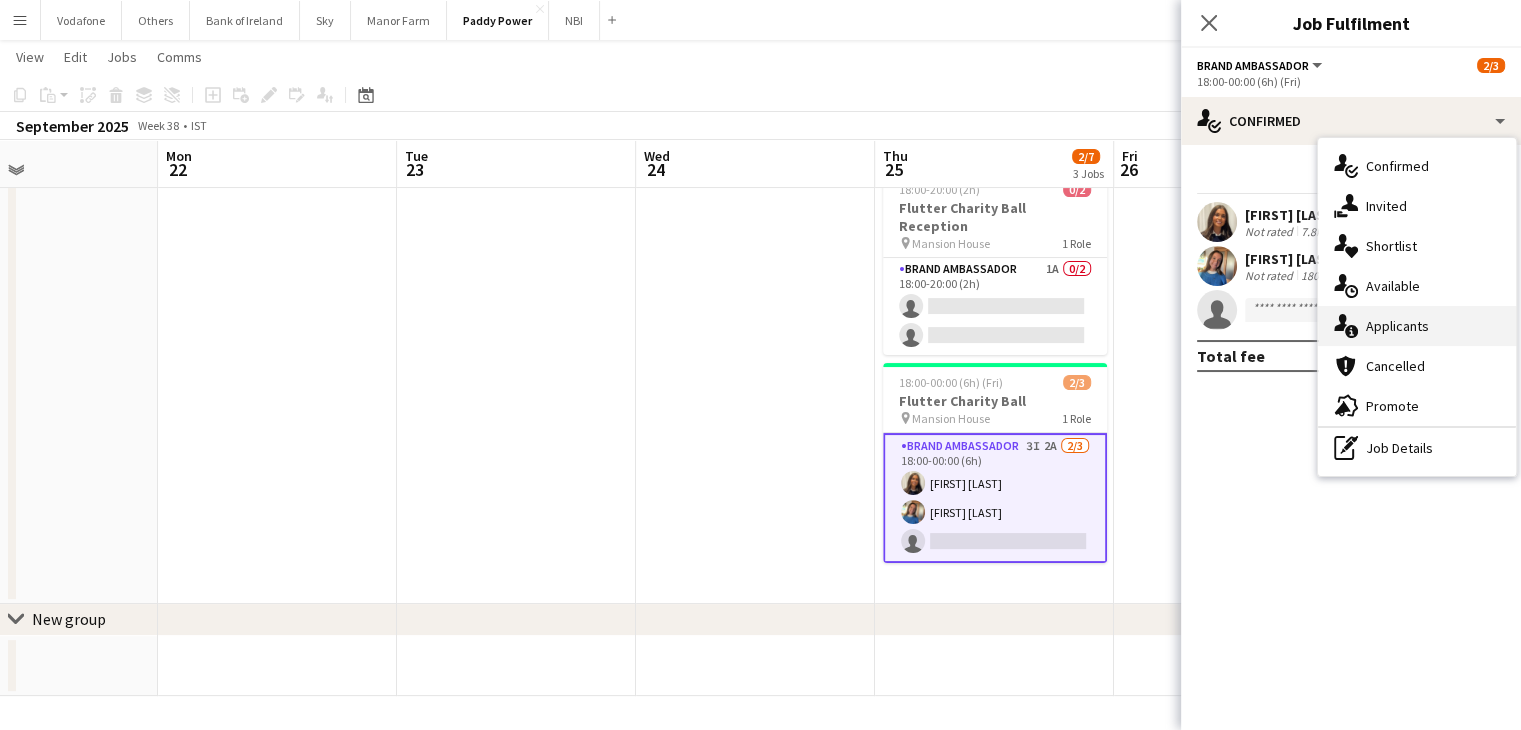 click on "single-neutral-actions-information
Applicants" at bounding box center [1417, 326] 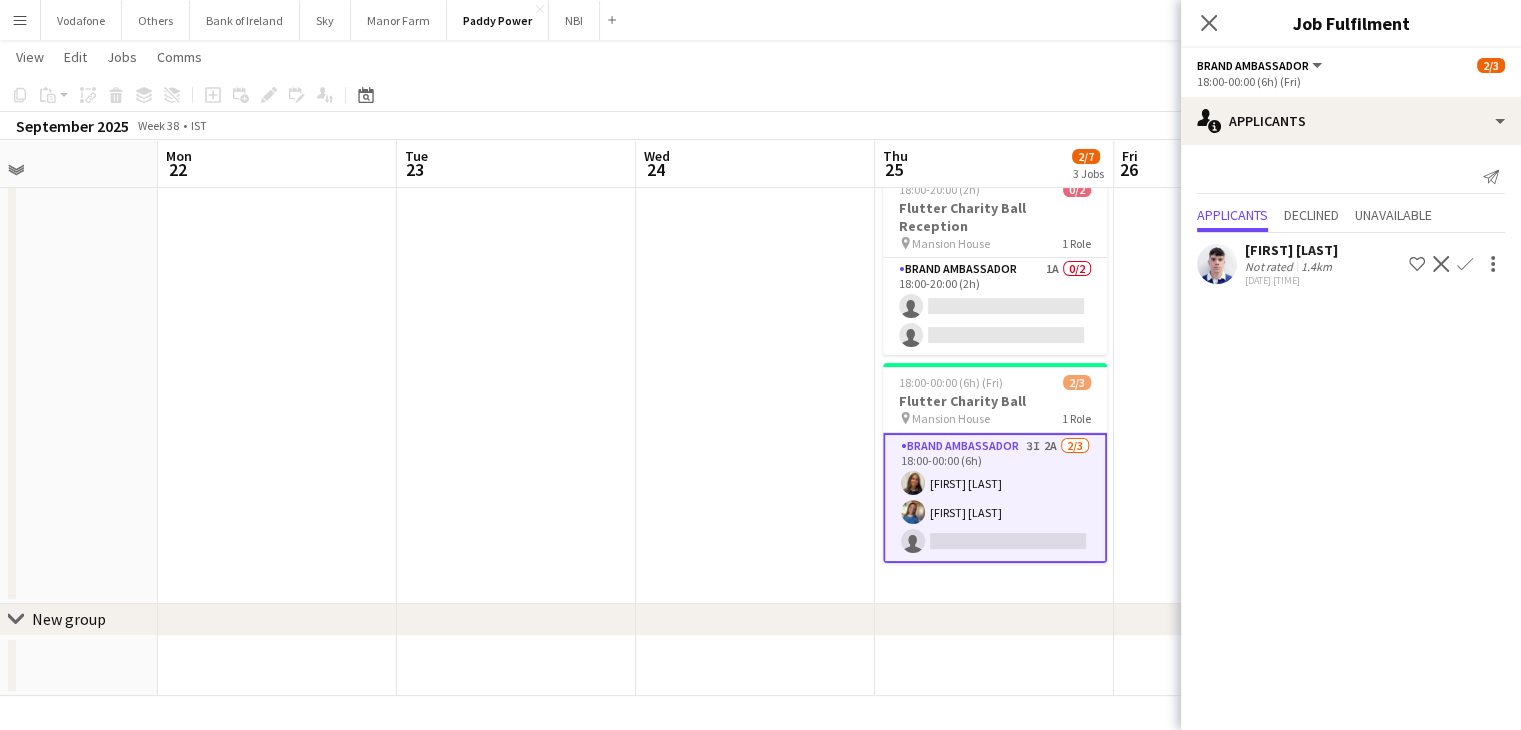click at bounding box center (755, 286) 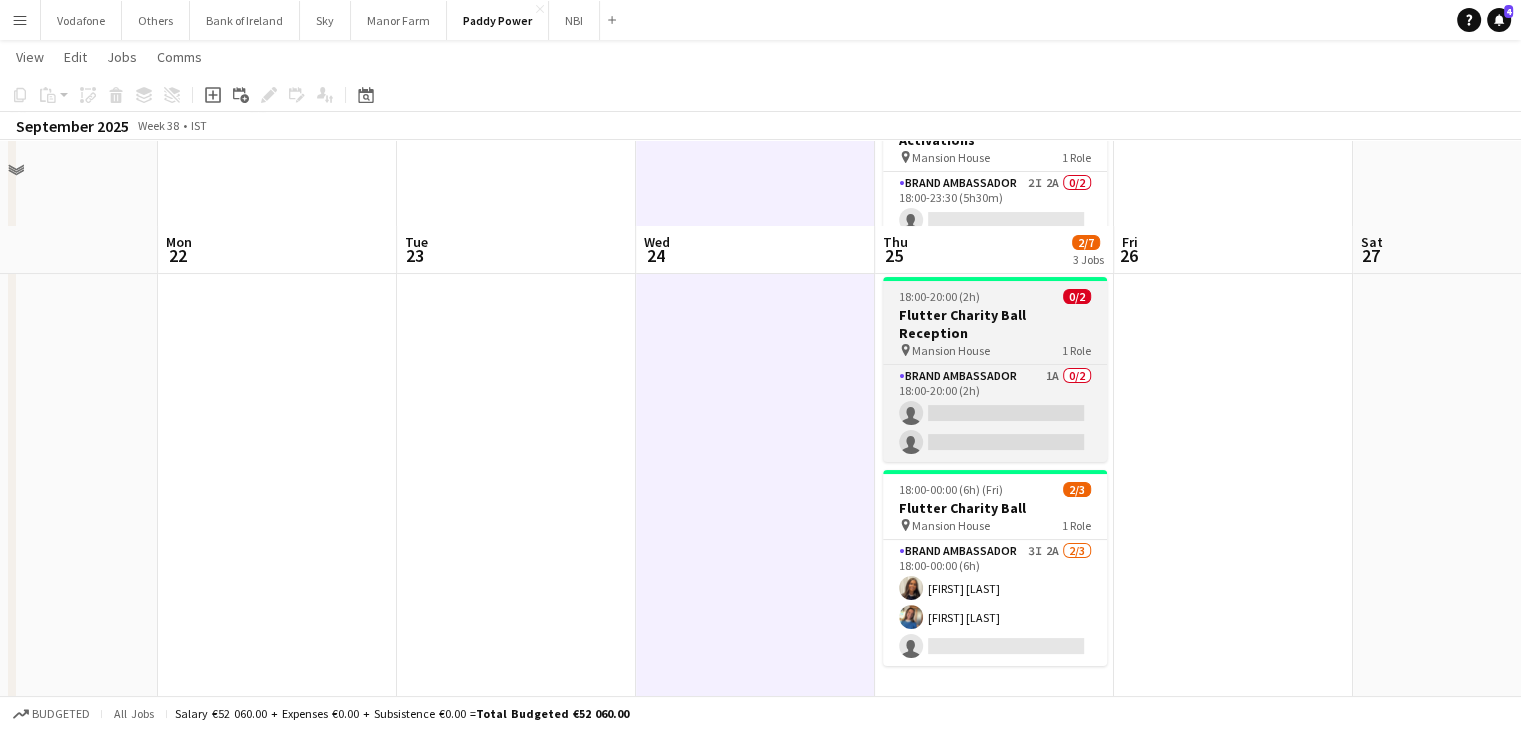 scroll, scrollTop: 0, scrollLeft: 0, axis: both 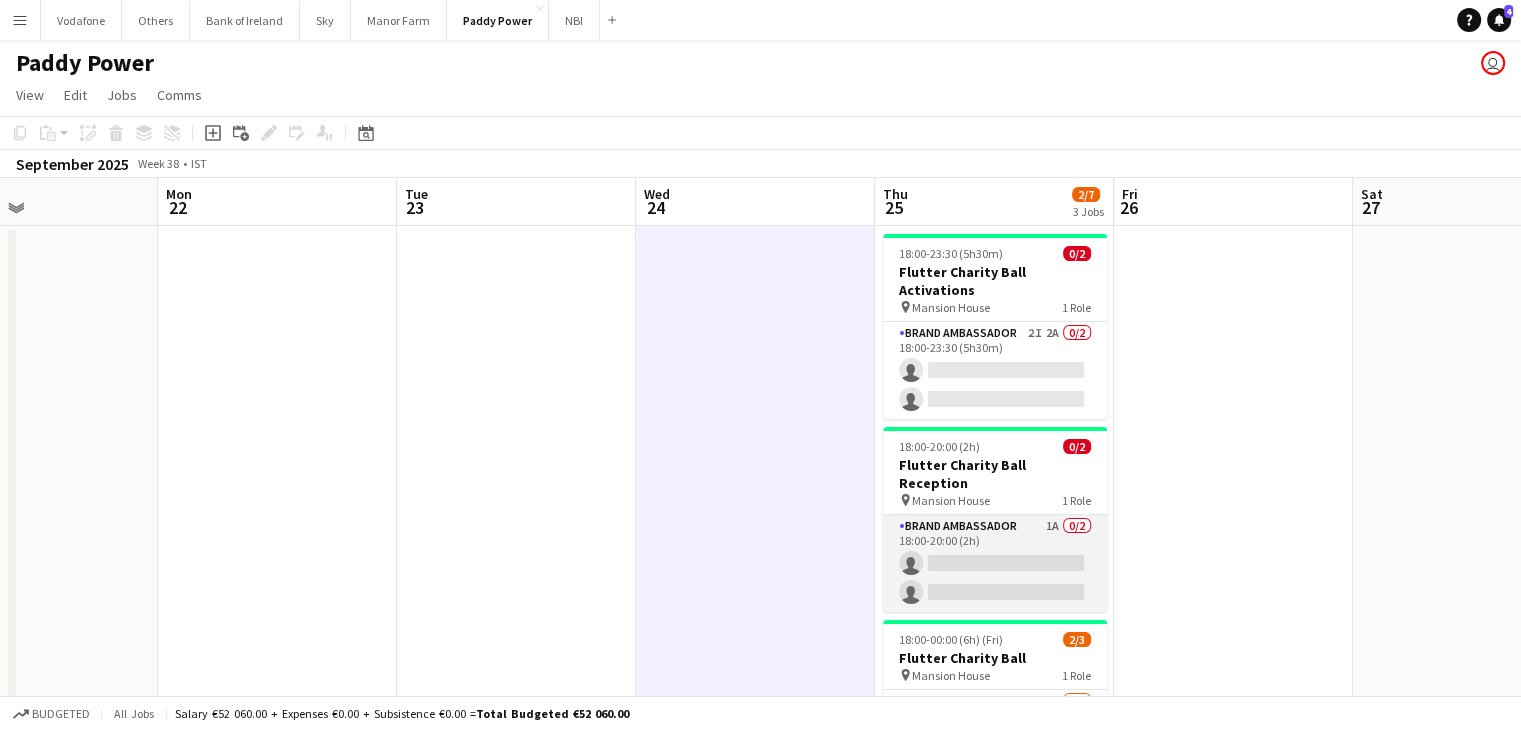 click on "Brand Ambassador   1A   0/2   18:00-20:00 (2h)
single-neutral-actions
single-neutral-actions" at bounding box center (995, 563) 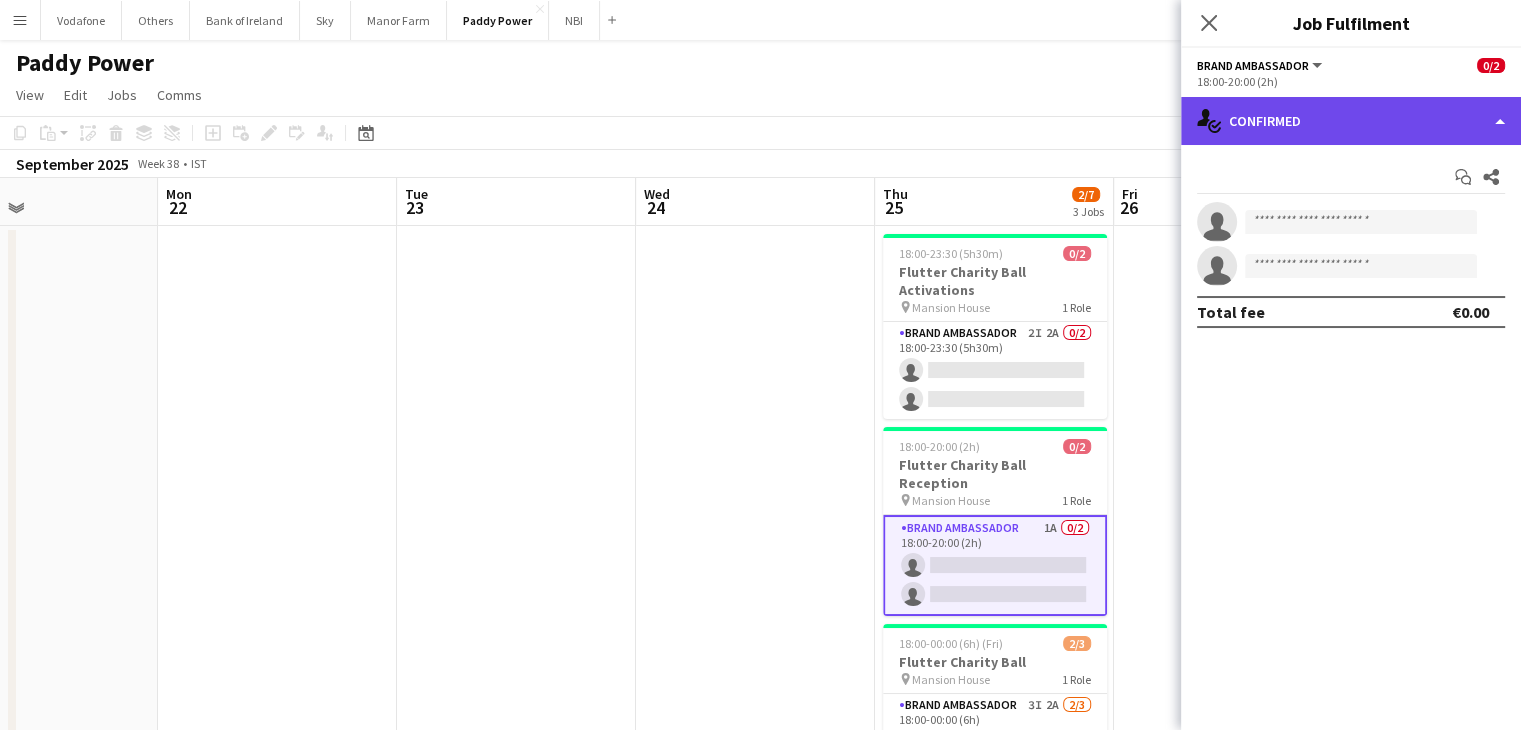 click on "single-neutral-actions-check-2
Confirmed" 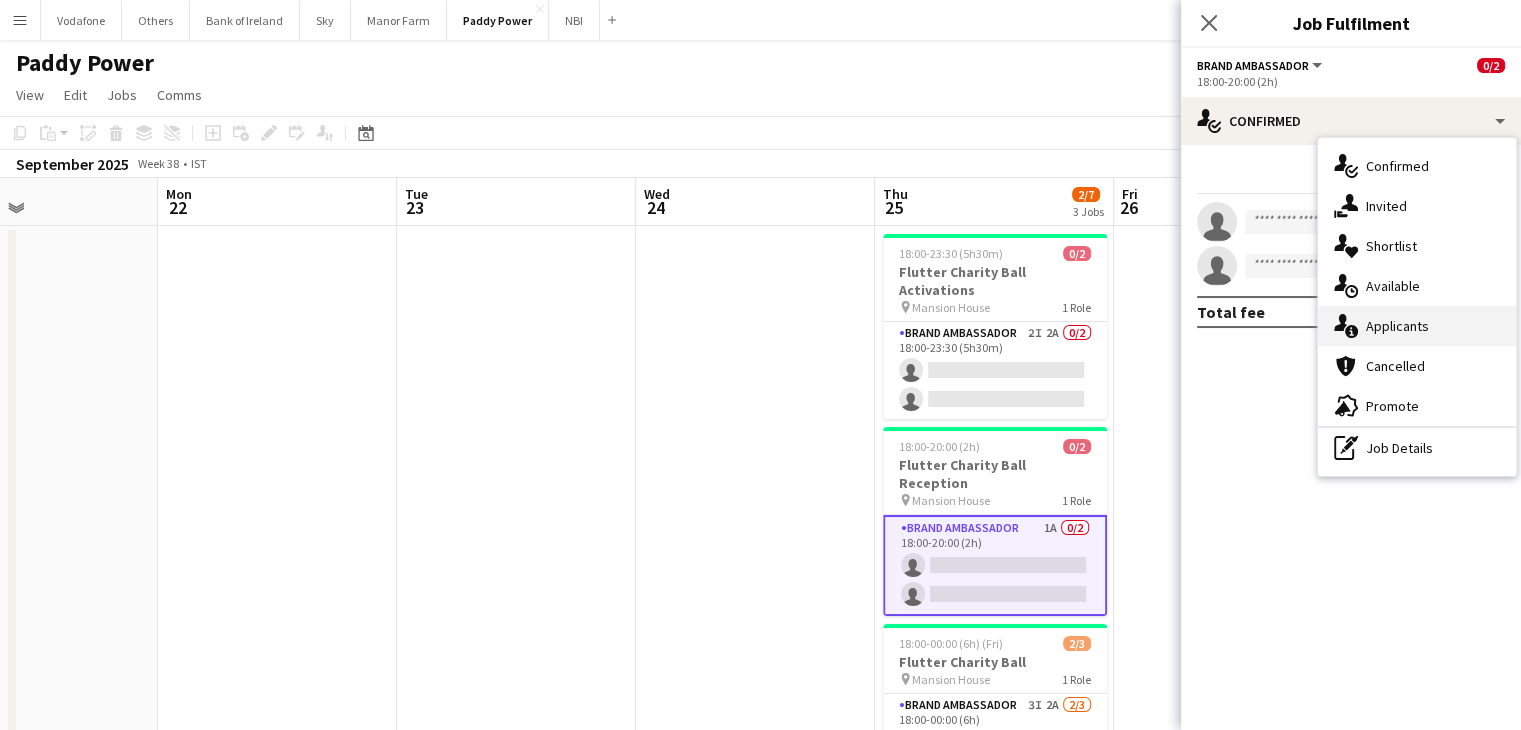 click on "single-neutral-actions-information
Applicants" at bounding box center (1417, 326) 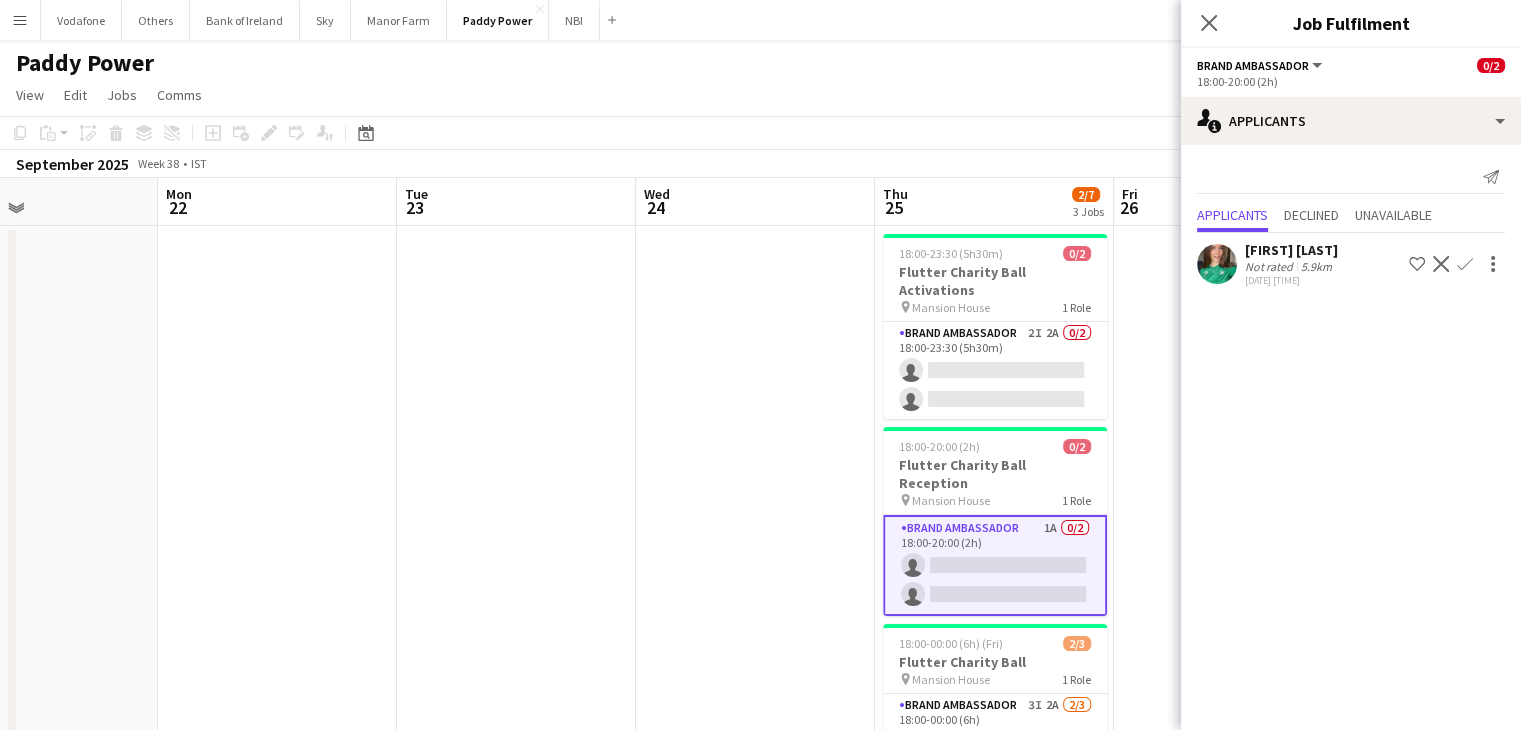 click 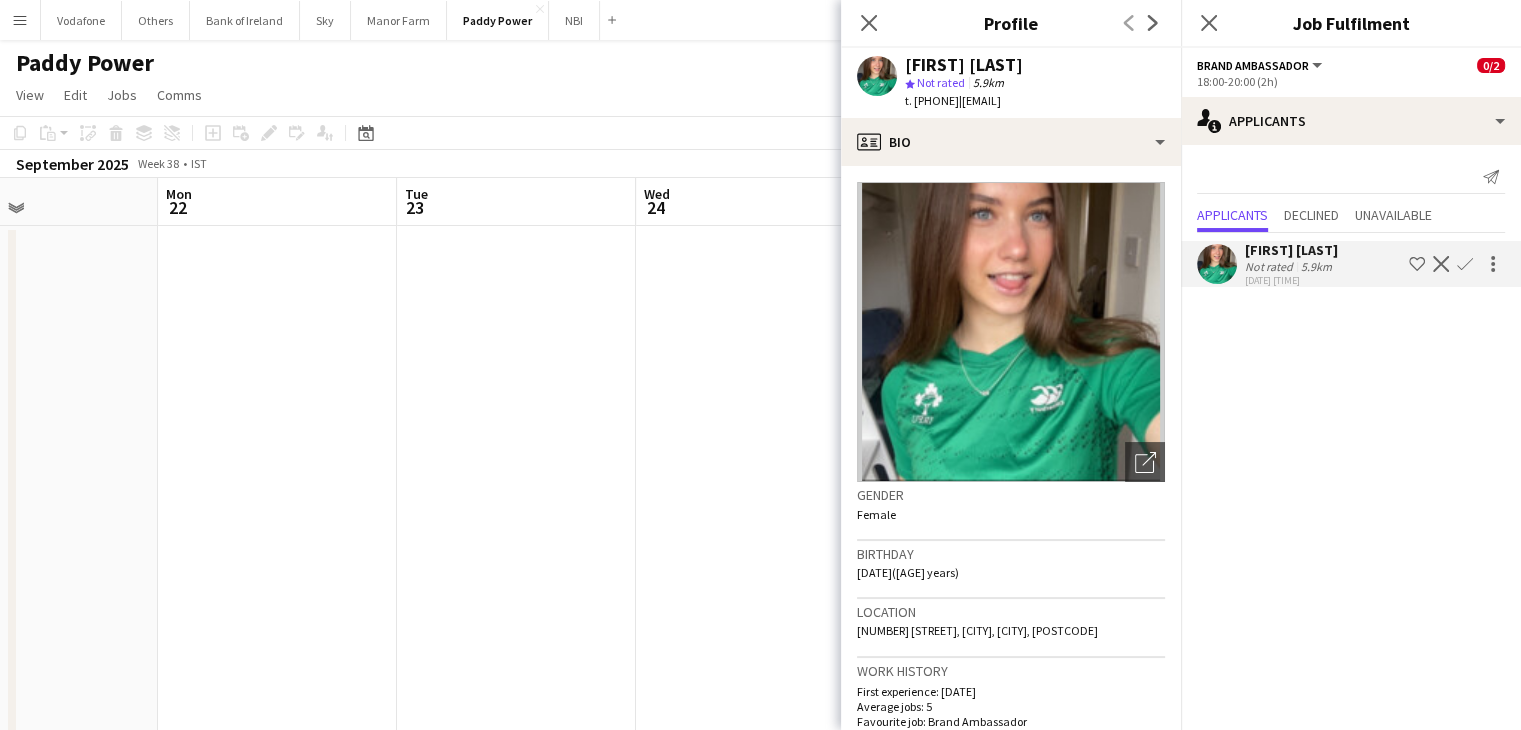 click on "Close pop-in" 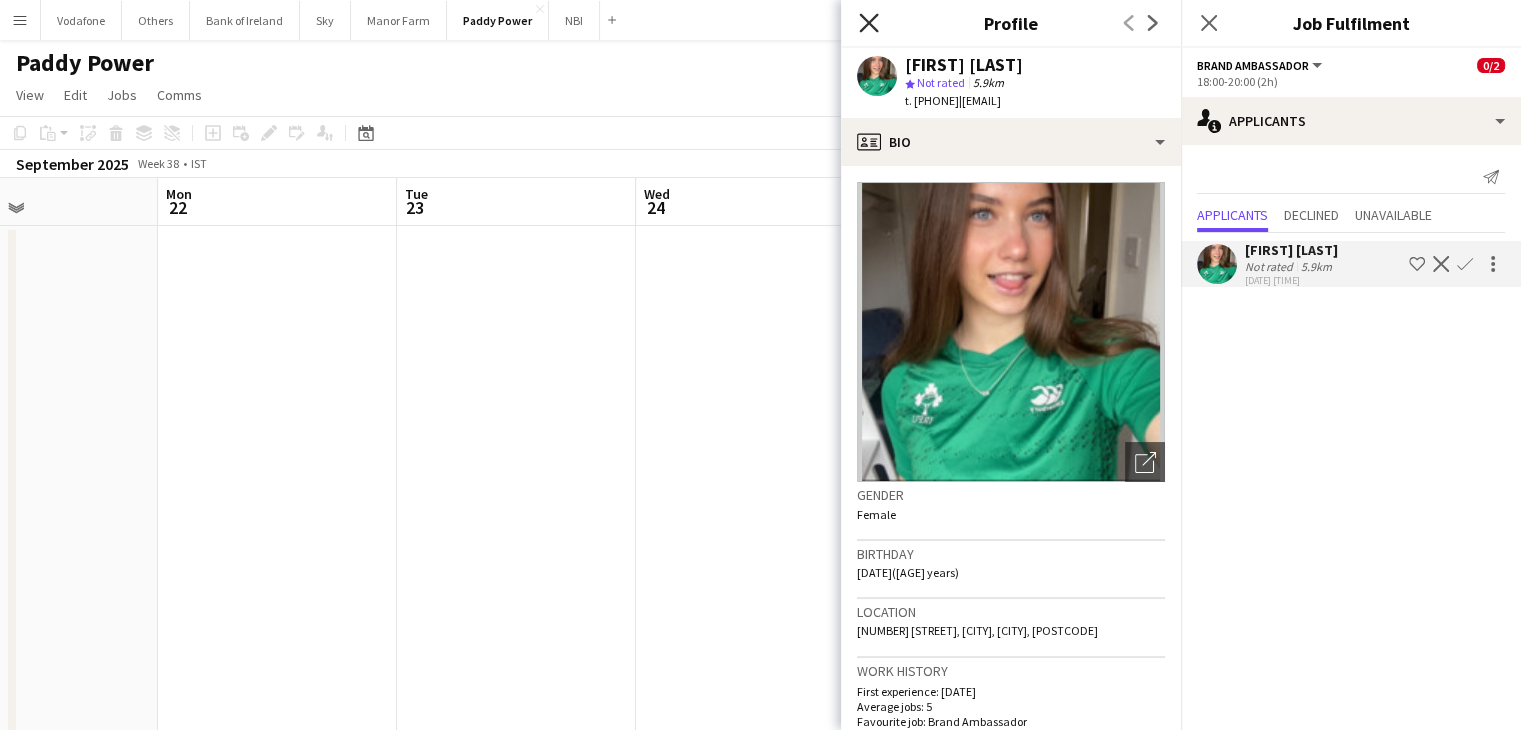 click 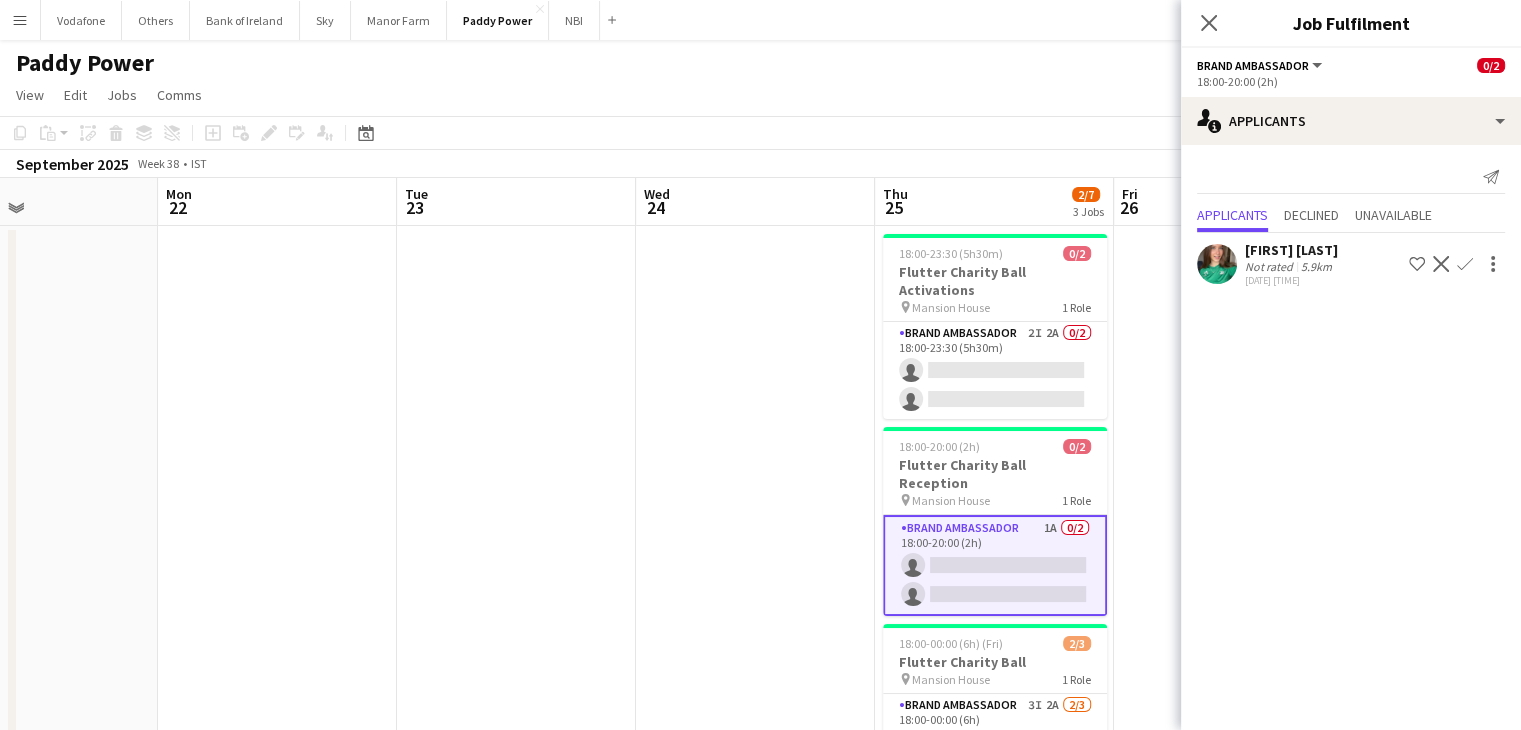 click at bounding box center [755, 543] 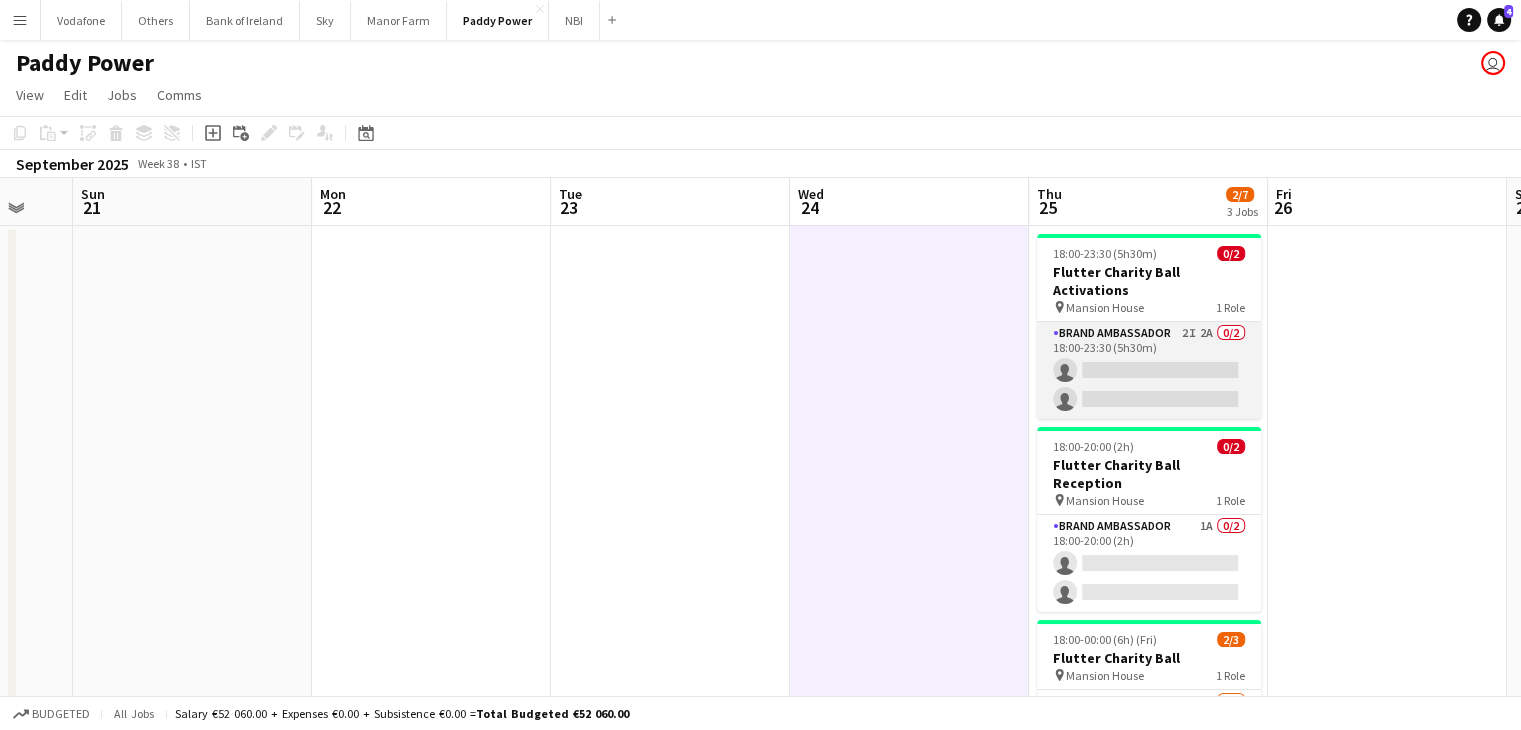 scroll, scrollTop: 0, scrollLeft: 642, axis: horizontal 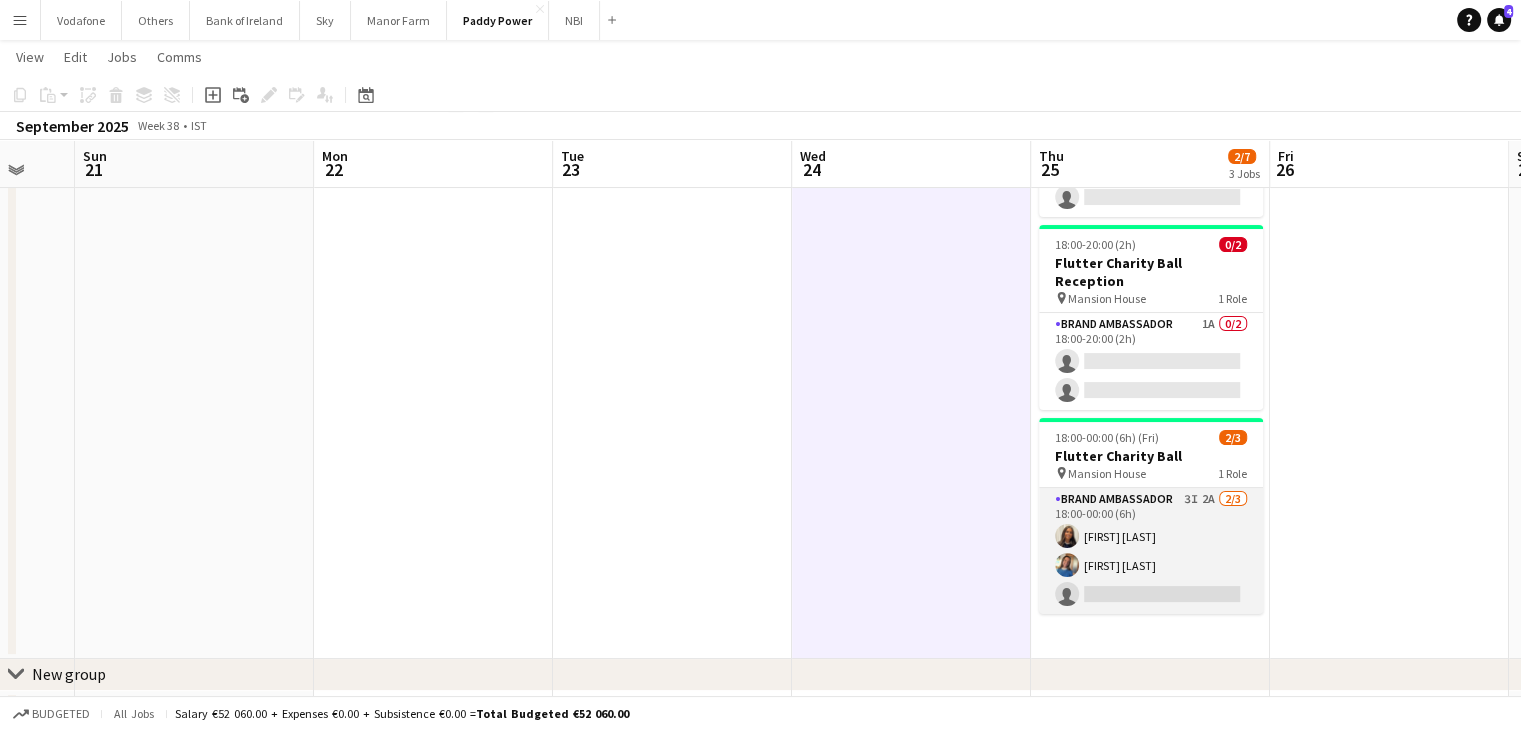 click on "Brand Ambassador   3I   2A   2/3   18:00-00:00 (6h)
[FIRST] [LAST] [FIRST] [LAST]
single-neutral-actions" at bounding box center [1151, 551] 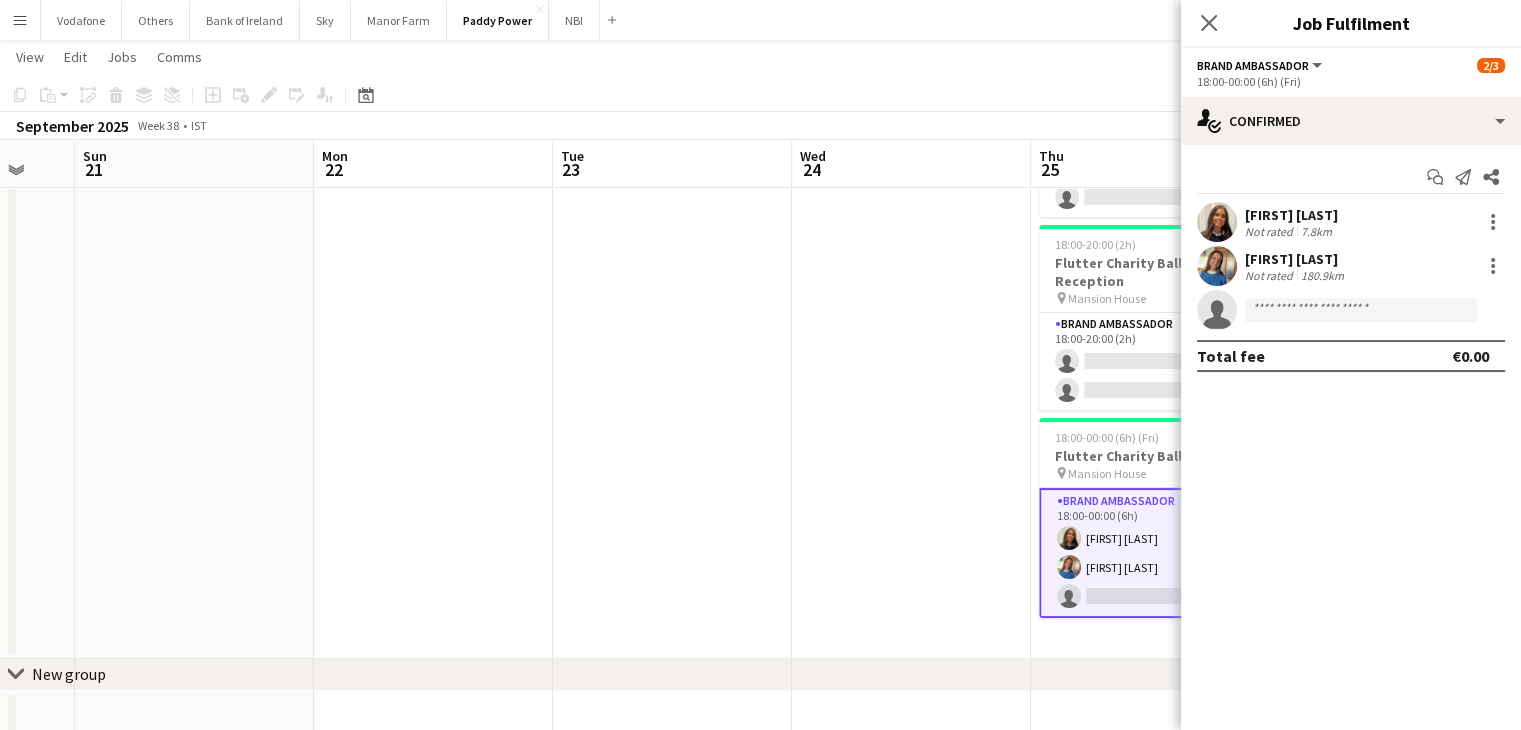 click at bounding box center (1217, 222) 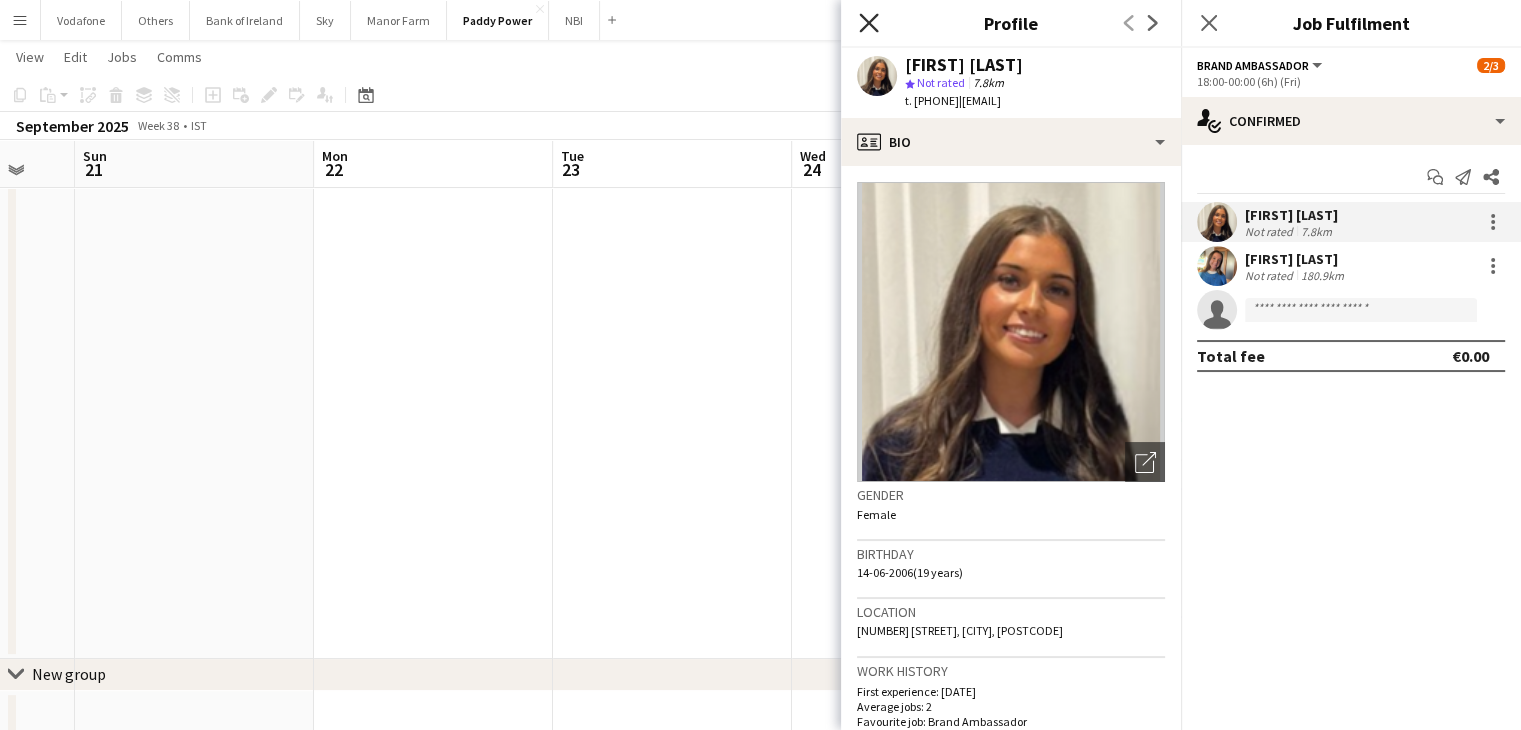 click on "Close pop-in" 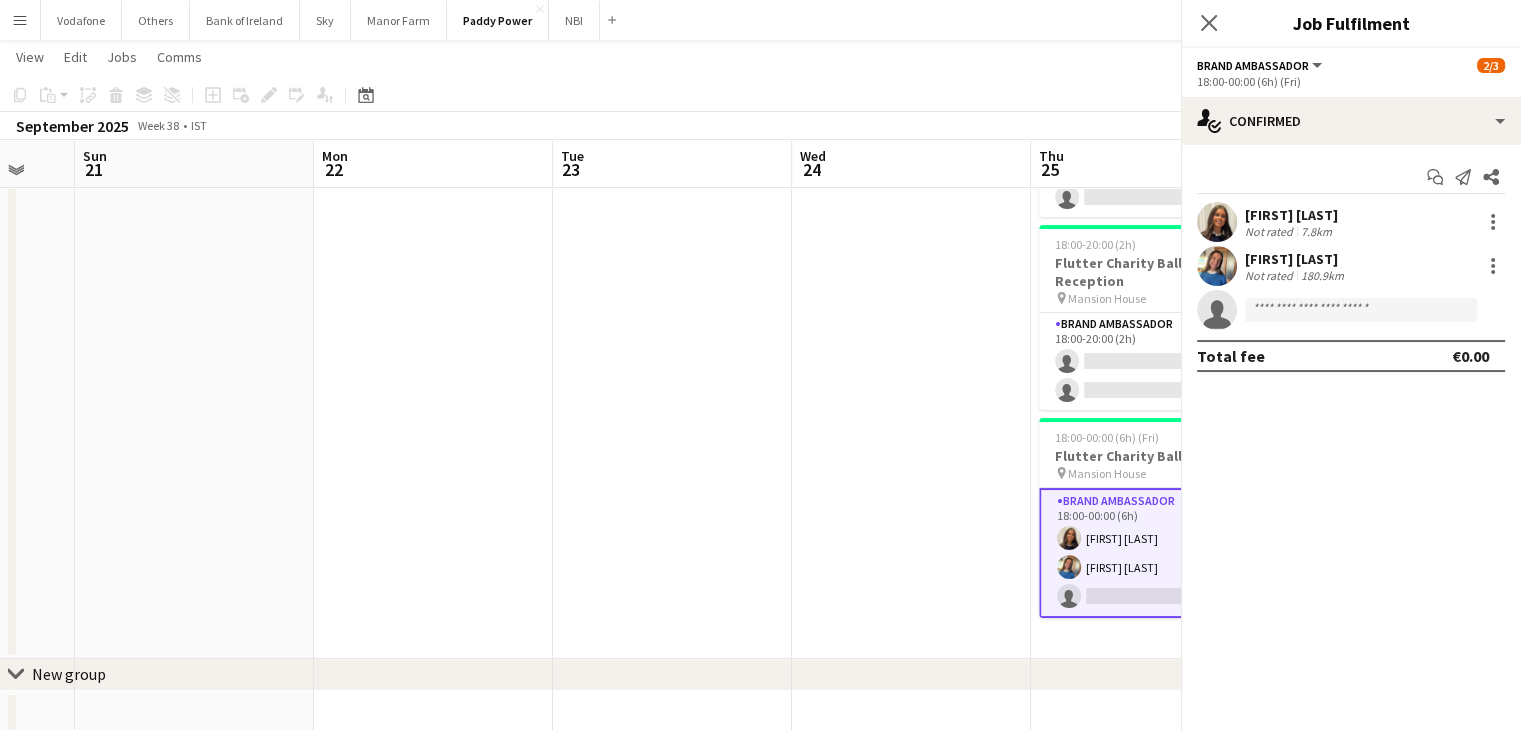 click at bounding box center [672, 341] 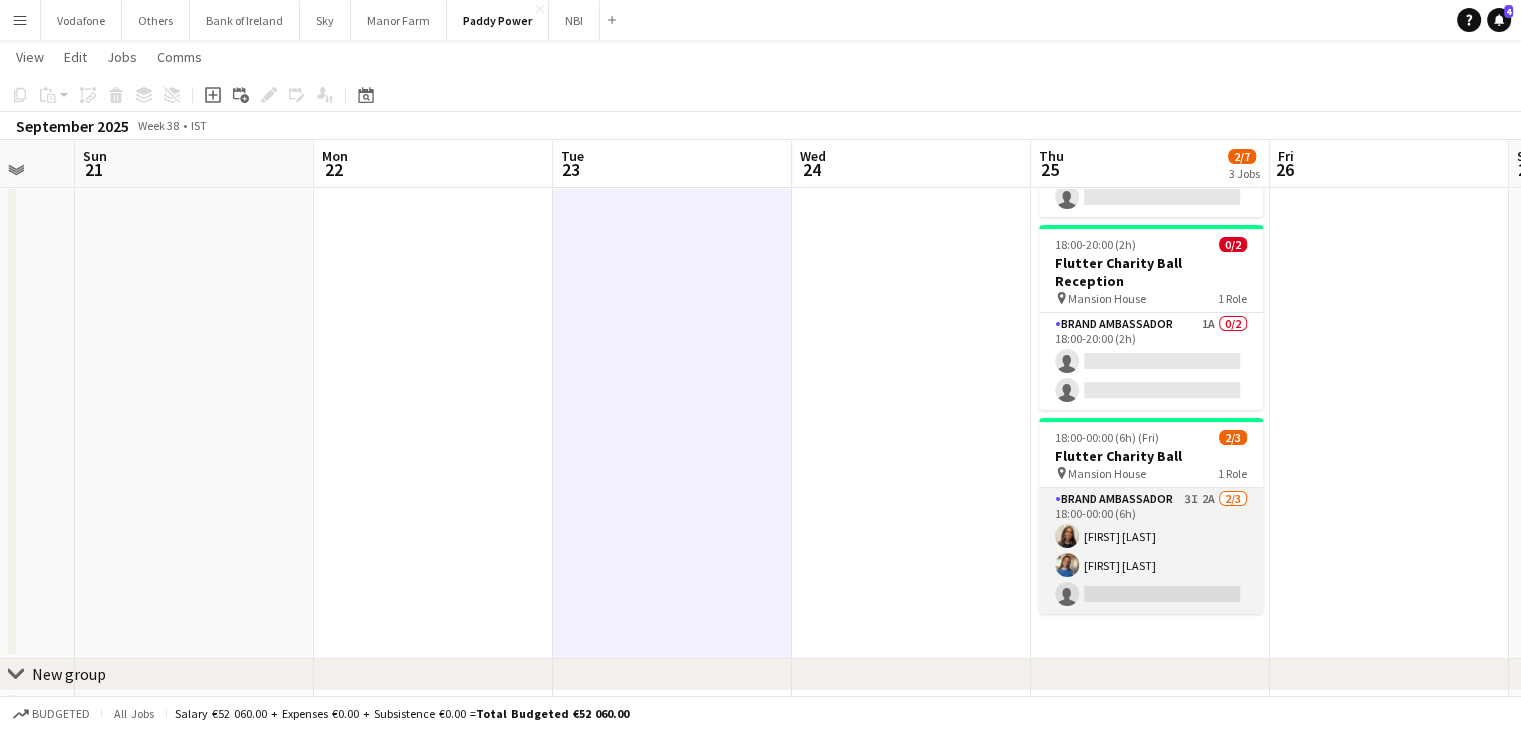 click at bounding box center [1067, 536] 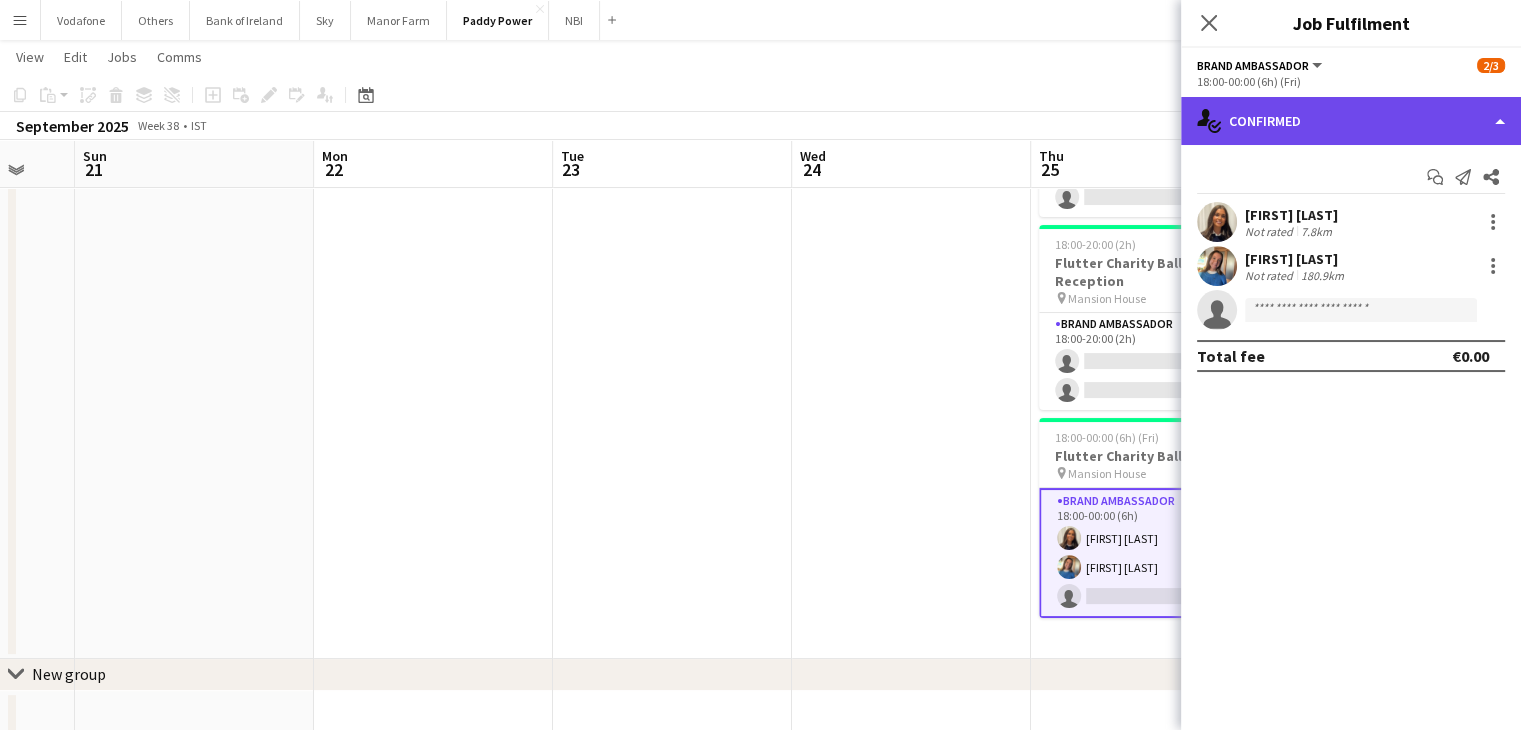 click on "single-neutral-actions-check-2
Confirmed" 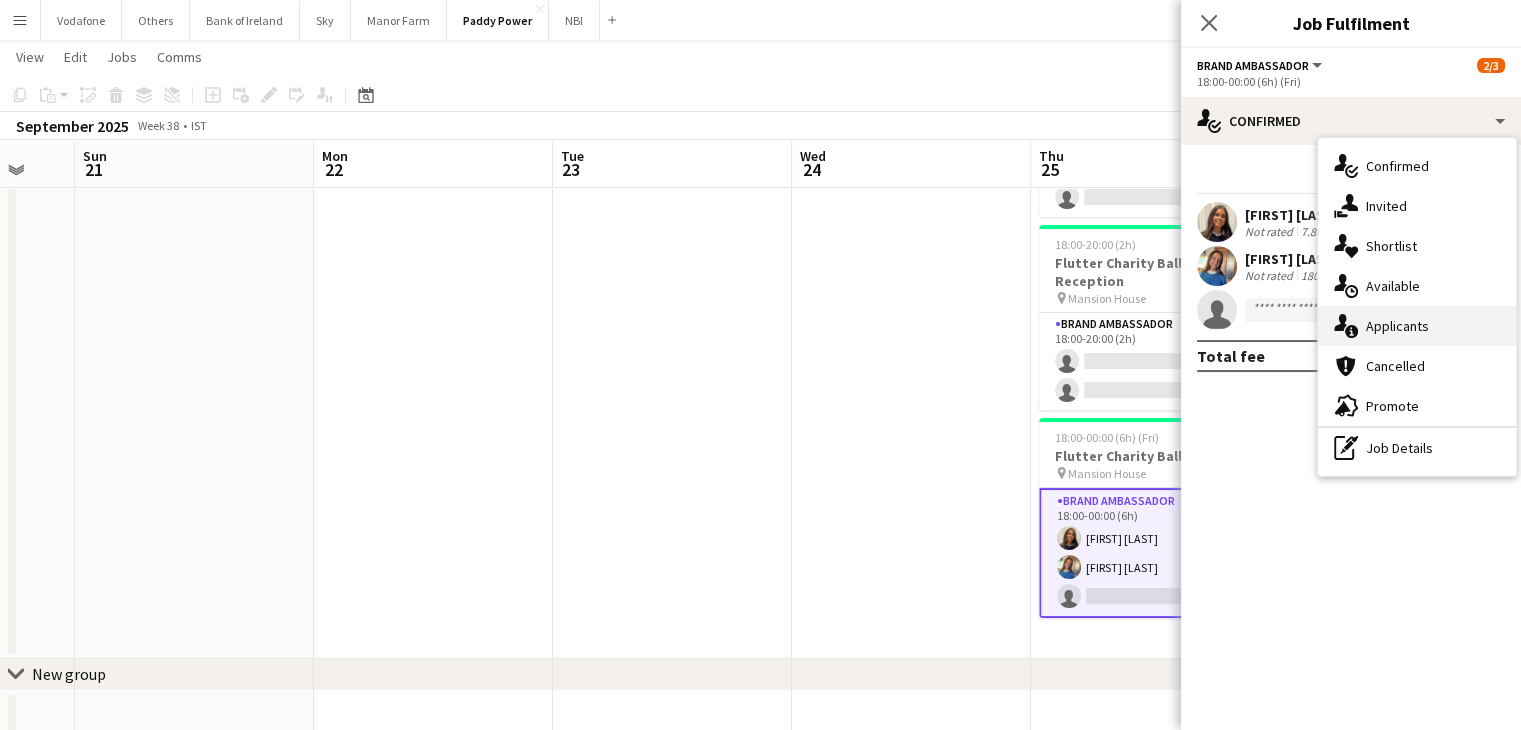 click on "single-neutral-actions-information
Applicants" at bounding box center (1417, 326) 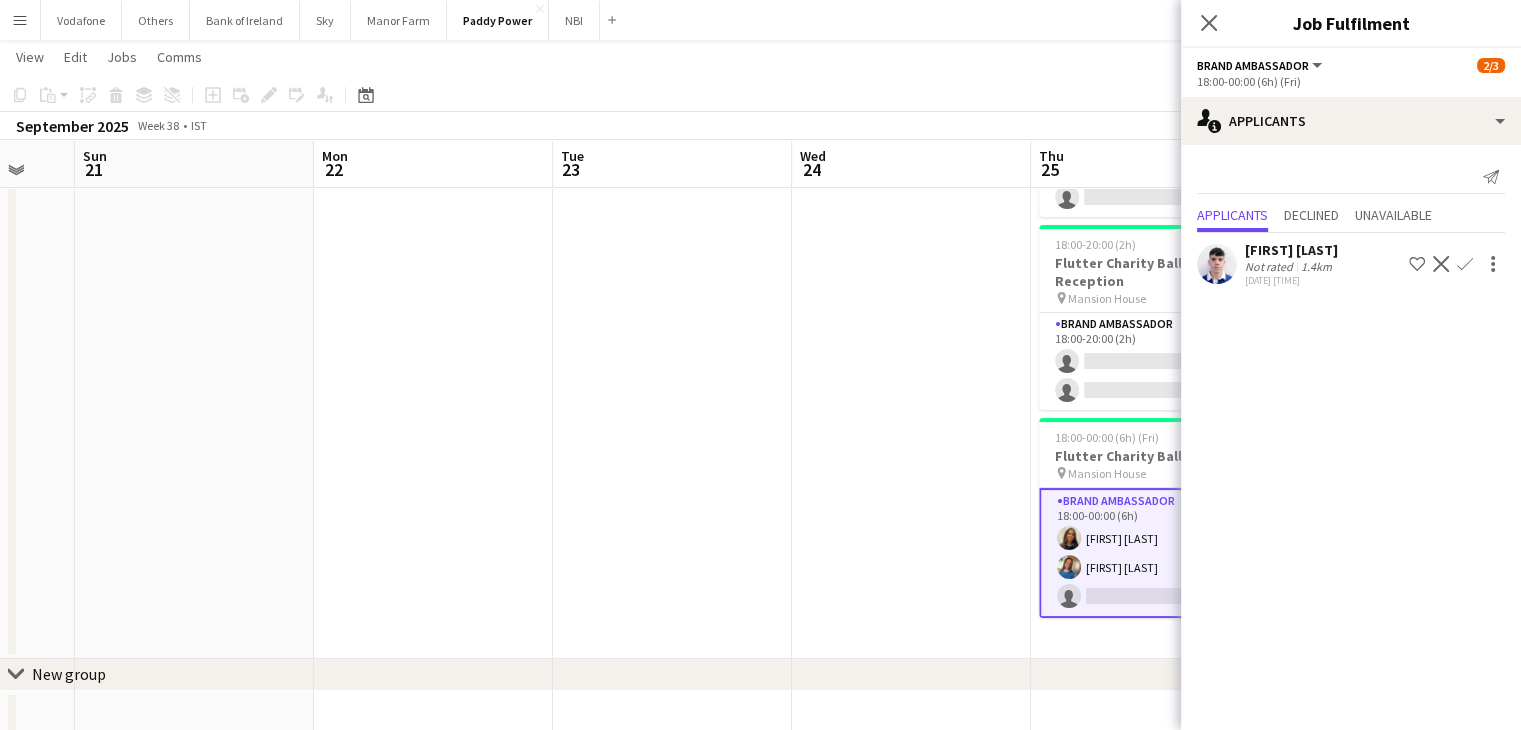 click at bounding box center (911, 341) 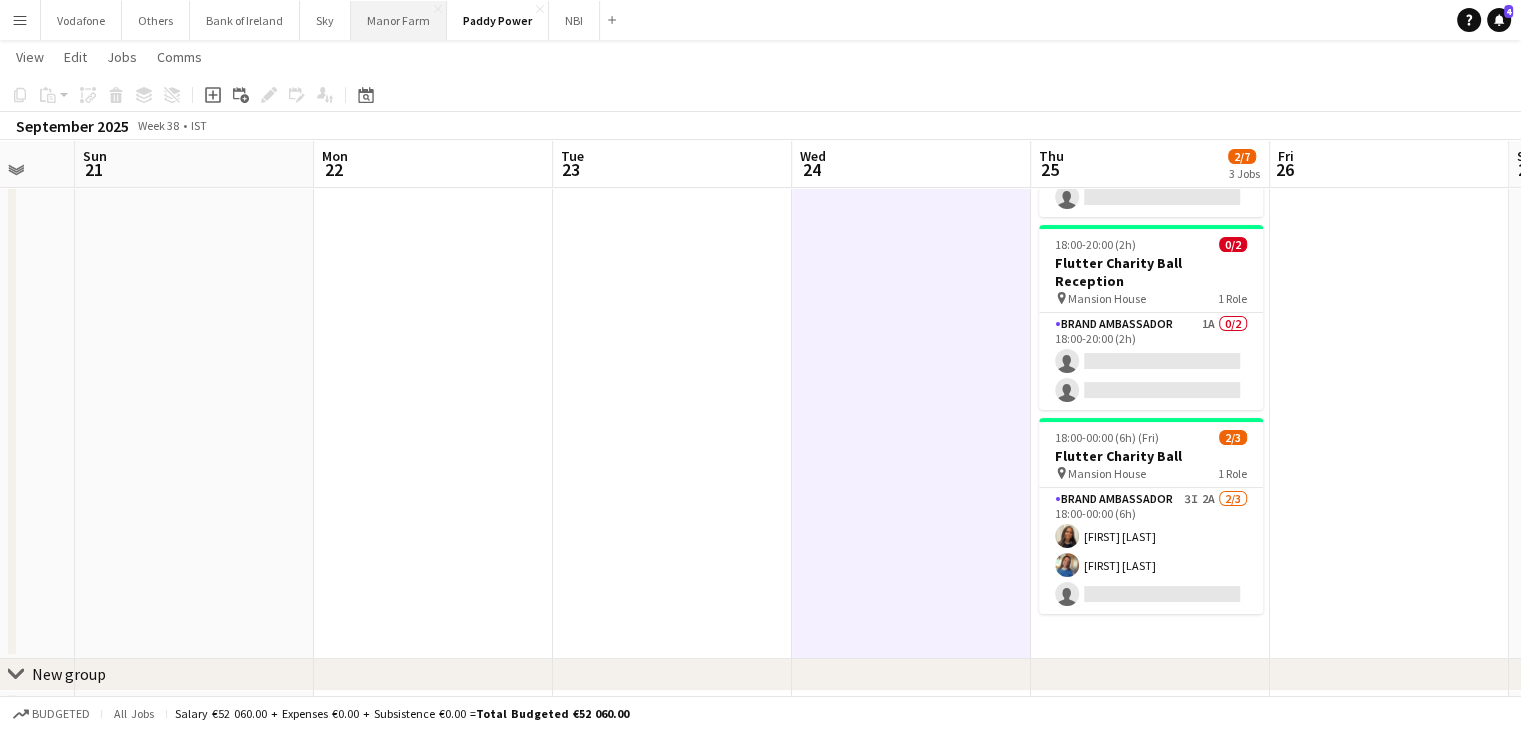 click on "Manor Farm
Close" at bounding box center [399, 20] 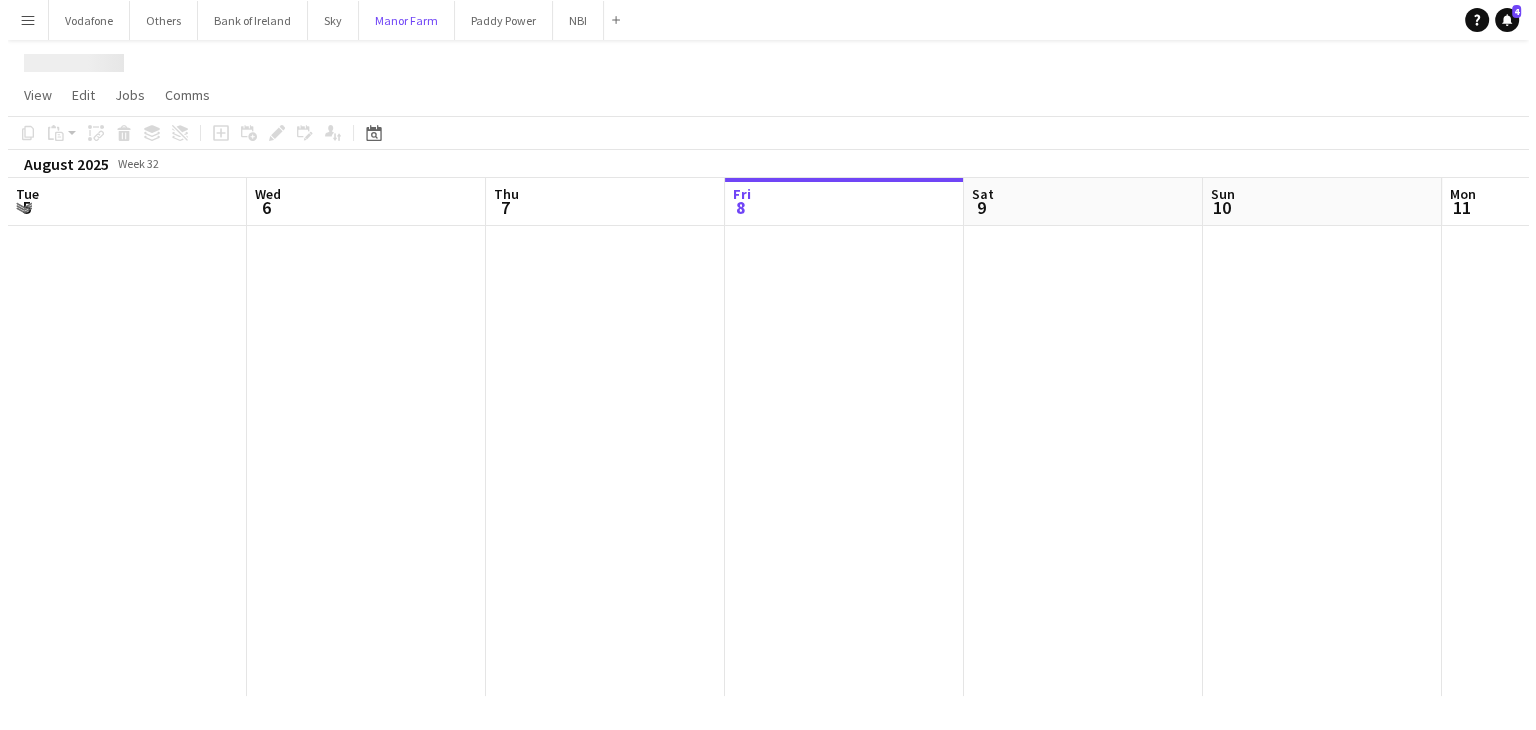 scroll, scrollTop: 0, scrollLeft: 0, axis: both 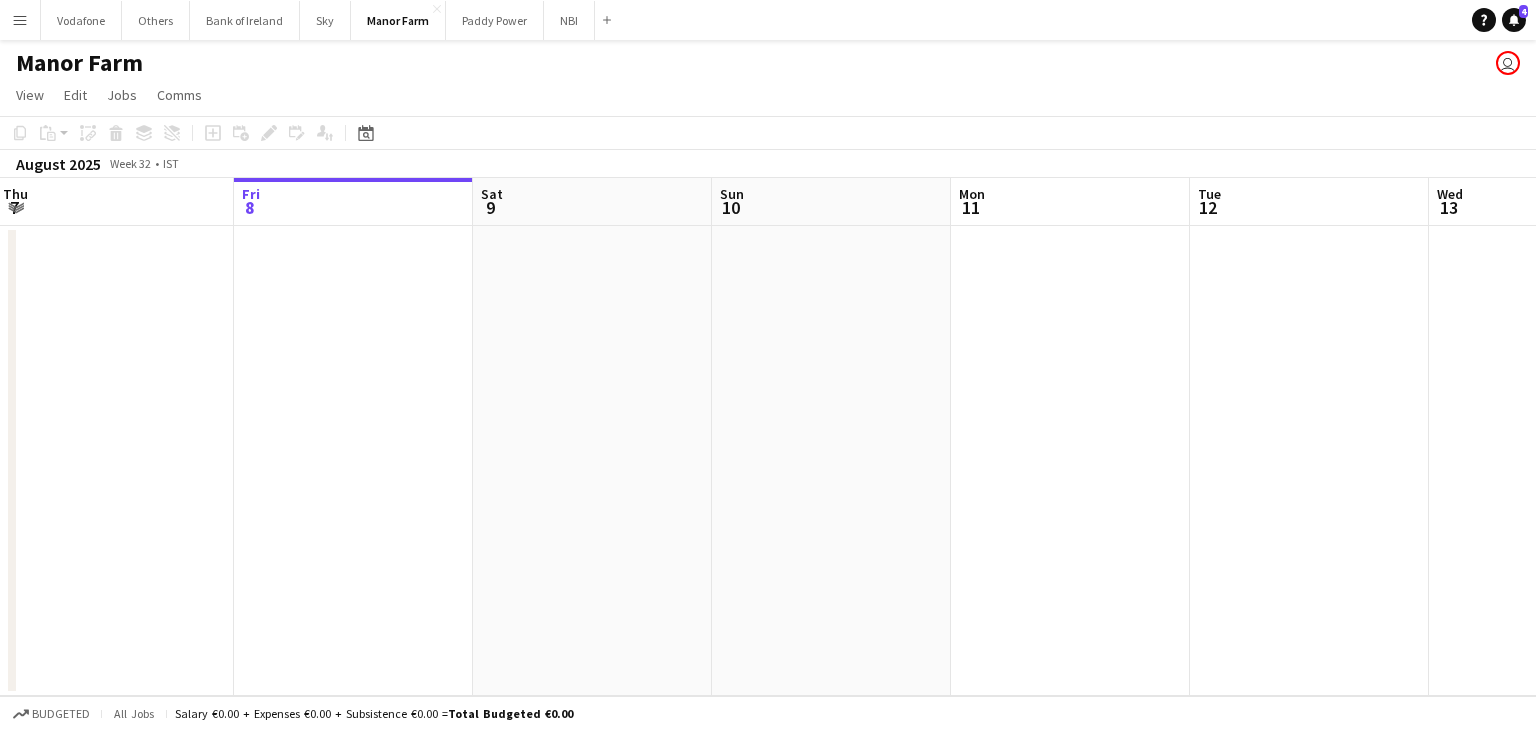 drag, startPoint x: 1178, startPoint y: 443, endPoint x: 1056, endPoint y: 304, distance: 184.94594 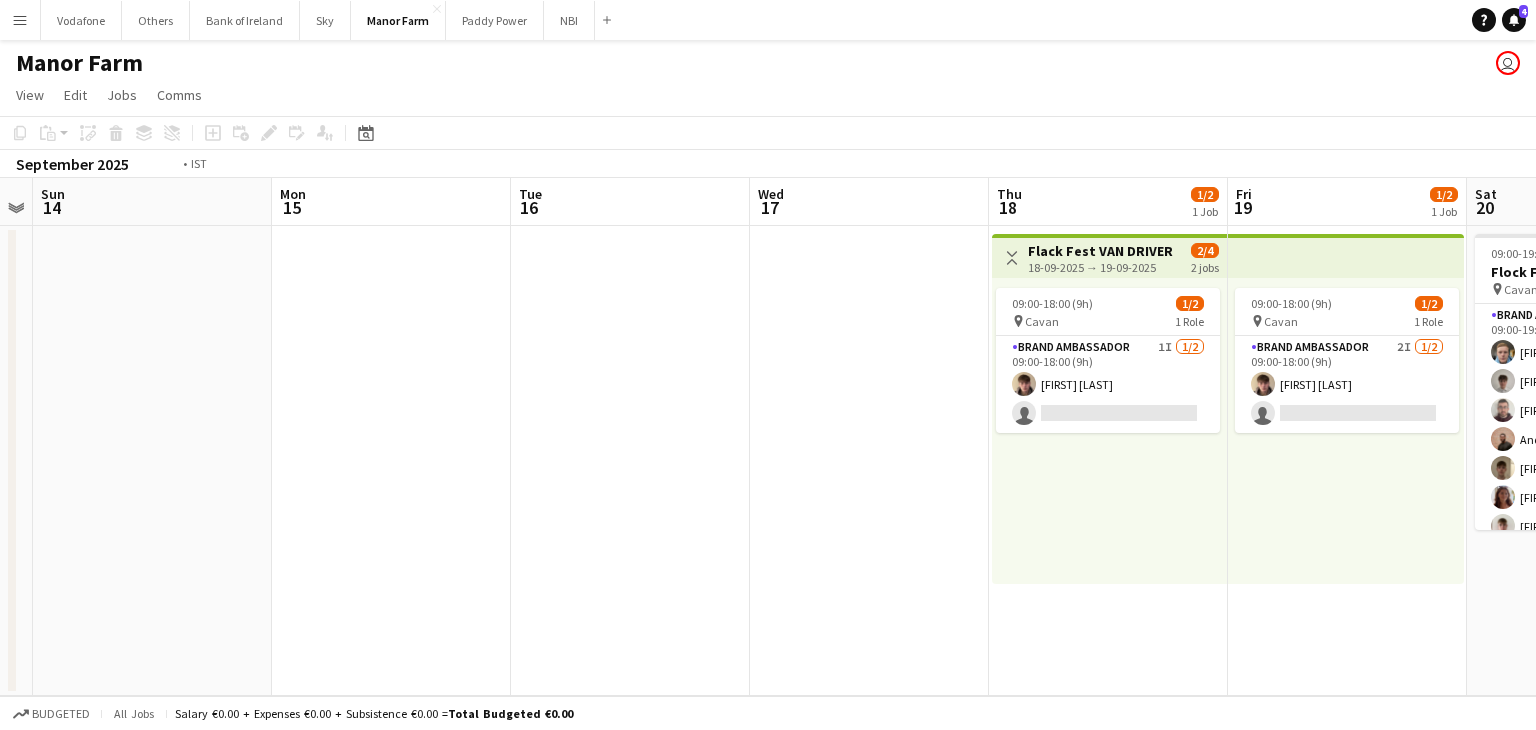 scroll, scrollTop: 0, scrollLeft: 698, axis: horizontal 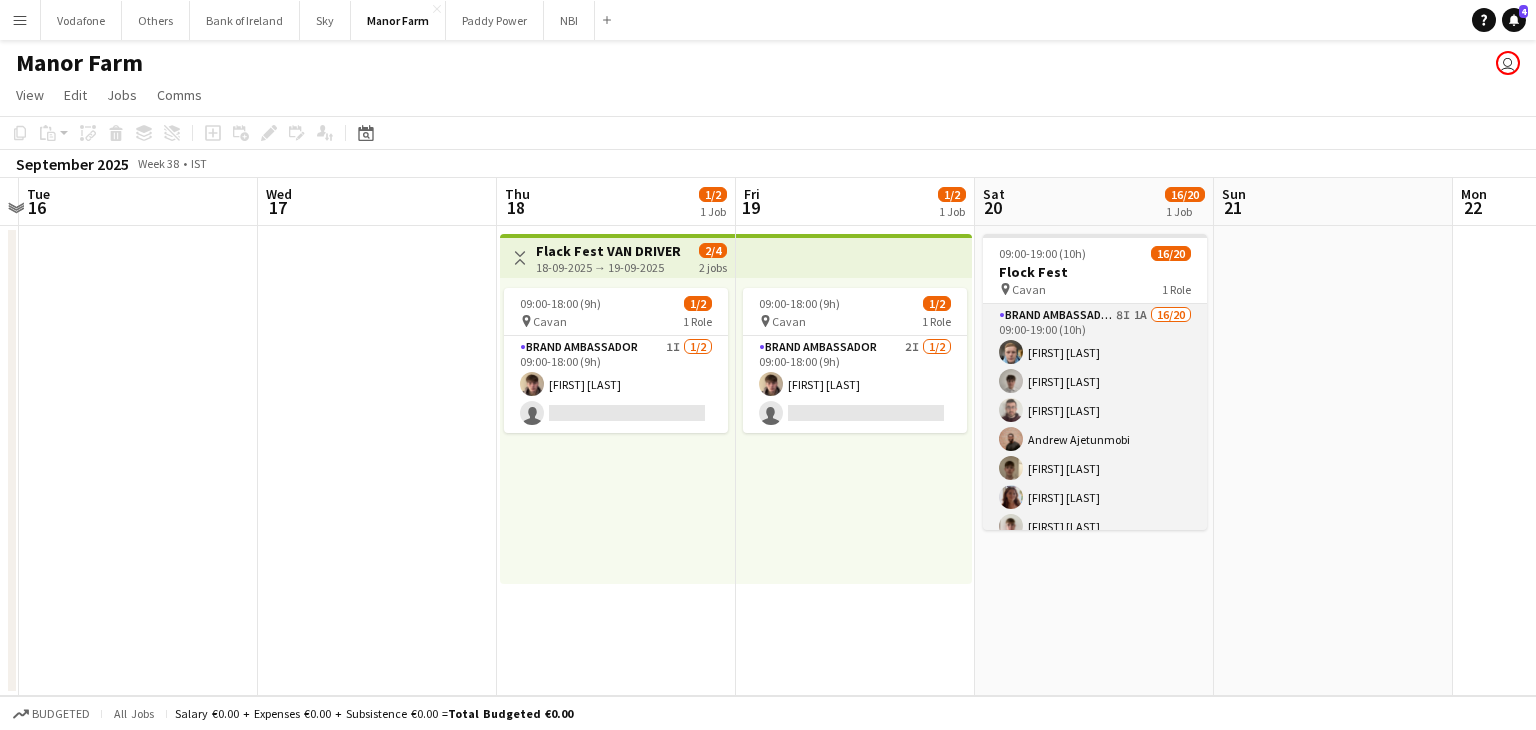 click on "Brand Ambassador   8I   1A   16/20   09:00-19:00 (10h)
[FIRST] [LAST] [FIRST] [LAST] [FIRST] [LAST] [FIRST] [LAST] [FIRST] [LAST] [FIRST] [LAST] [FIRST] [LAST] [FIRST] [LAST] [FIRST] [LAST] [FIRST] [LAST] [FIRST] [LAST] [FIRST] [LAST] [FIRST] [LAST] [FIRST] [LAST] [FIRST] [LAST]
single-neutral-actions
single-neutral-actions
single-neutral-actions
single-neutral-actions" at bounding box center (1095, 613) 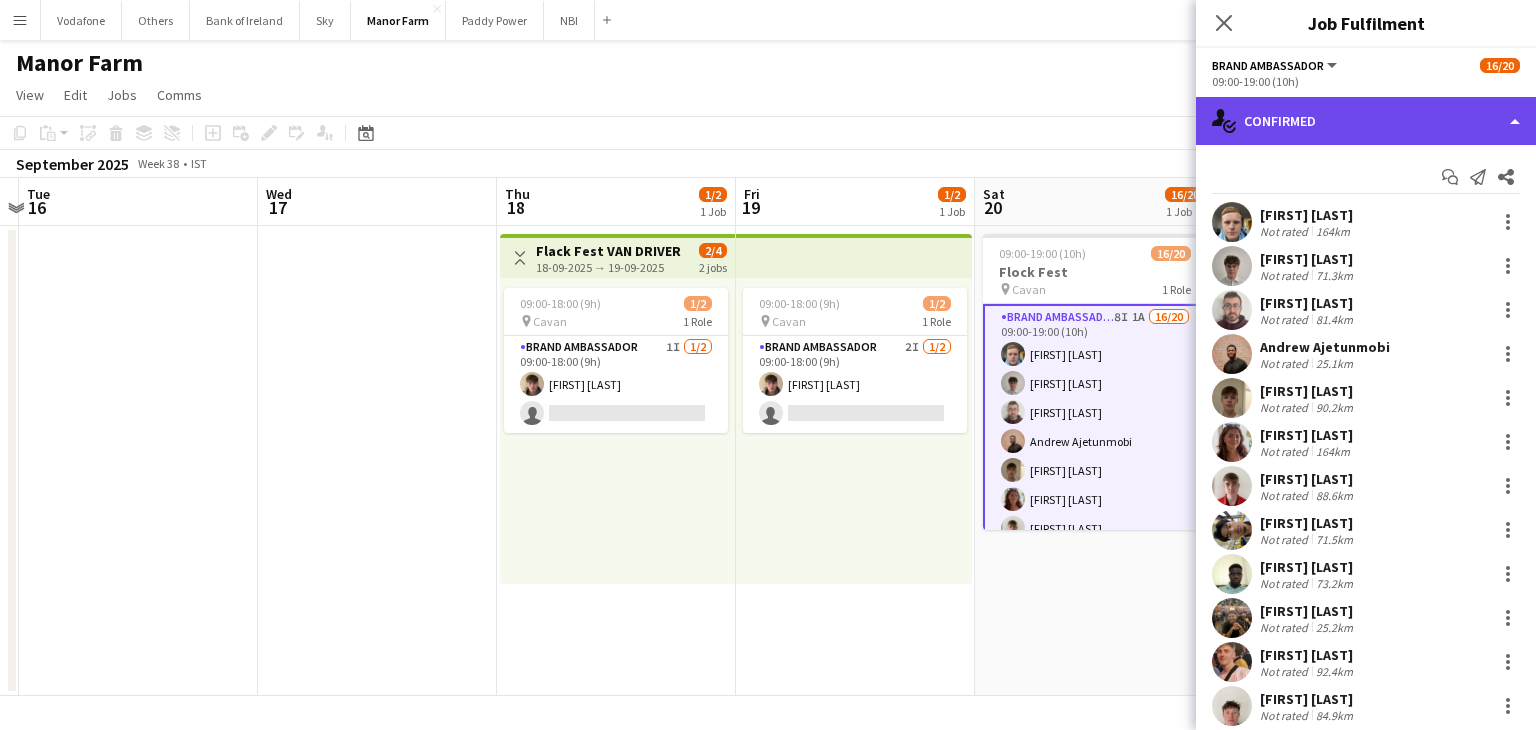 click on "single-neutral-actions-check-2
Confirmed" 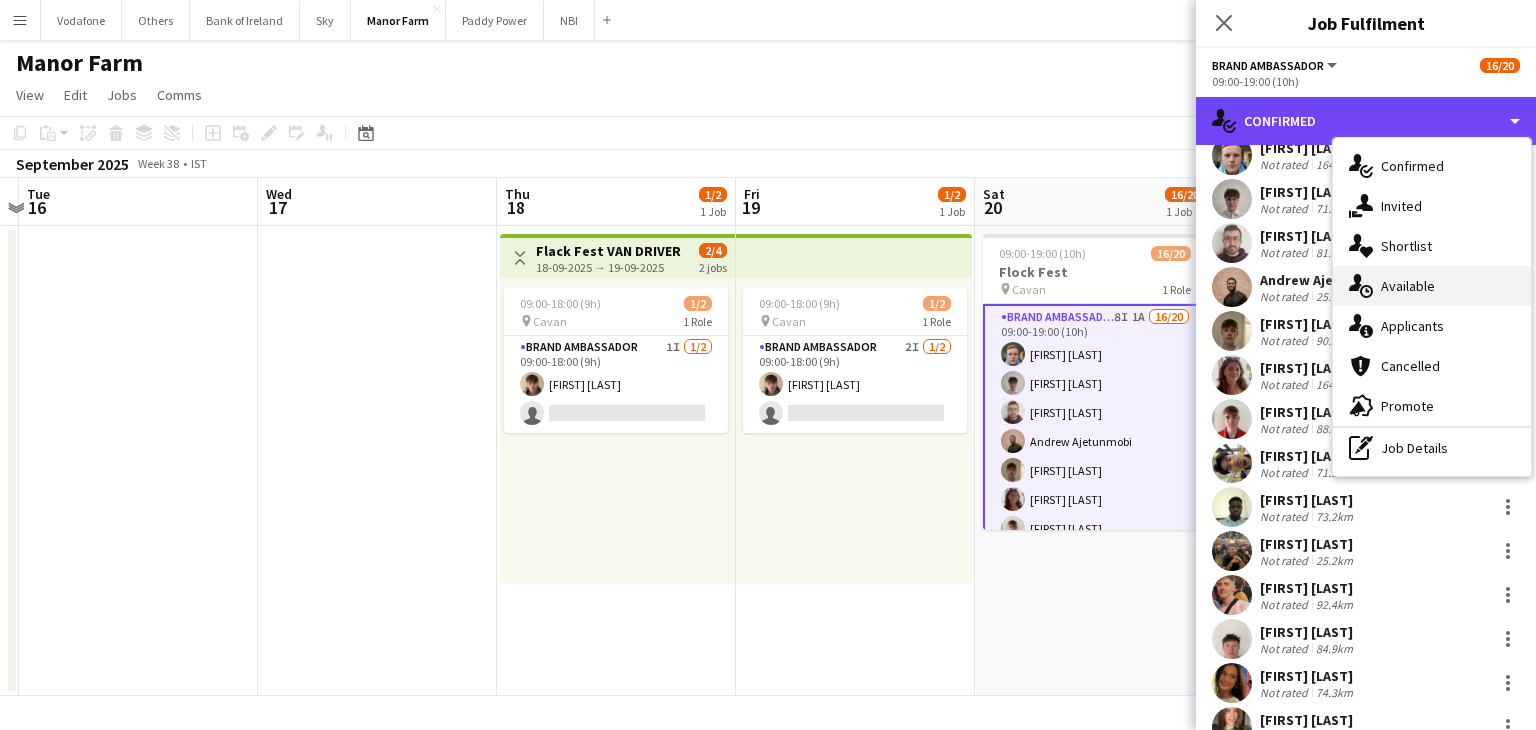 scroll, scrollTop: 100, scrollLeft: 0, axis: vertical 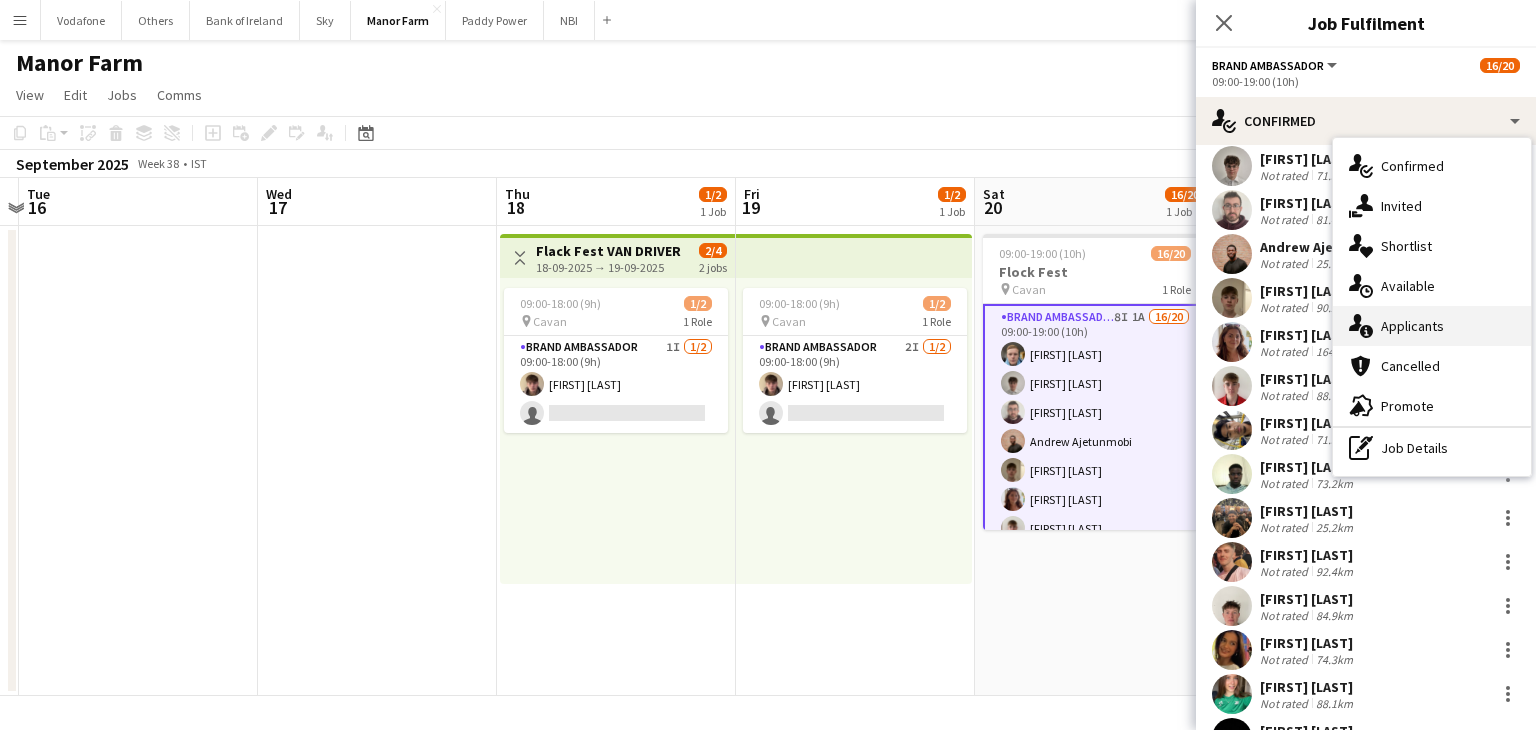 click on "single-neutral-actions-information
Applicants" at bounding box center (1432, 326) 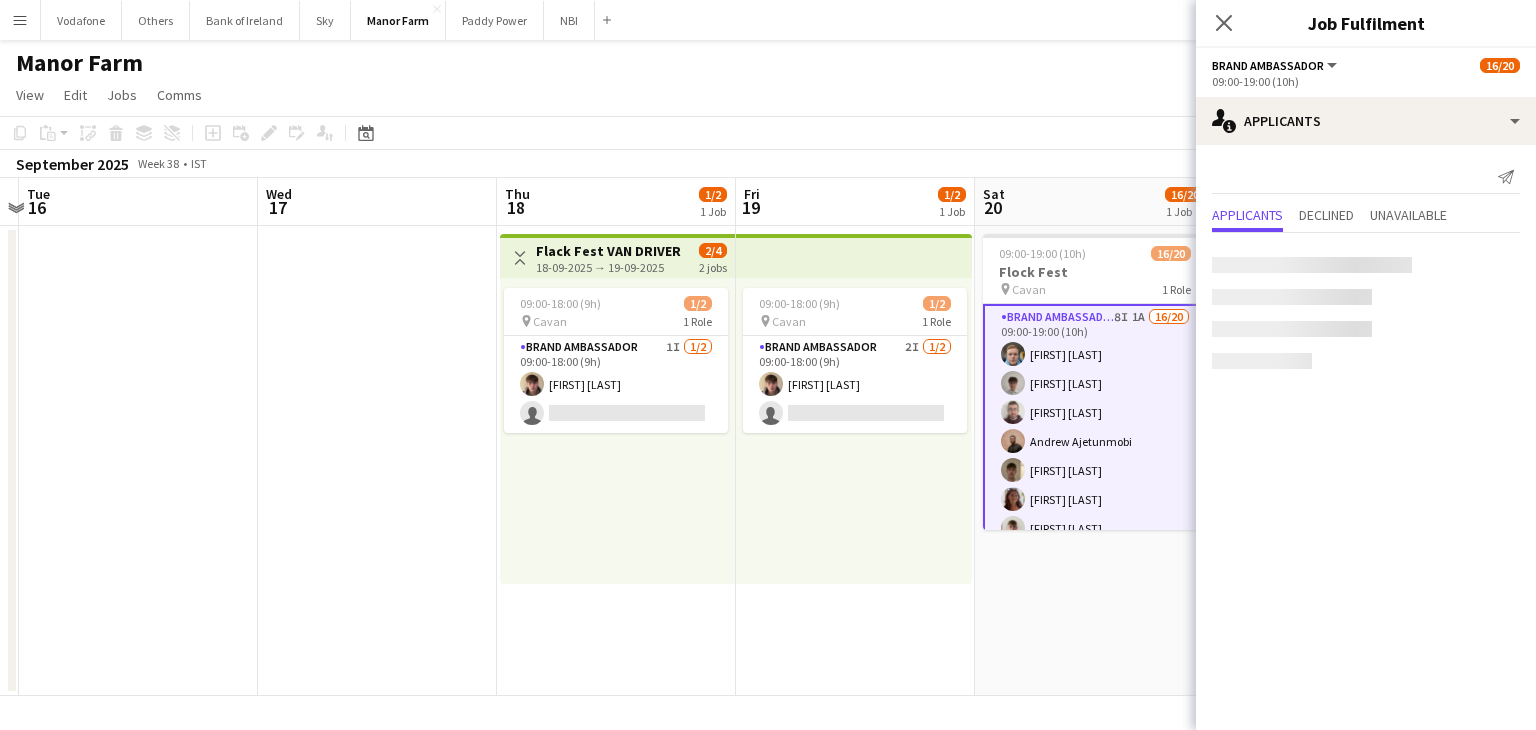scroll, scrollTop: 0, scrollLeft: 0, axis: both 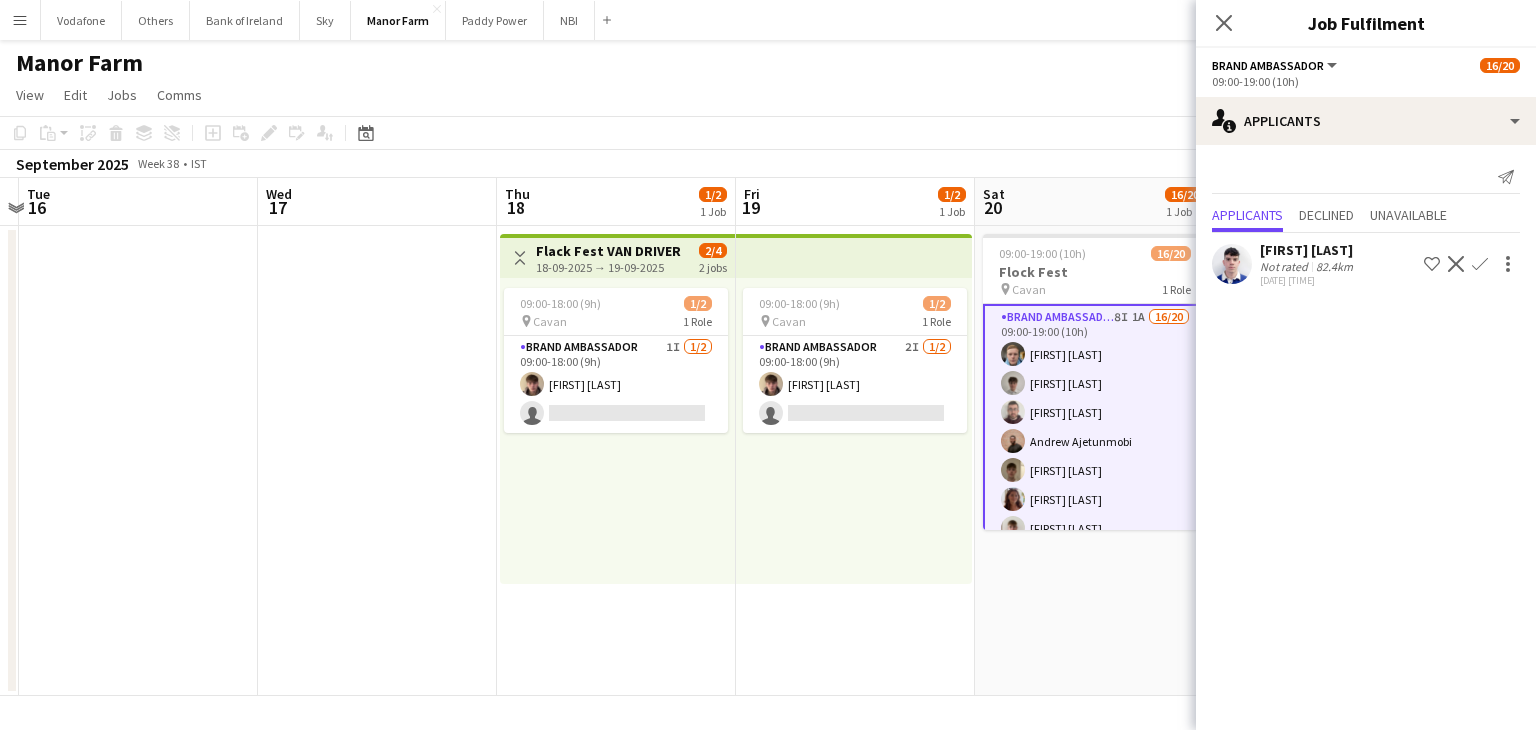 click 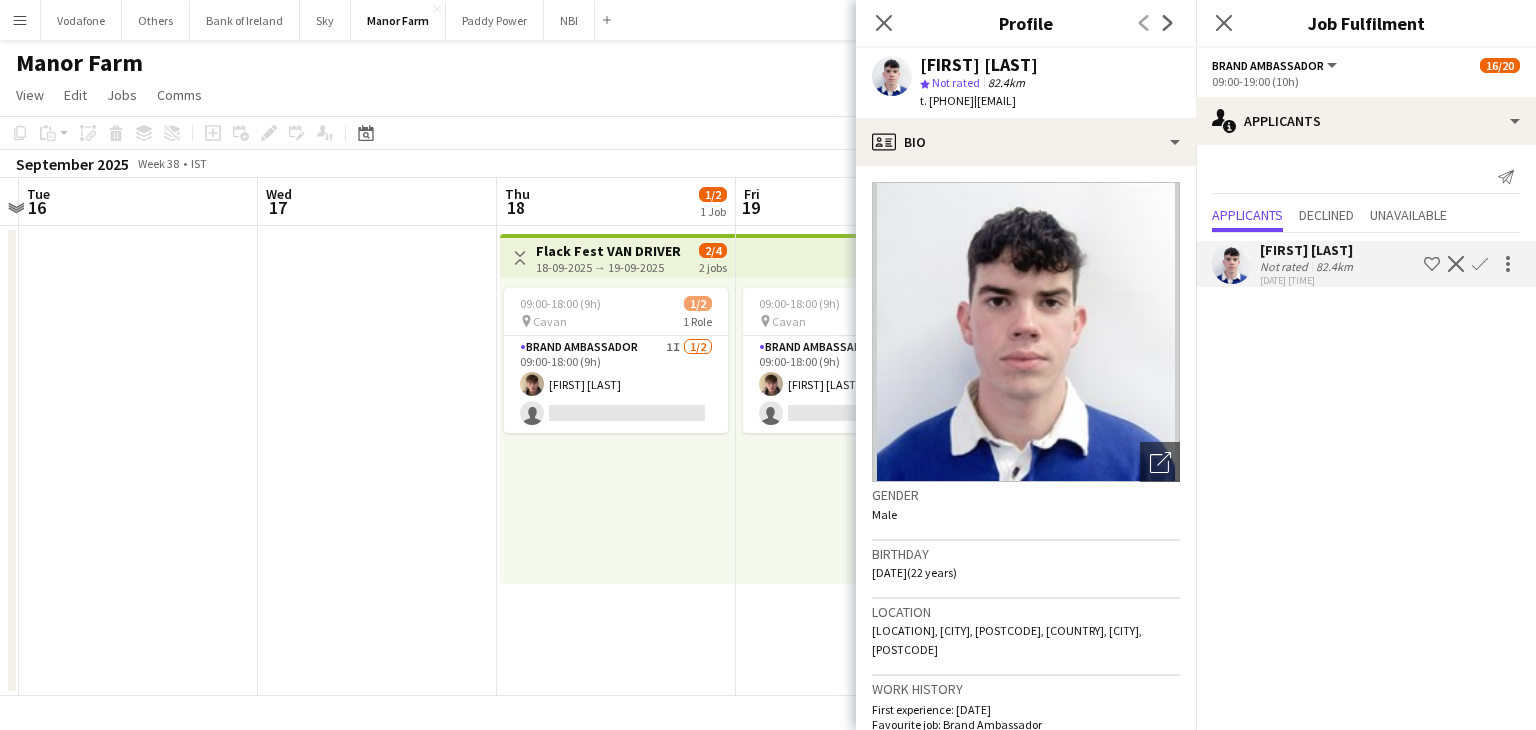 click on "Toggle View
Flack Fest VAN DRIVER  [DATE] → [DATE]   2/4   2 jobs      09:00-18:00 (9h)    1/2
pin
Cavan   1 Role   Brand Ambassador   1I   1/2   09:00-18:00 (9h)
[FIRST] [LAST]
single-neutral-actions" at bounding box center (616, 461) 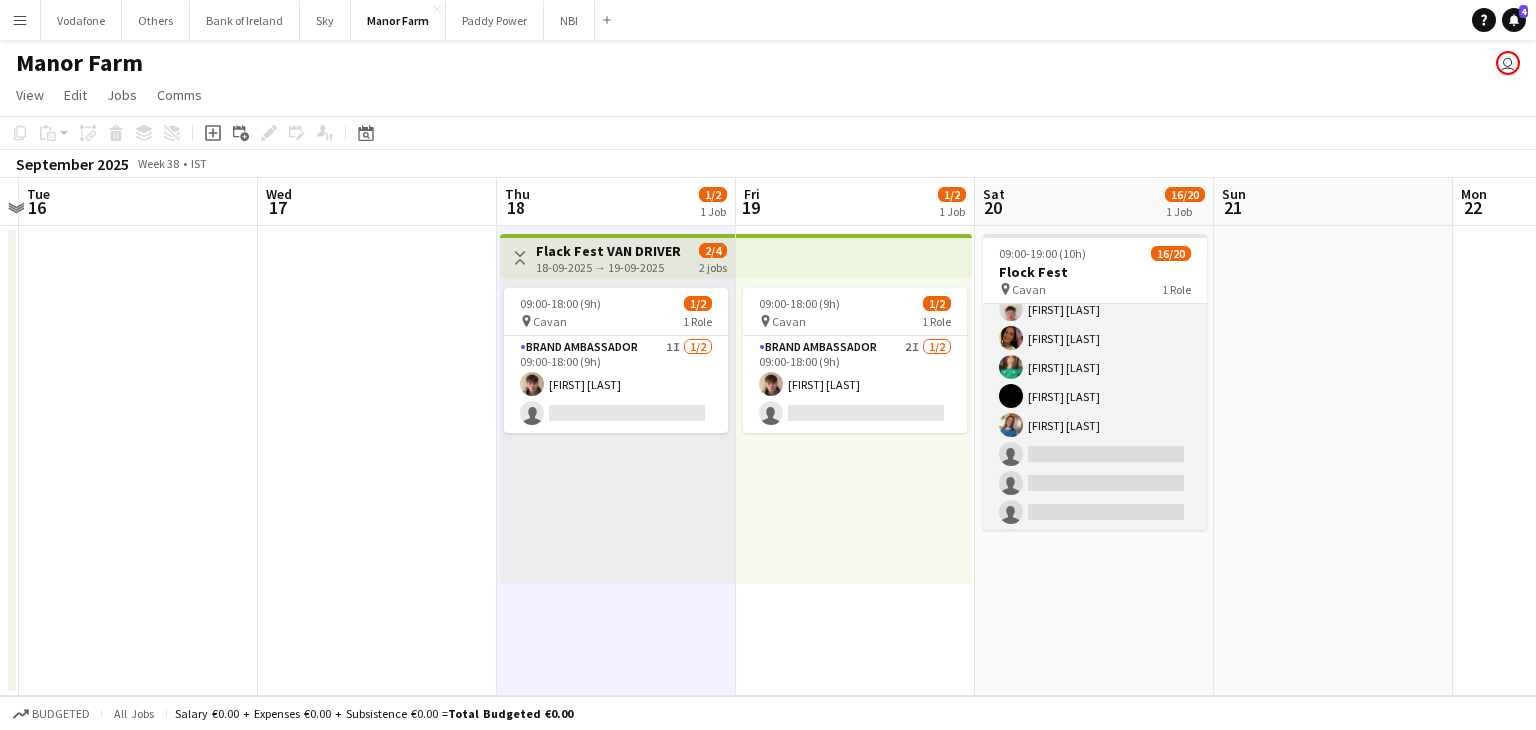 scroll, scrollTop: 392, scrollLeft: 0, axis: vertical 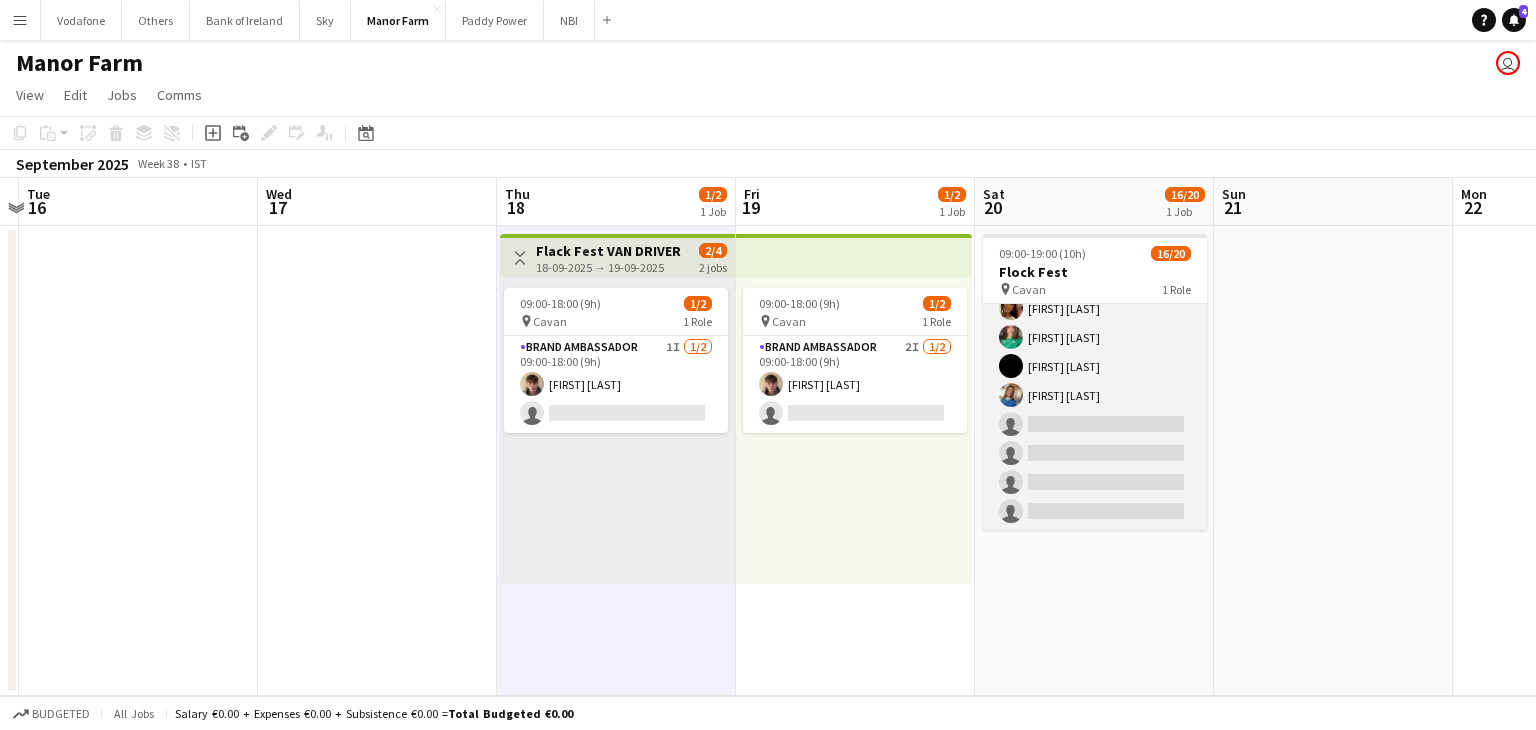 click on "Brand Ambassador   8I   1A   16/20   09:00-19:00 (10h)
[FIRST] [LAST] [FIRST] [LAST] [FIRST] [LAST] [FIRST] [LAST] [FIRST] [LAST] [FIRST] [LAST] [FIRST] [LAST] [FIRST] [LAST] [FIRST] [LAST] [FIRST] [LAST] [FIRST] [LAST] [FIRST] [LAST] [FIRST] [LAST] [FIRST] [LAST] [FIRST] [LAST]
single-neutral-actions
single-neutral-actions
single-neutral-actions
single-neutral-actions" at bounding box center (1095, 221) 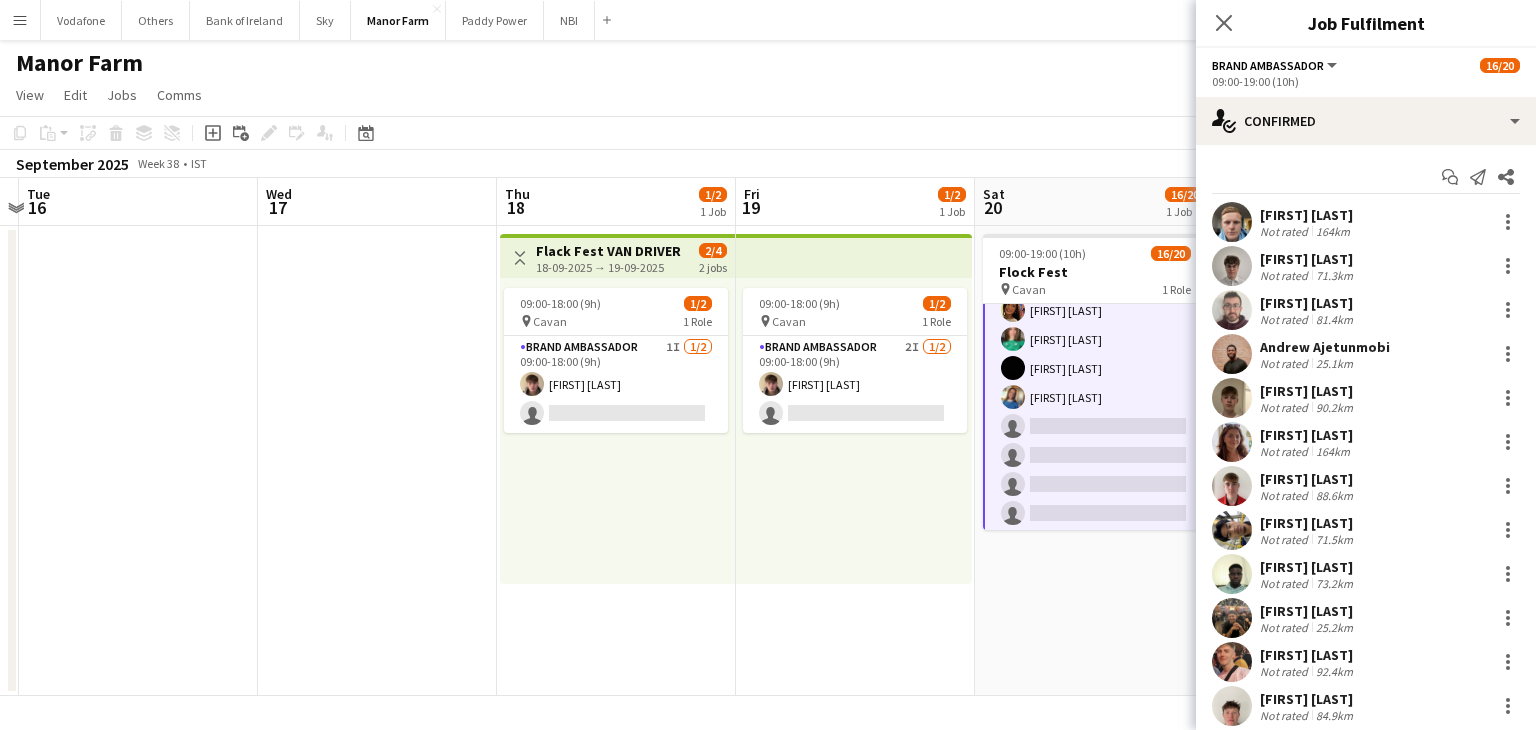 scroll, scrollTop: 394, scrollLeft: 0, axis: vertical 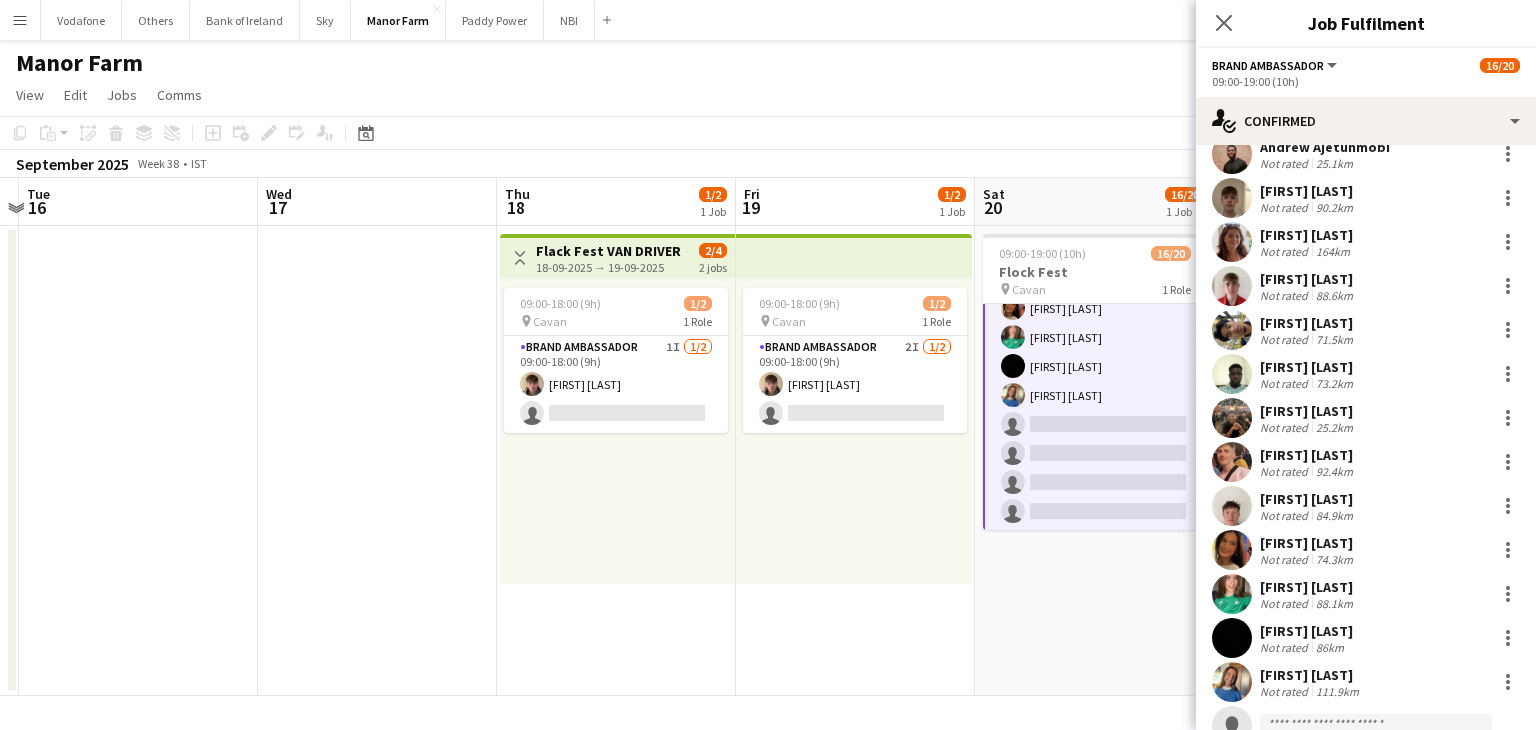 click at bounding box center [1232, 638] 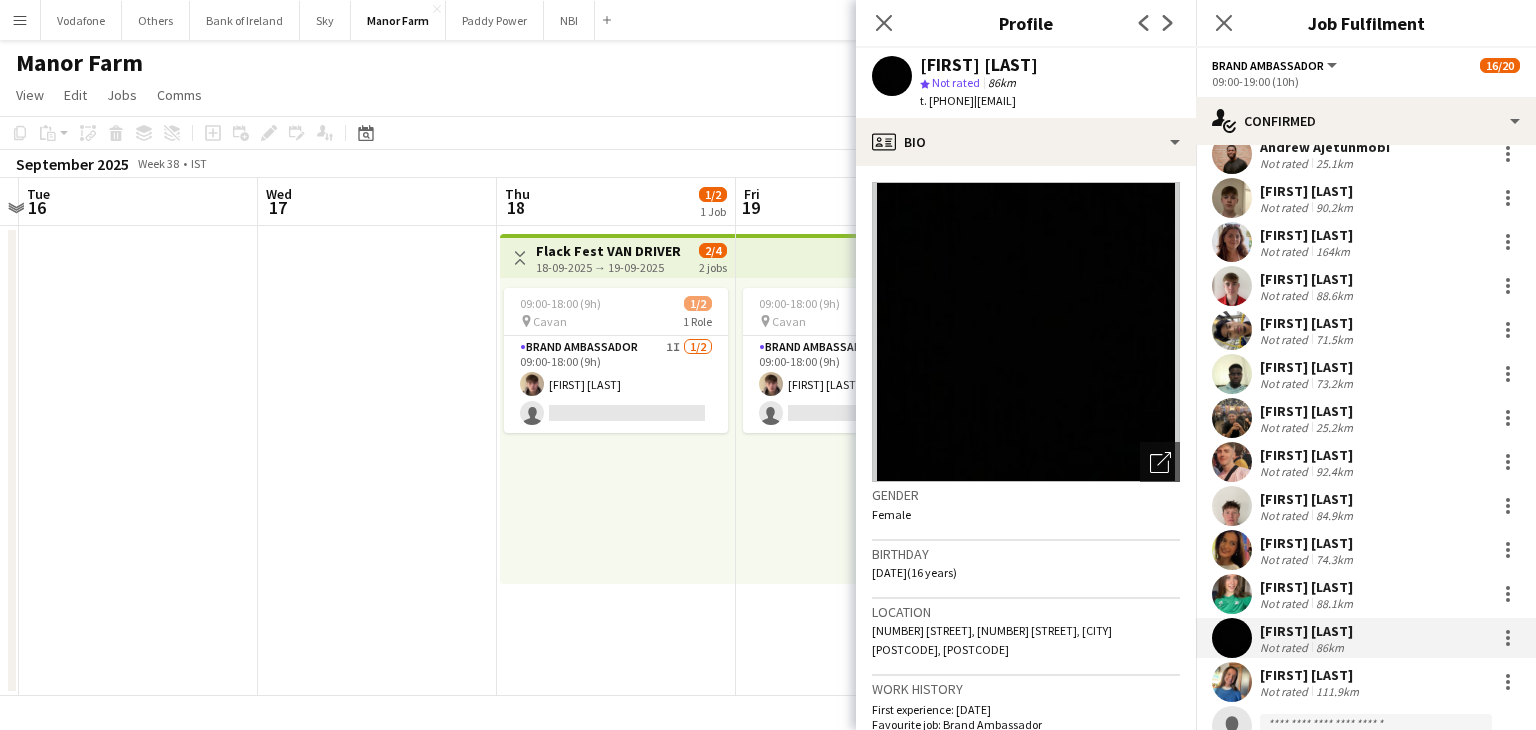 click at bounding box center (377, 461) 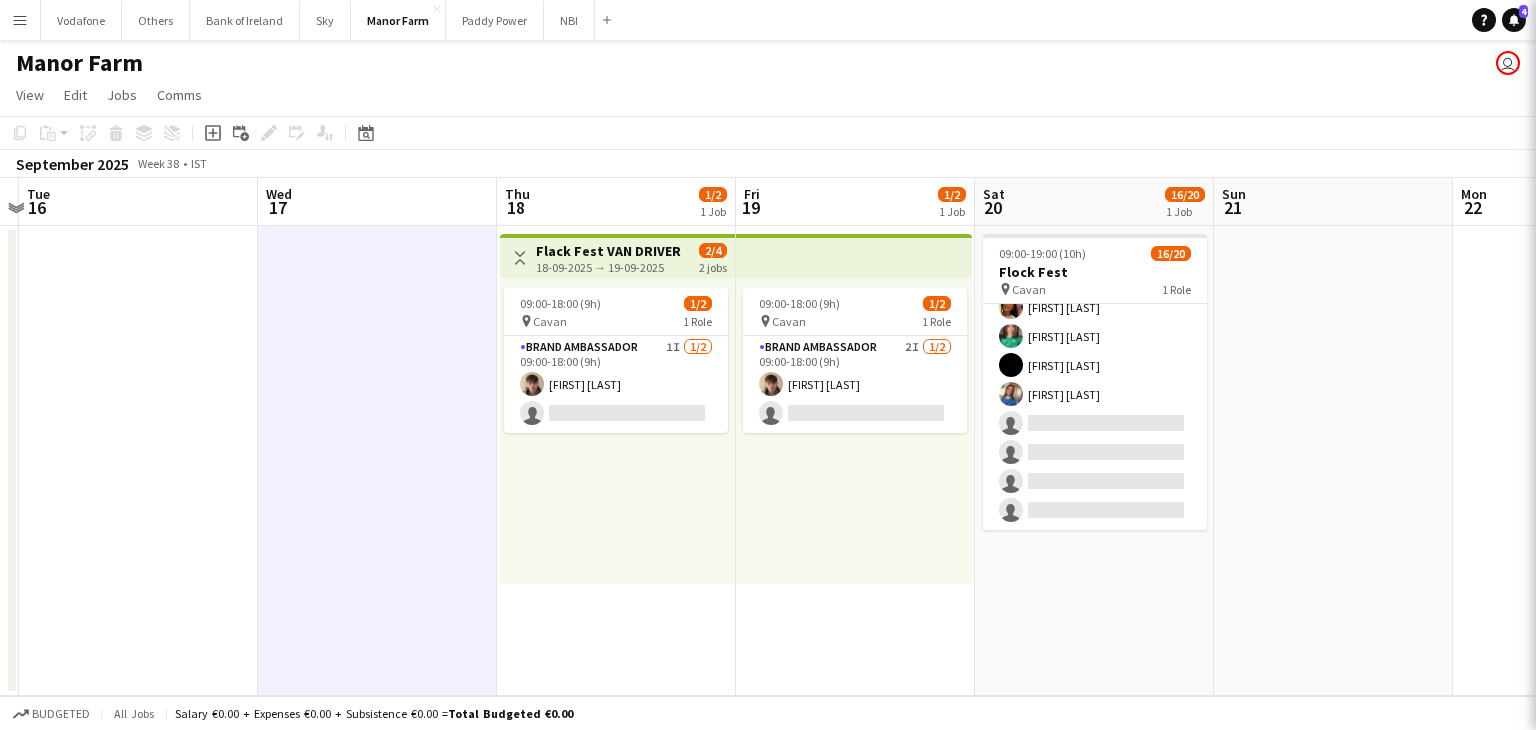 scroll, scrollTop: 392, scrollLeft: 0, axis: vertical 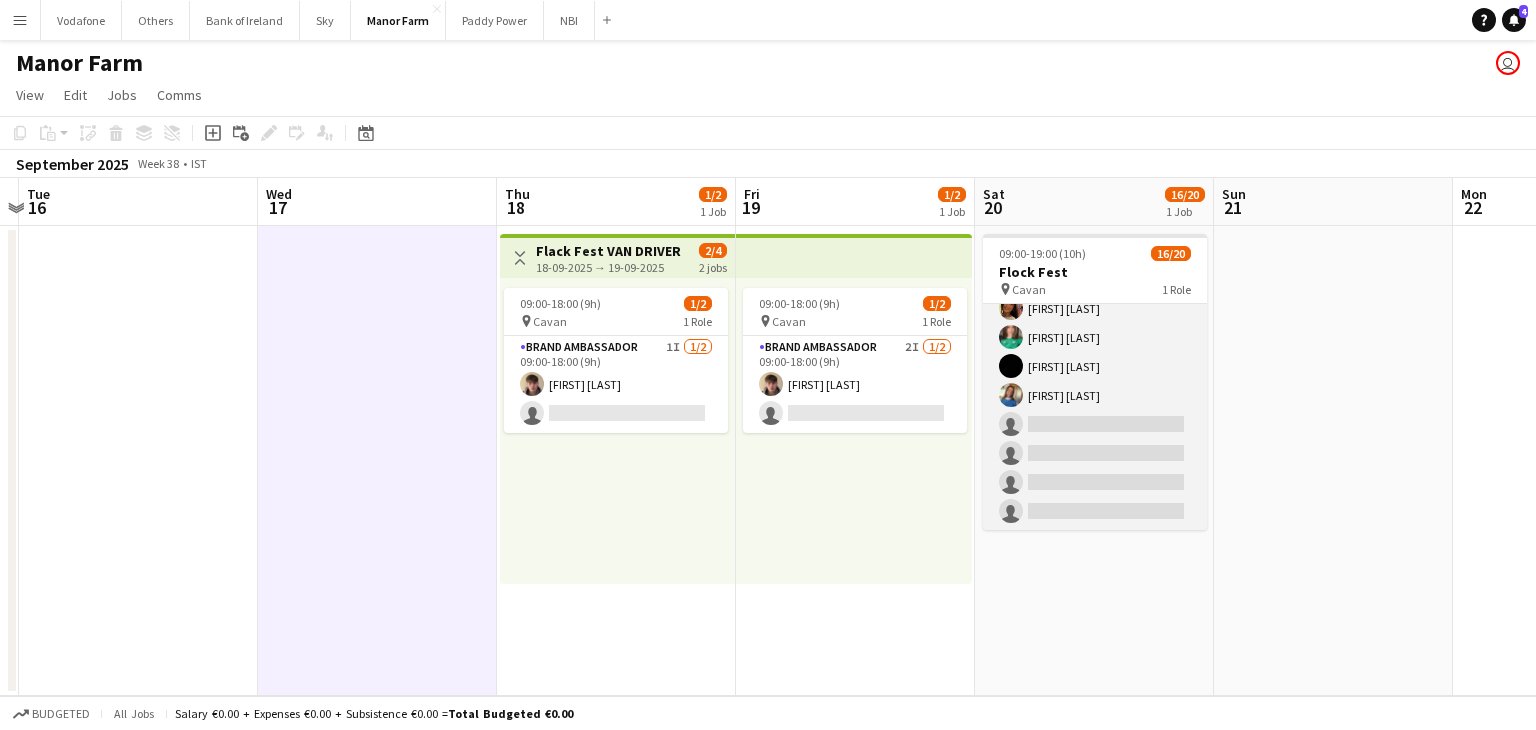 click at bounding box center [1011, 337] 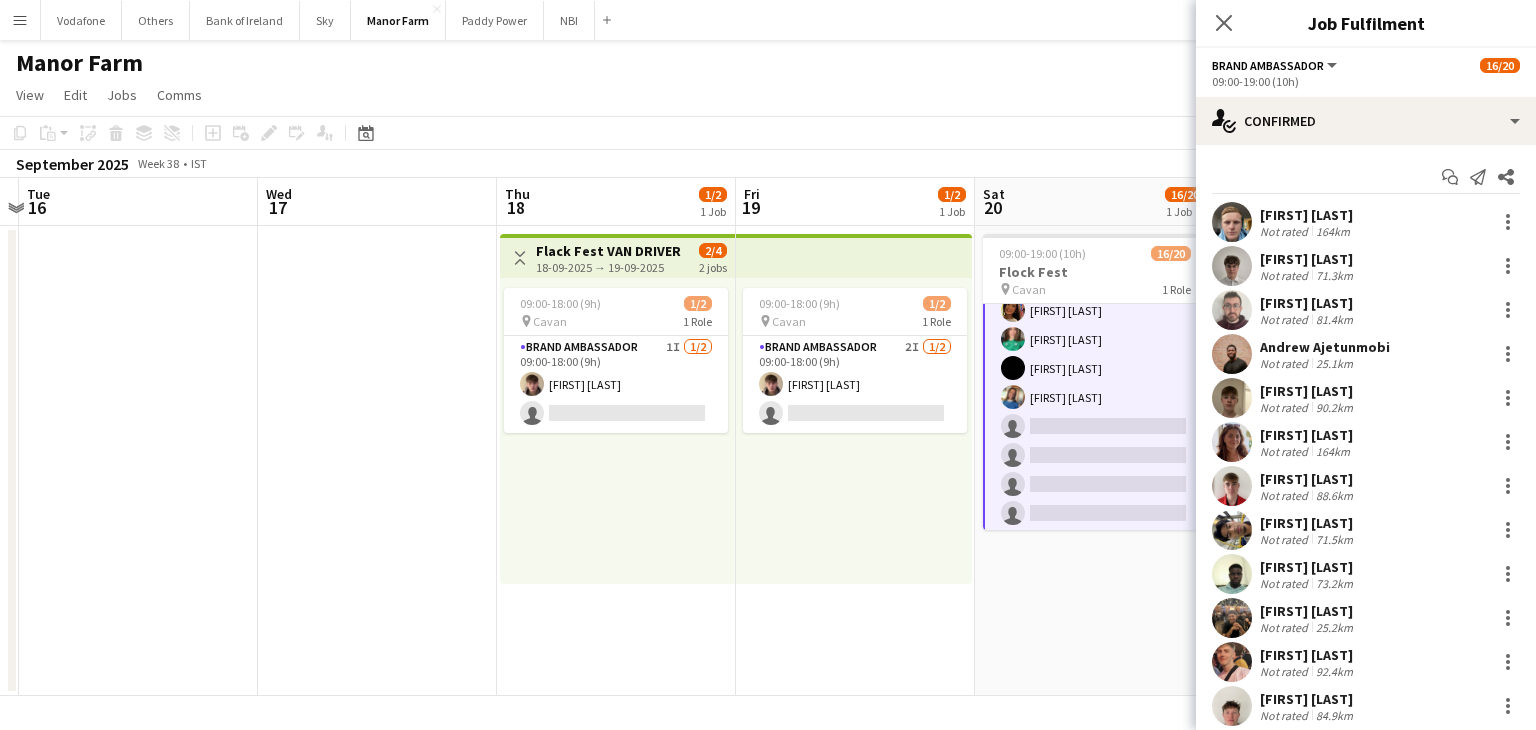 scroll, scrollTop: 394, scrollLeft: 0, axis: vertical 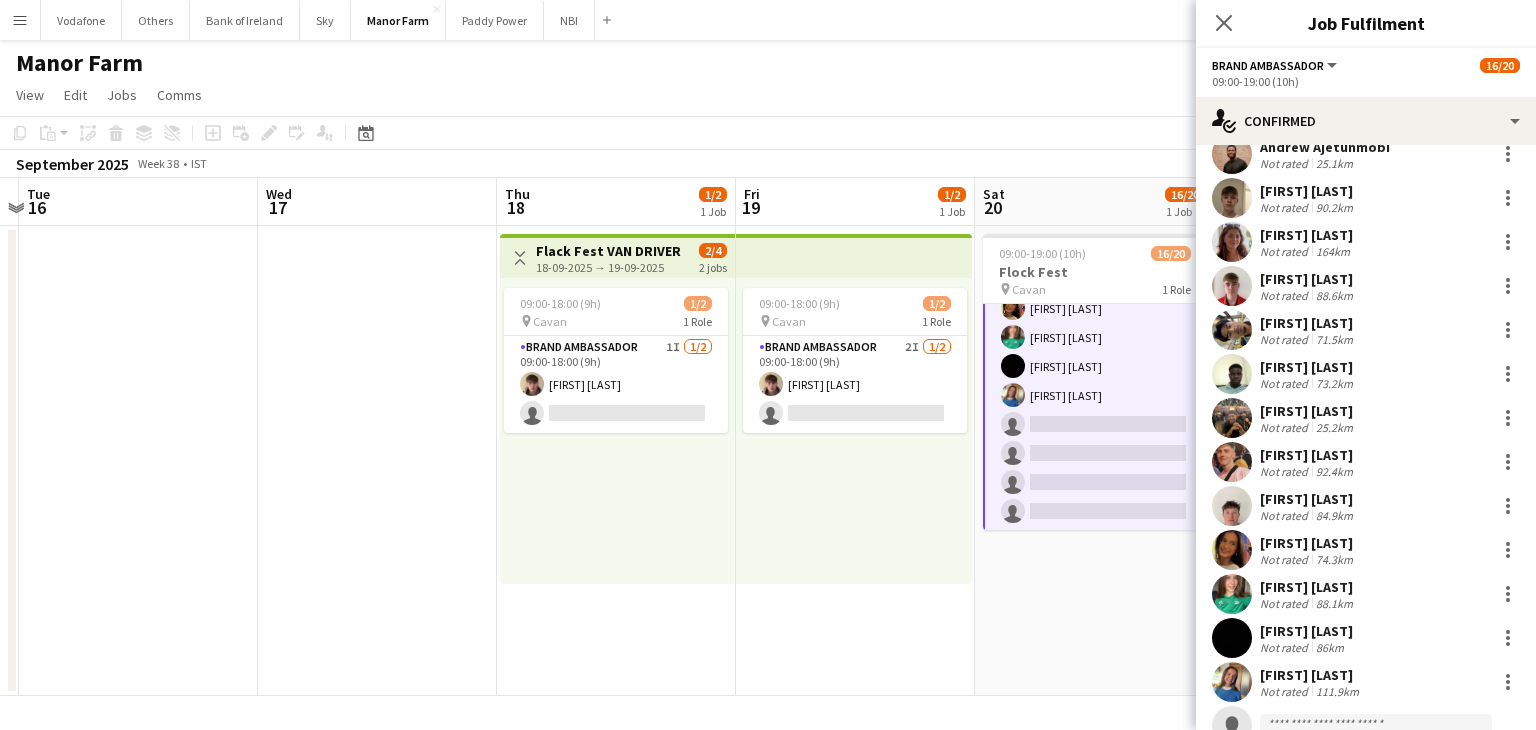 click at bounding box center [1232, 594] 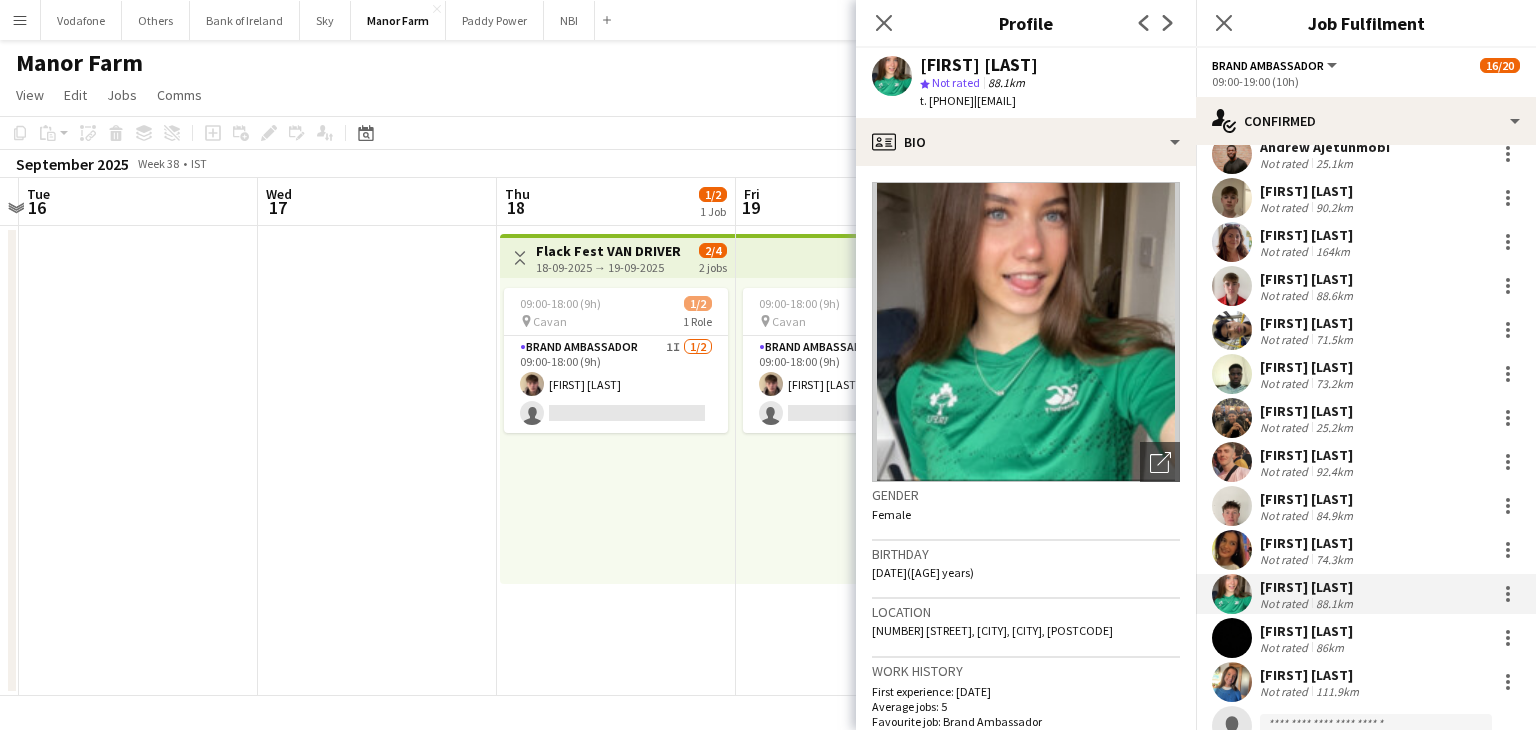 click at bounding box center (377, 461) 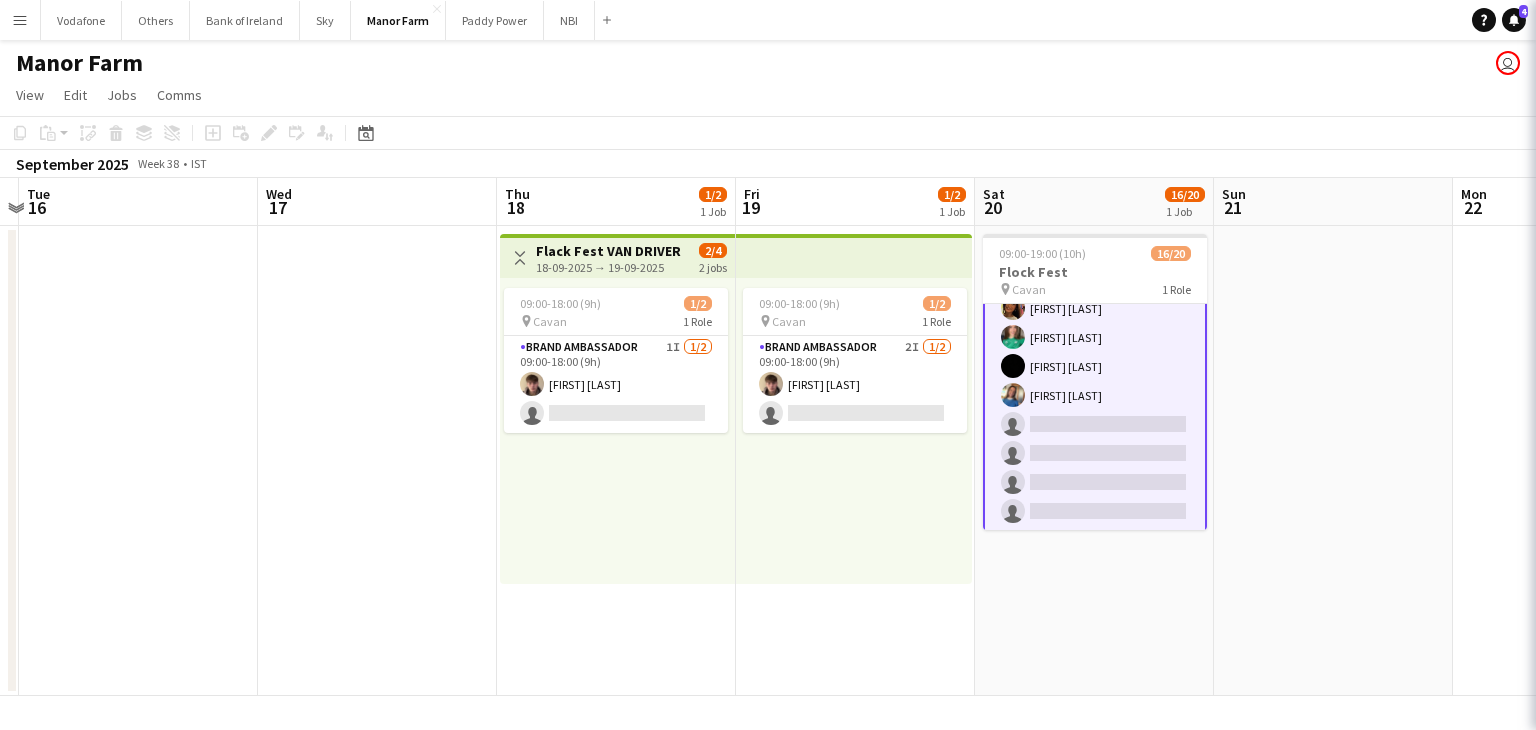 scroll, scrollTop: 0, scrollLeft: 699, axis: horizontal 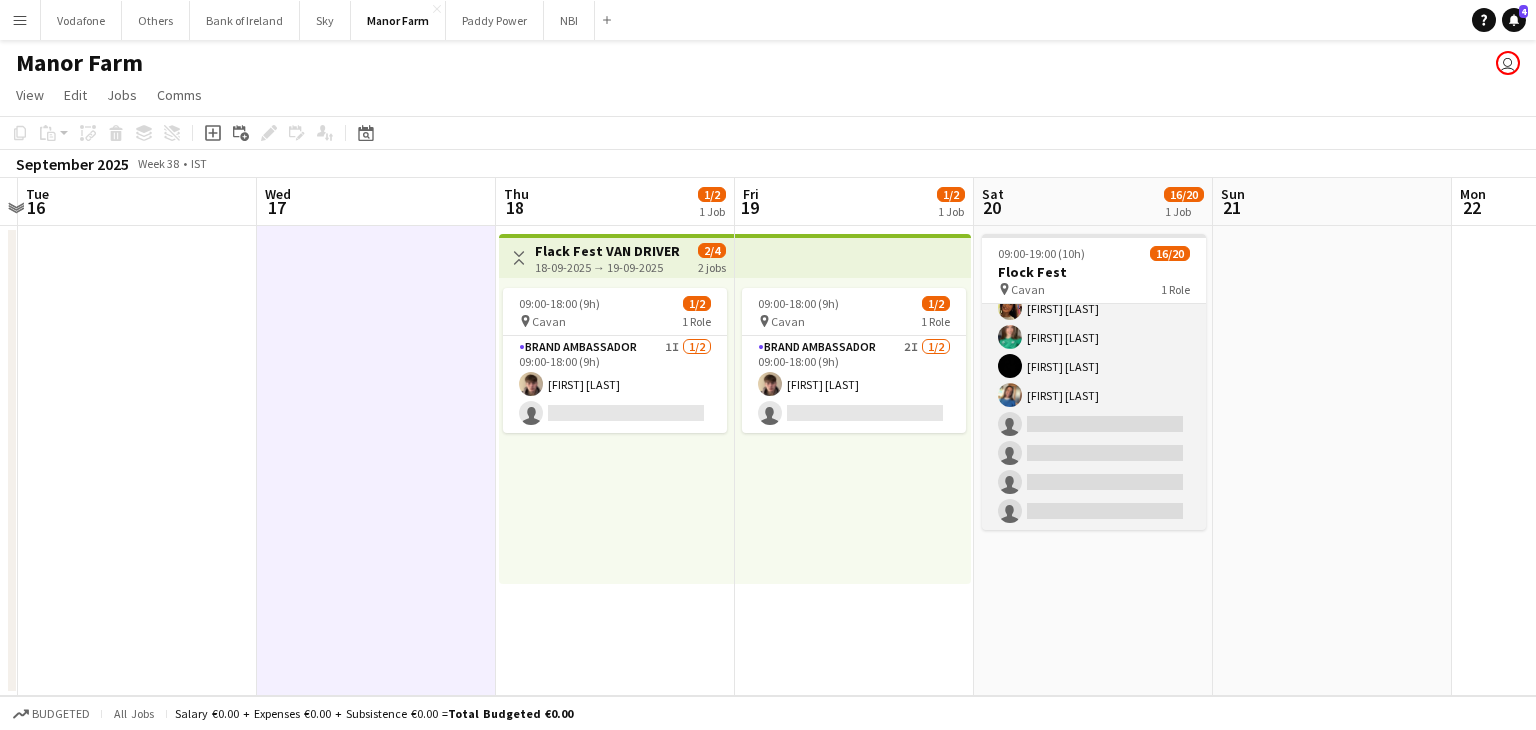 click on "Brand Ambassador   8I   1A   16/20   09:00-19:00 (10h)
[FIRST] [LAST] [FIRST] [LAST] [FIRST] [LAST] [FIRST] [LAST] [FIRST] [LAST] [FIRST] [LAST] [FIRST] [LAST] [FIRST] [LAST] [FIRST] [LAST] [FIRST] [LAST] [FIRST] [LAST] [FIRST] [LAST] [FIRST] [LAST] [FIRST] [LAST] [FIRST] [LAST]
single-neutral-actions
single-neutral-actions
single-neutral-actions
single-neutral-actions" at bounding box center [1094, 221] 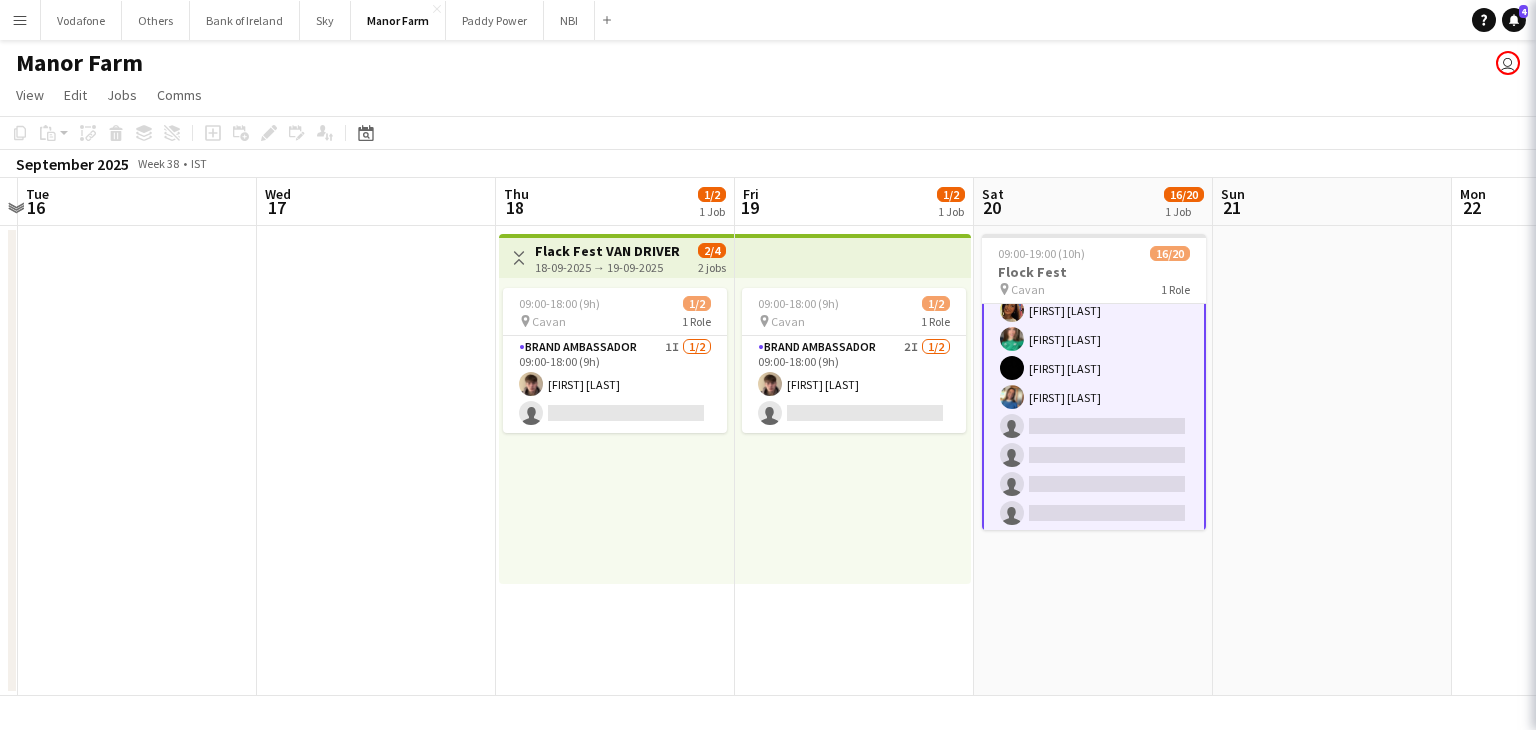 scroll, scrollTop: 394, scrollLeft: 0, axis: vertical 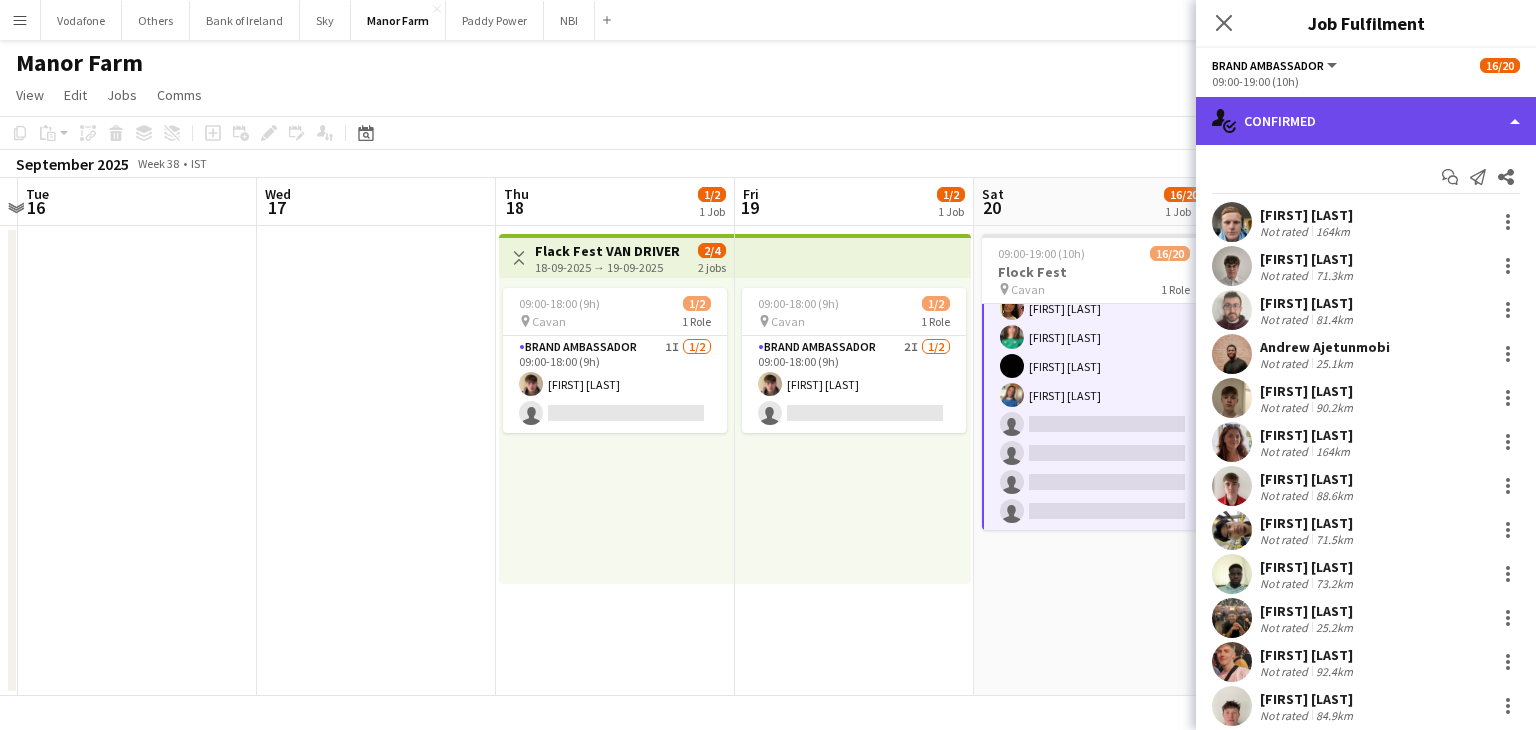 click on "single-neutral-actions-check-2
Confirmed" 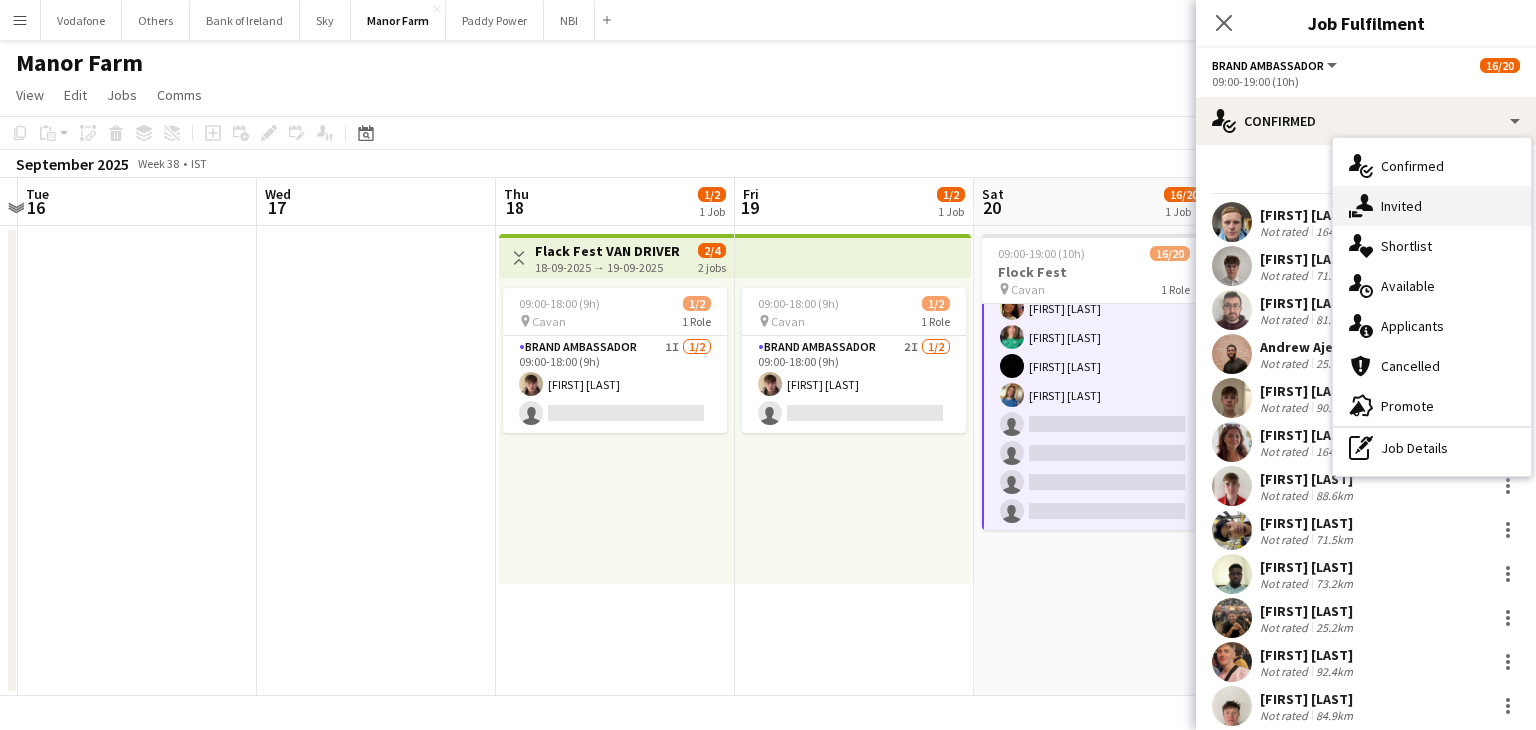 click on "single-neutral-actions-share-1
Invited" at bounding box center (1432, 206) 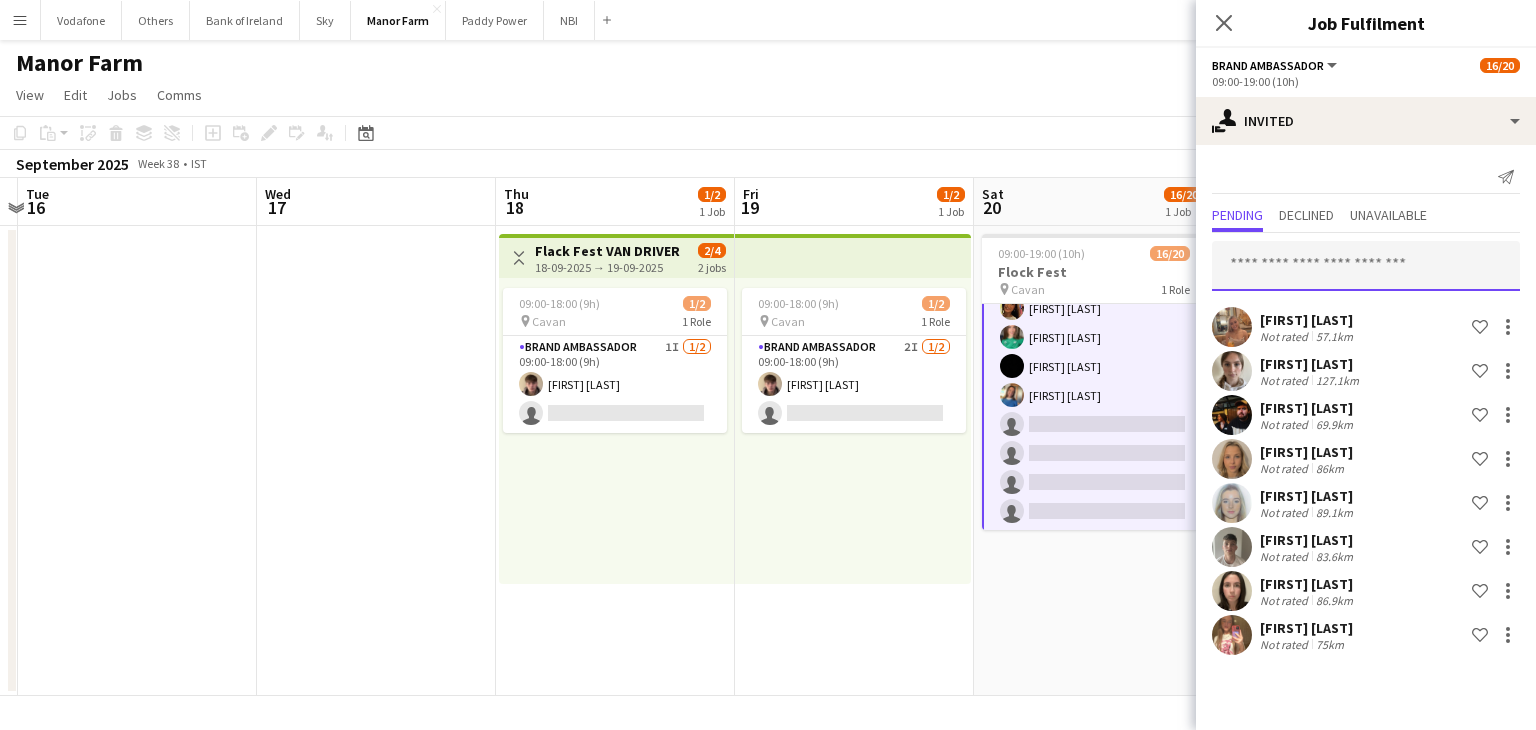 click at bounding box center (1366, 266) 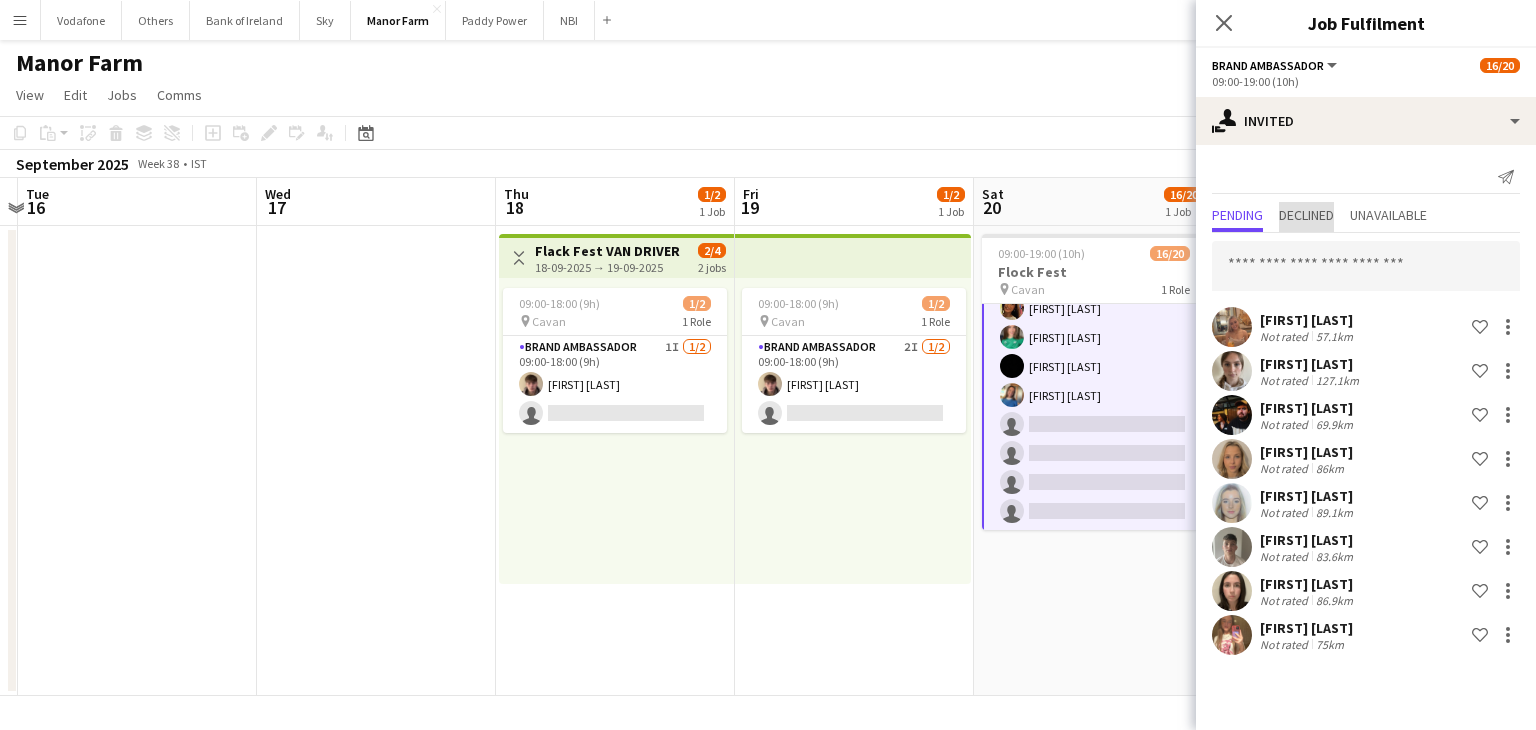click on "Declined" at bounding box center [1306, 215] 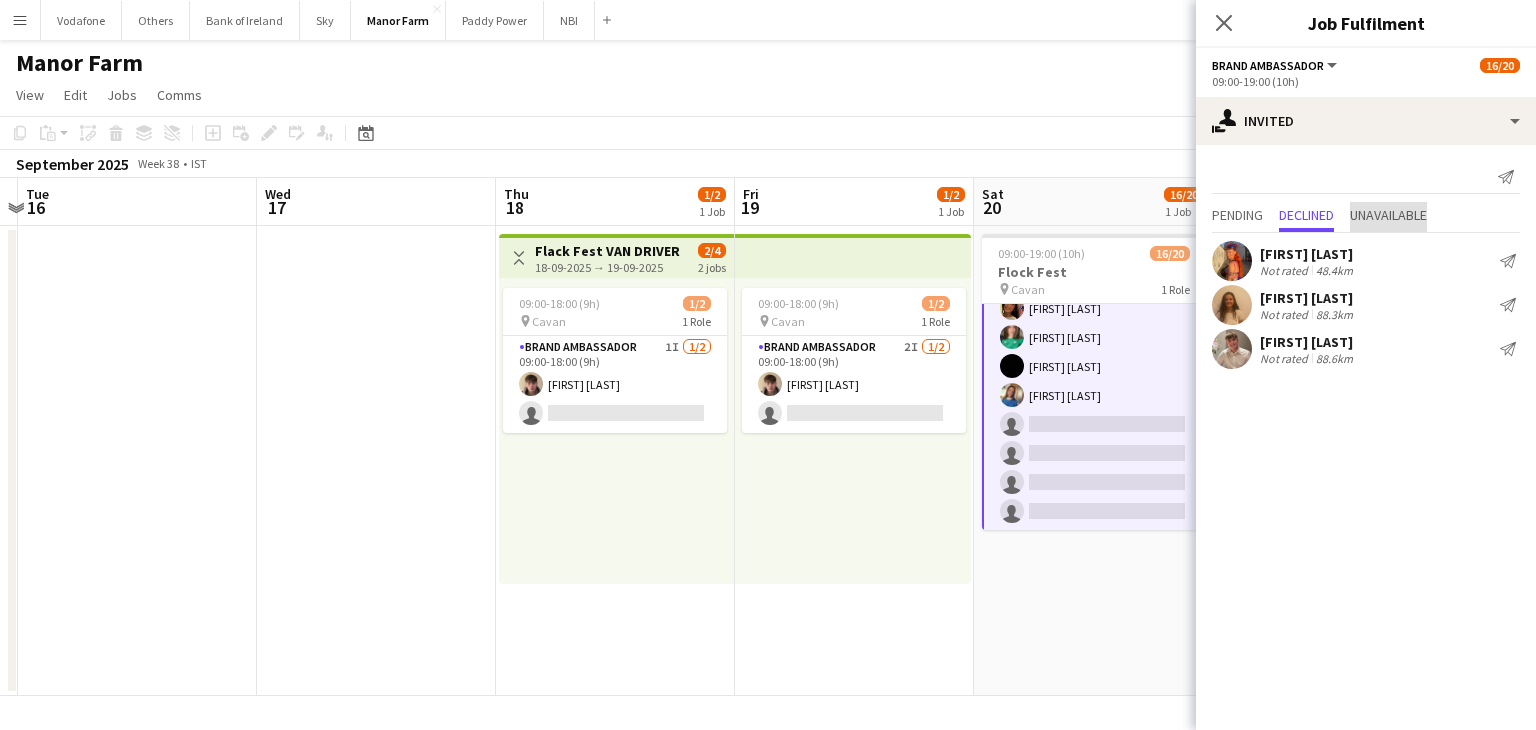 click on "Unavailable" at bounding box center (1388, 215) 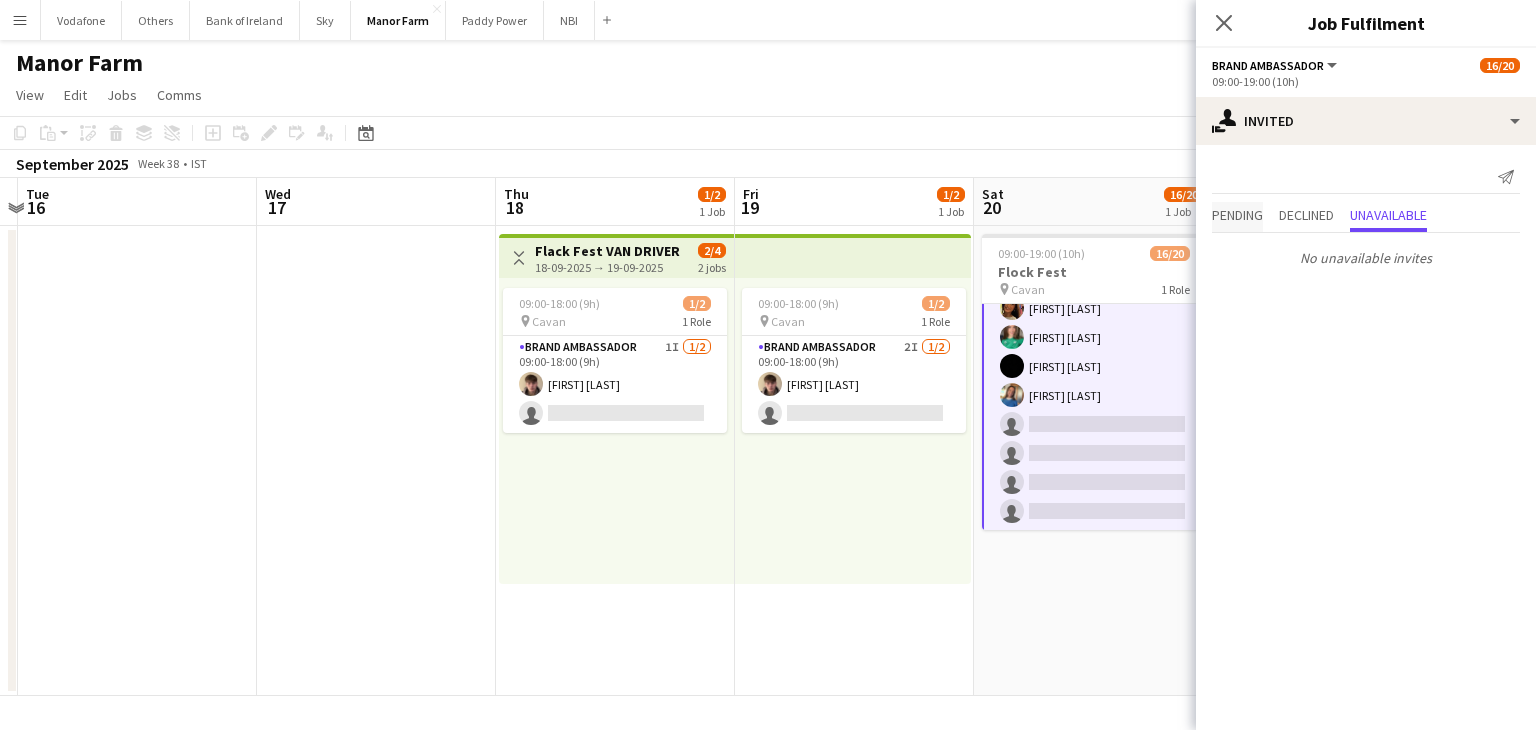 click on "Pending" at bounding box center [1237, 215] 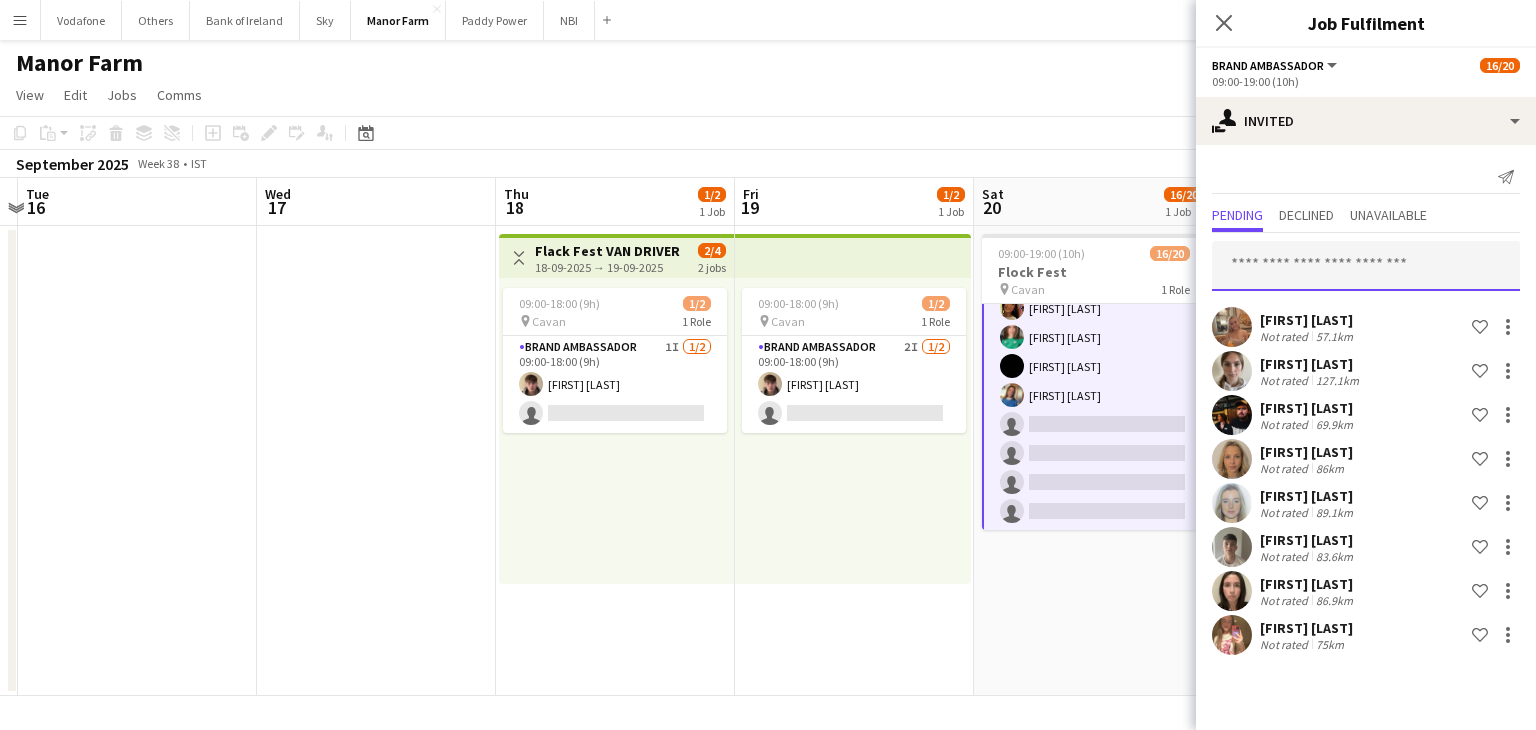 click at bounding box center (1366, 266) 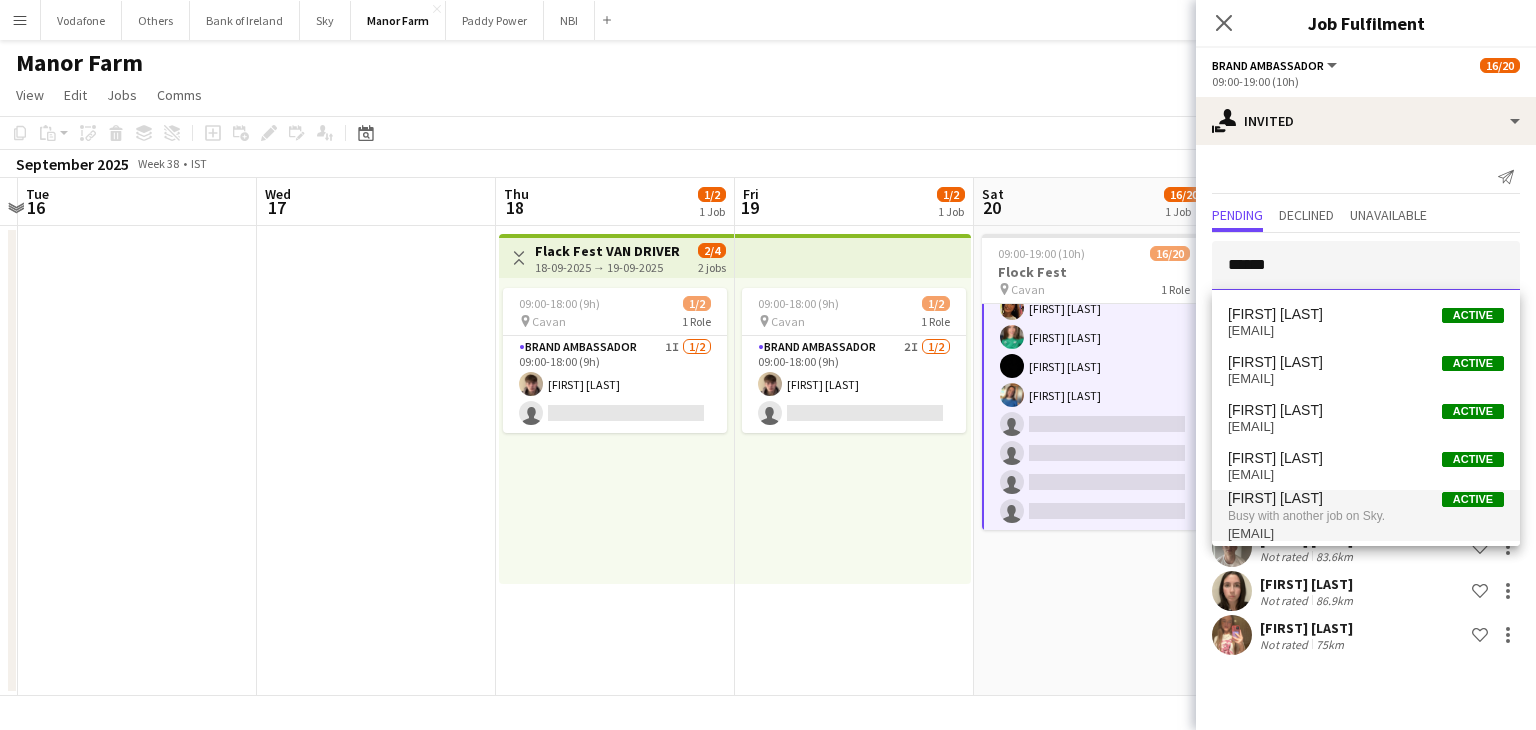 type on "*****" 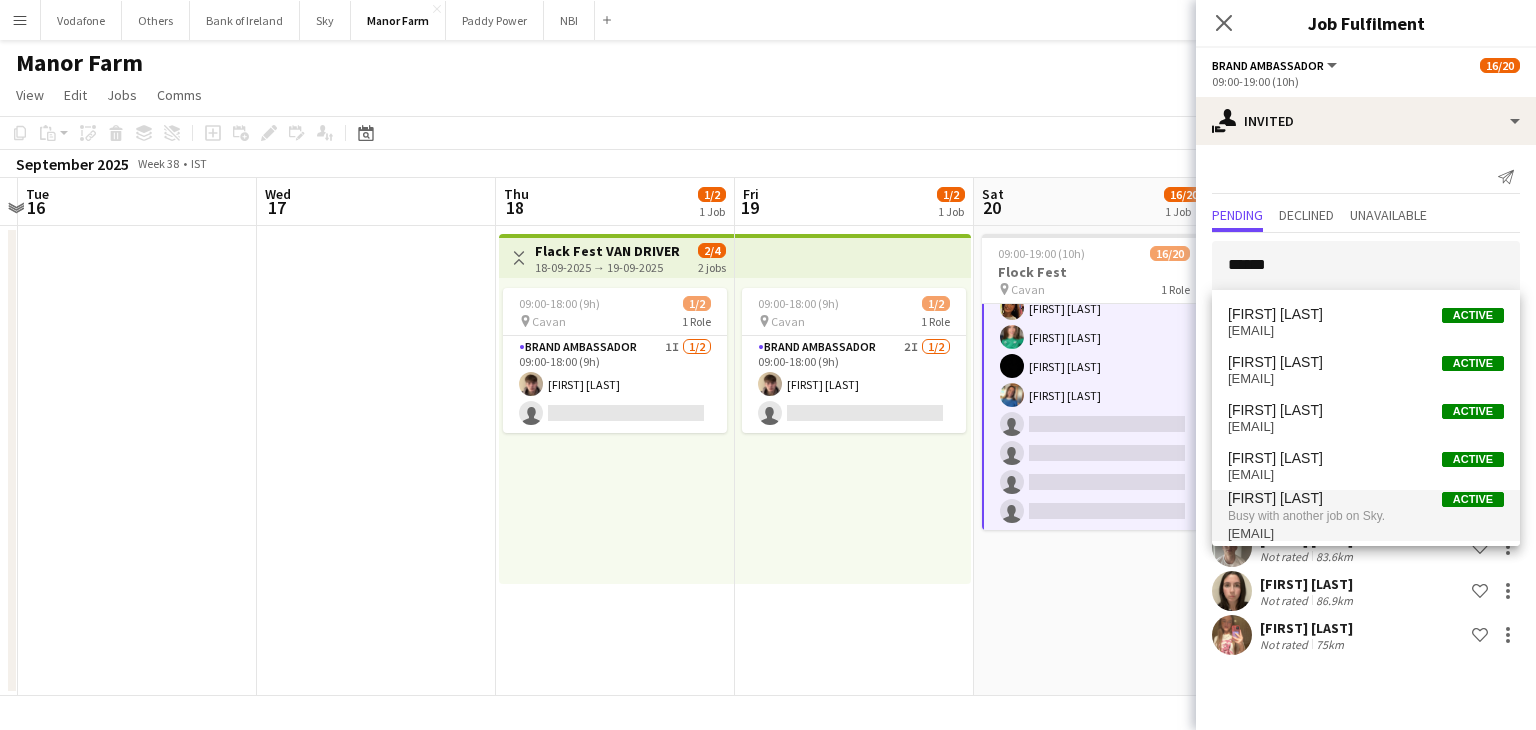 click on "Busy with another job on Sky." at bounding box center [1366, 516] 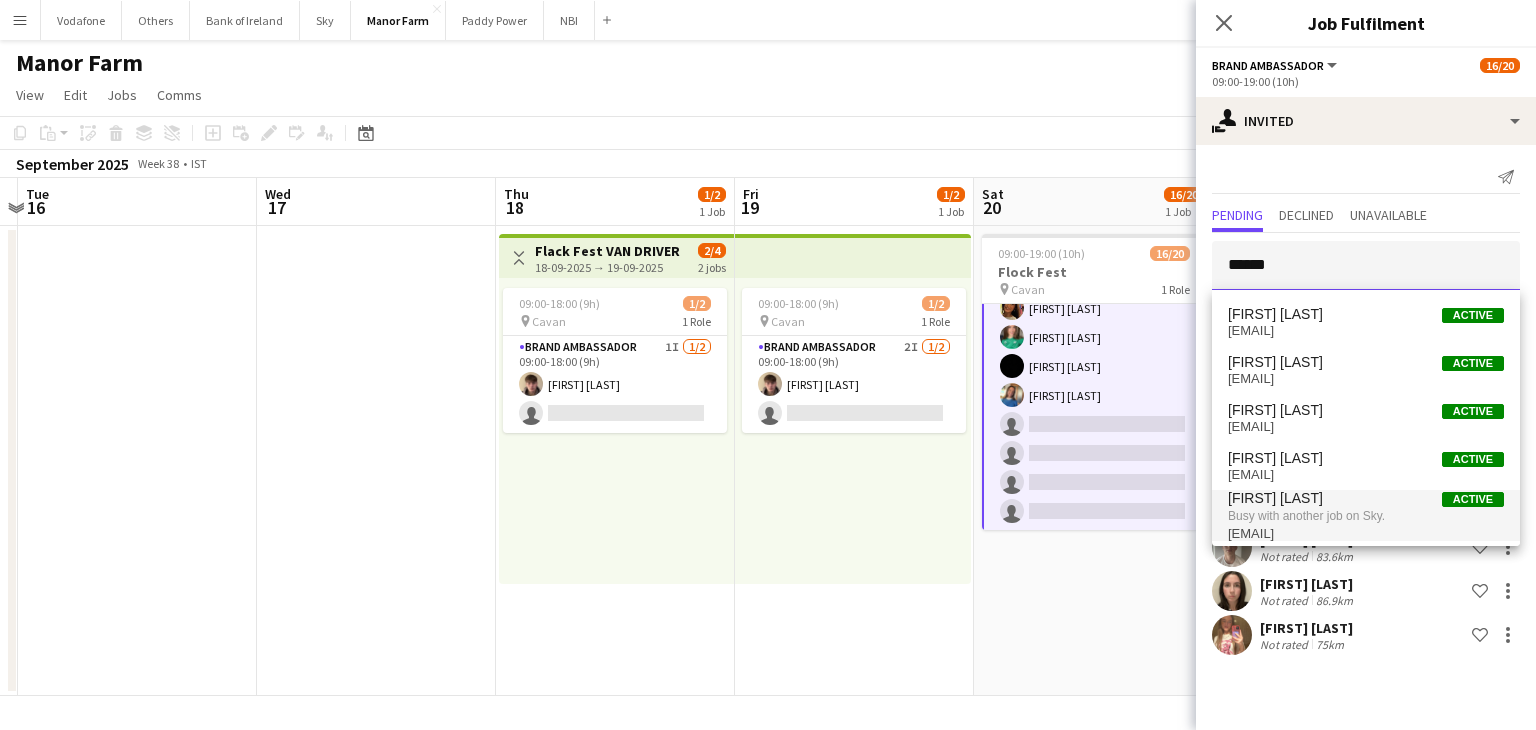 type 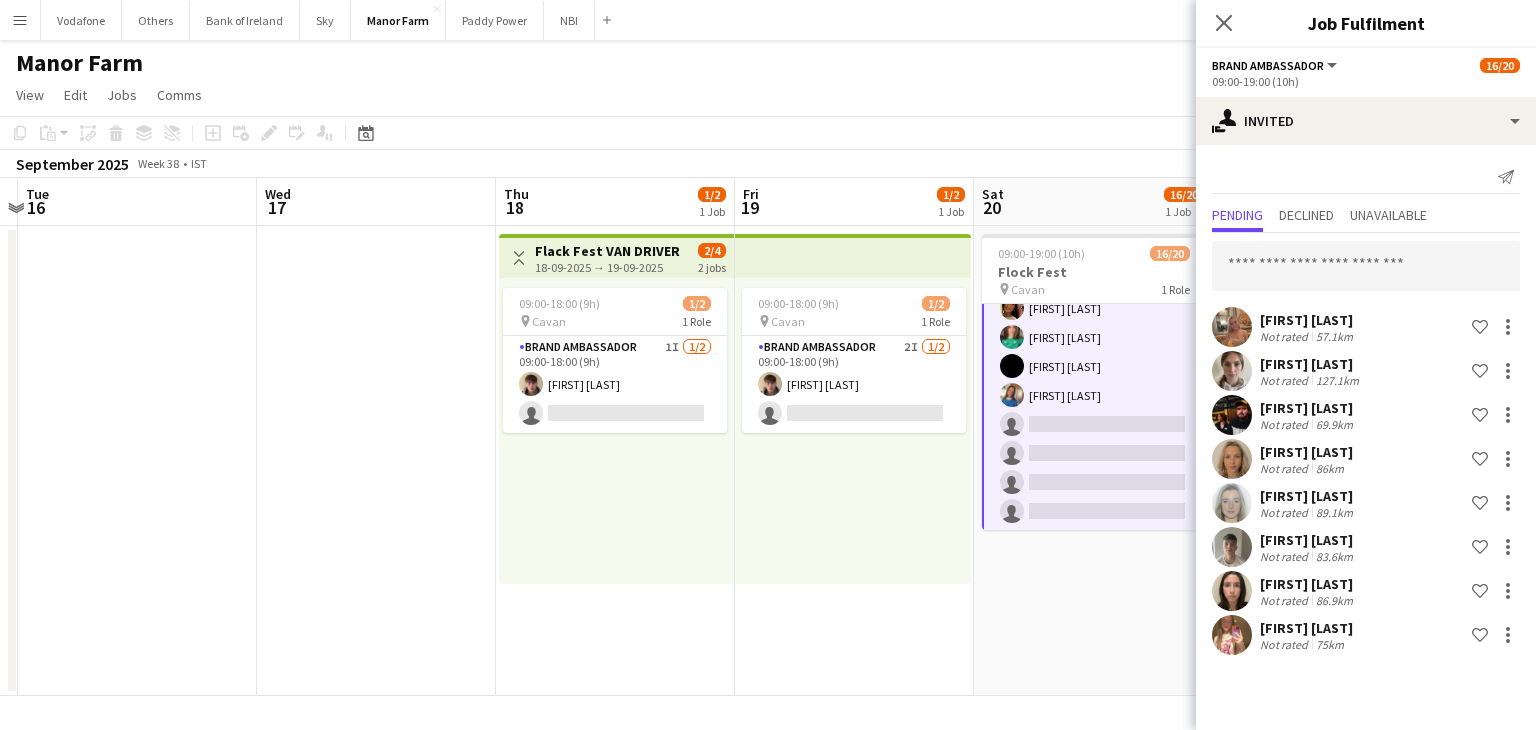 click on "09:00-19:00 (10h)    16/20   Flock Fest
pin
Cavan   1 Role   Brand Ambassador   8I   1A   16/20   09:00-19:00 (10h)
[FIRST] [LAST] [FIRST] [LAST] [FIRST] [LAST] [FIRST] [LAST] [FIRST] [LAST] [FIRST] [LAST] [FIRST] [LAST] [FIRST] [LAST] [FIRST] [LAST] [FIRST] [LAST] [FIRST] [LAST] [FIRST] [LAST] [FIRST] [LAST] [FIRST] [LAST] [FIRST] [LAST]
single-neutral-actions
single-neutral-actions
single-neutral-actions
single-neutral-actions" at bounding box center [1093, 461] 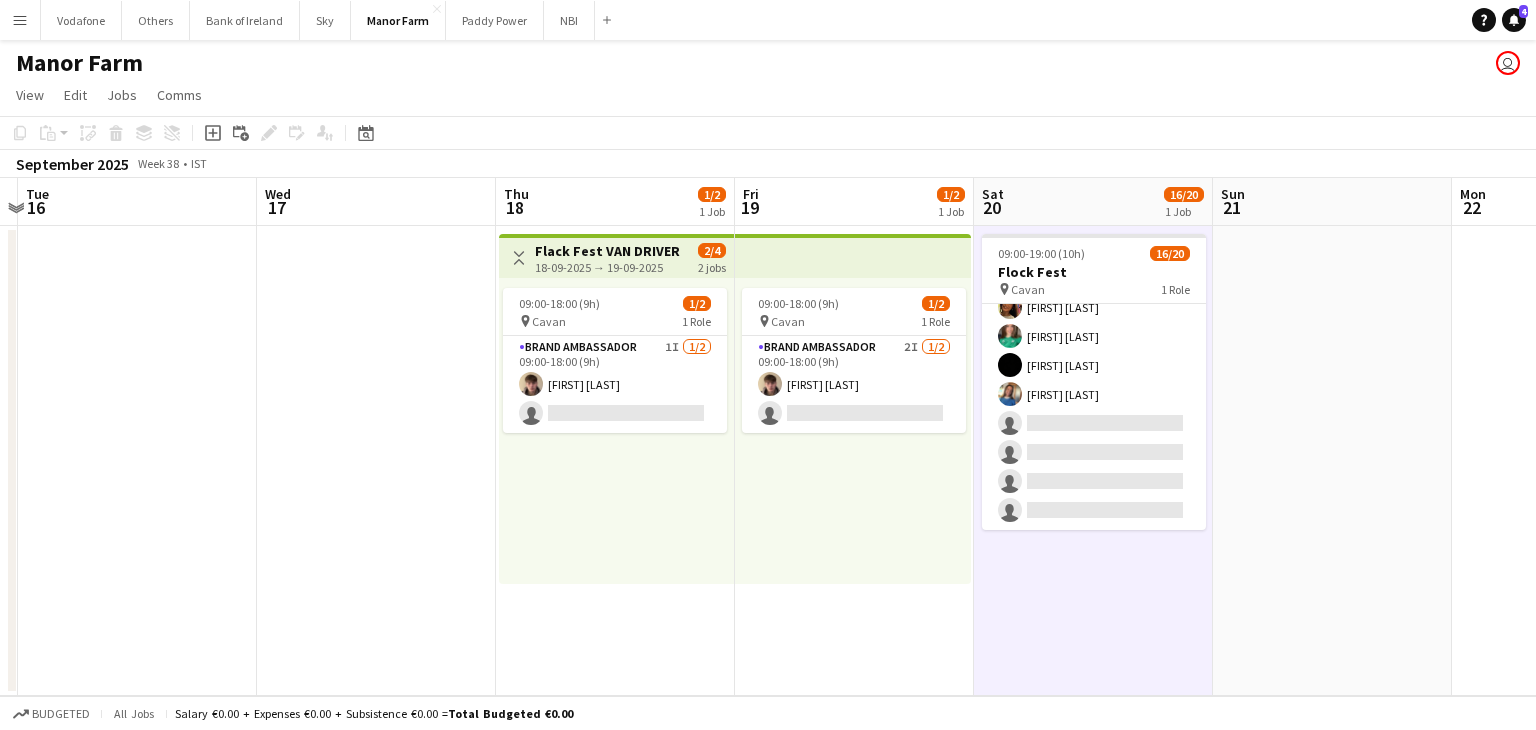 scroll, scrollTop: 392, scrollLeft: 0, axis: vertical 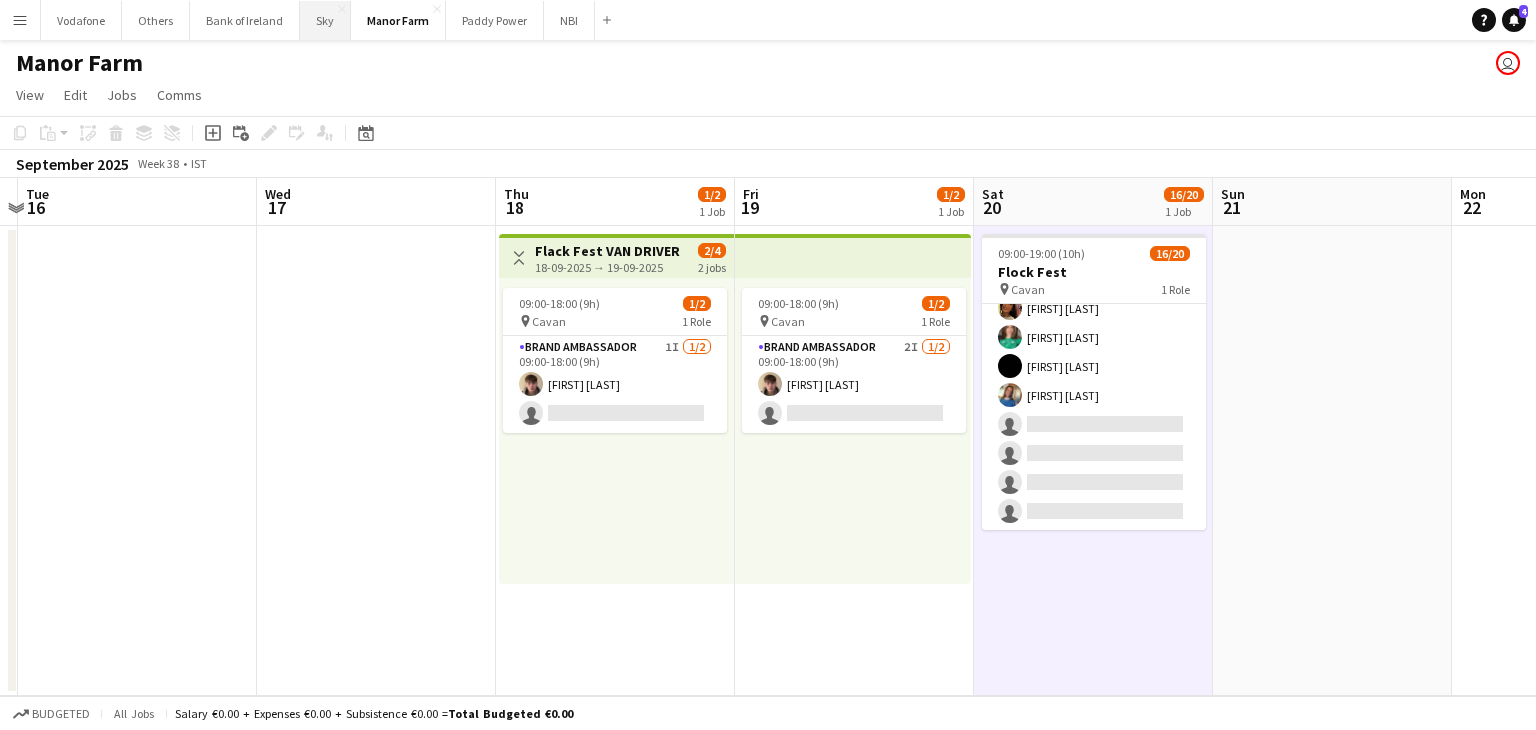 click on "Sky
Close" at bounding box center [325, 20] 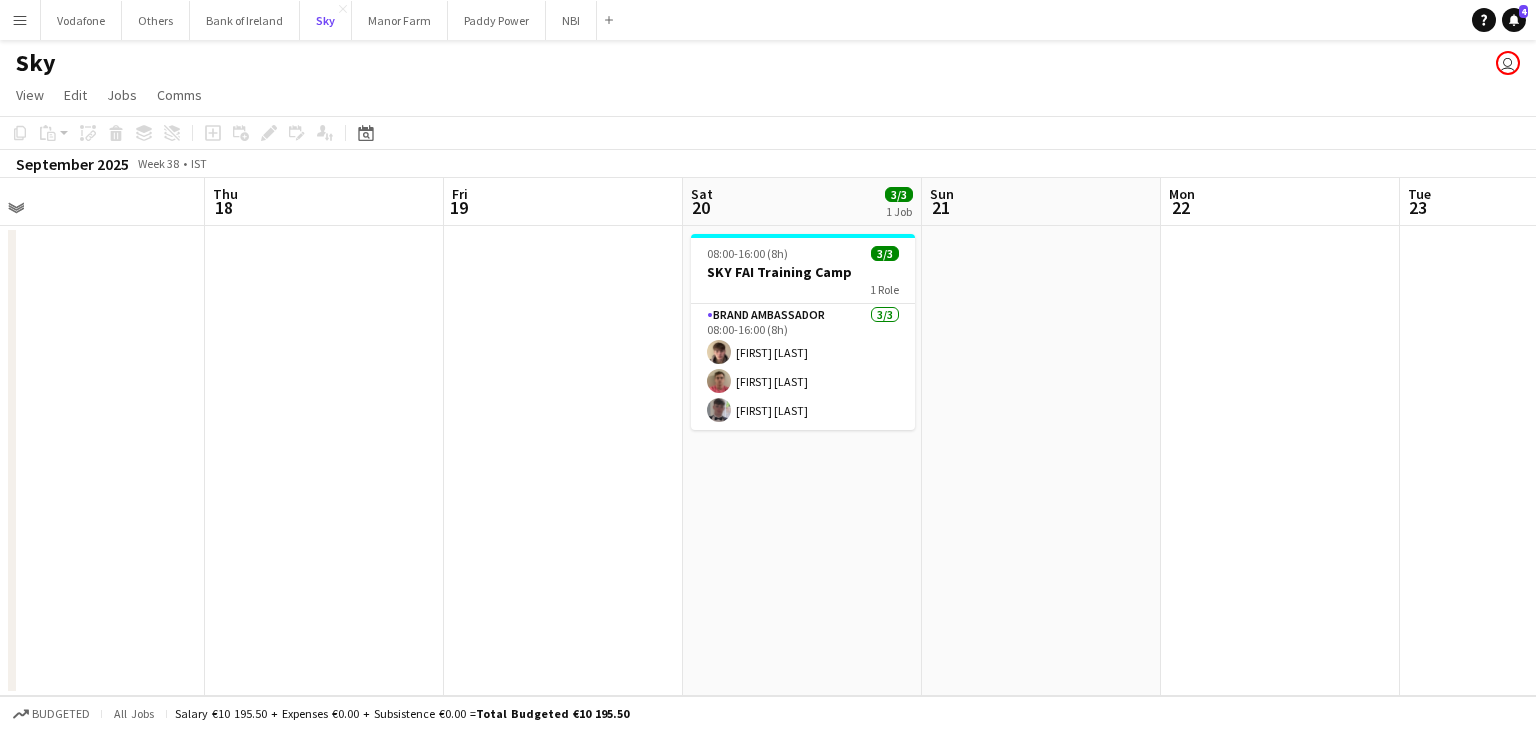 scroll, scrollTop: 0, scrollLeft: 511, axis: horizontal 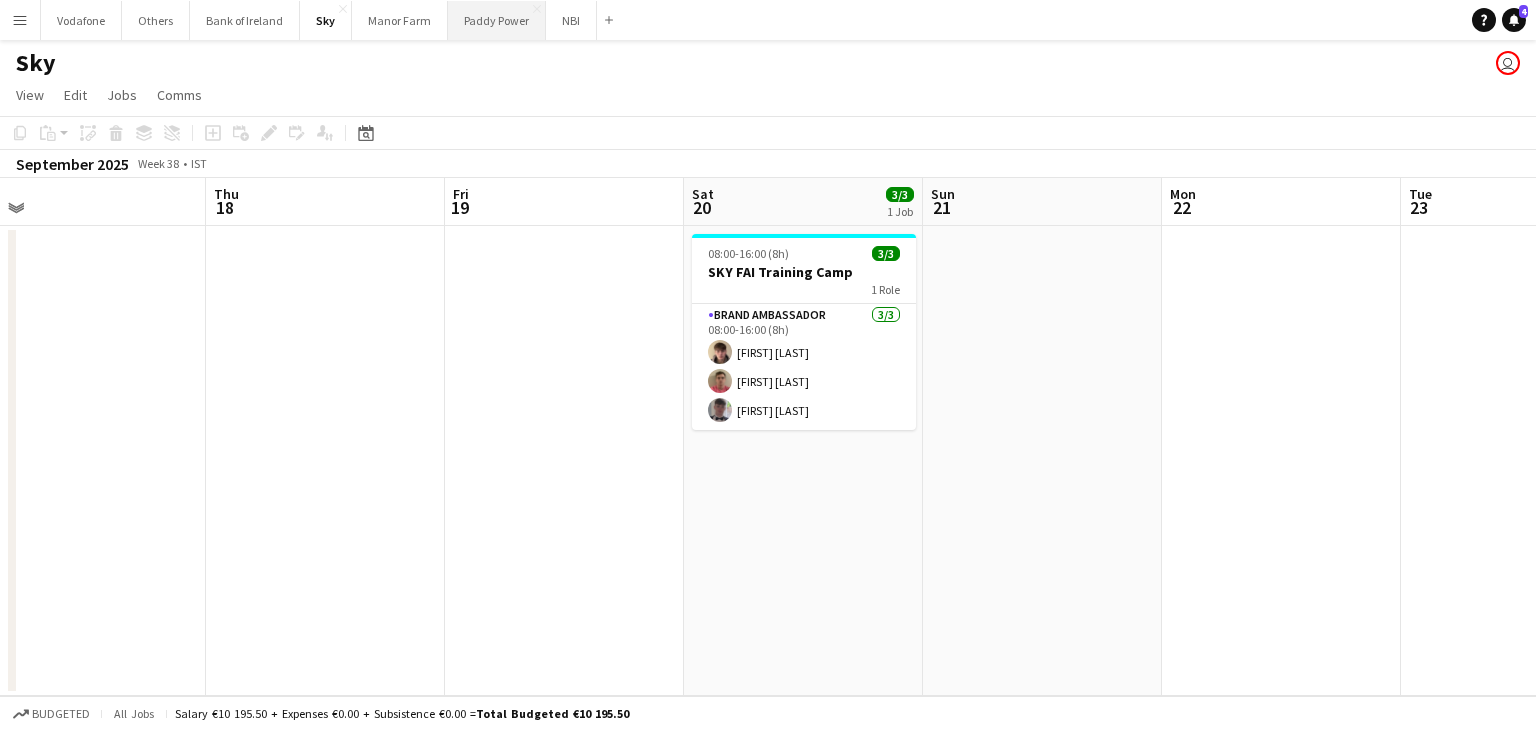 click on "Paddy Power
Close" at bounding box center (497, 20) 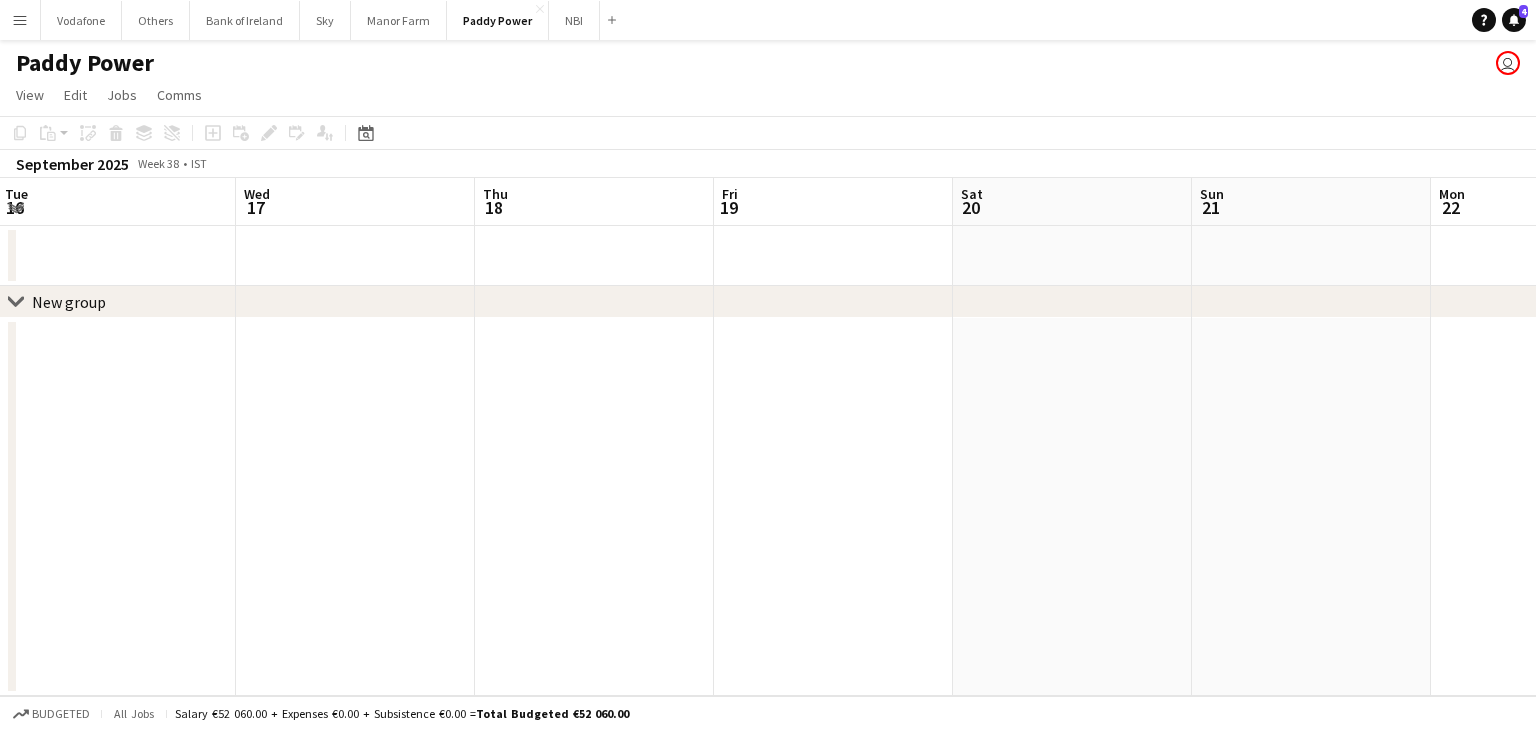 click on "chevron-right
New group" 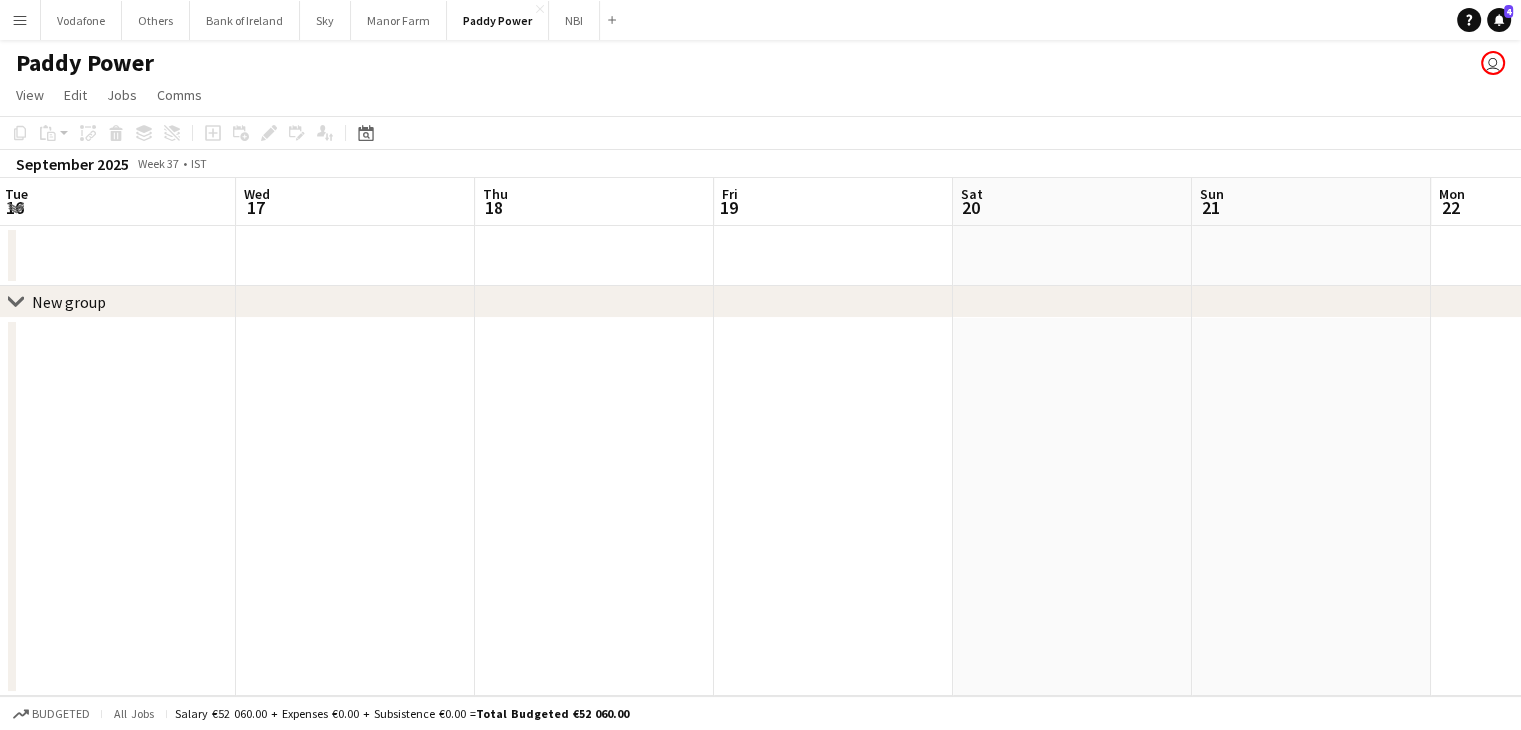 click on "chevron-right
New group   Sun   14   Mon   15   Tue   16   Wed   17   Thu   18   Fri   19   Sat   20   Sun   21   Mon   22   Tue   23   Wed   24   Thu   25" 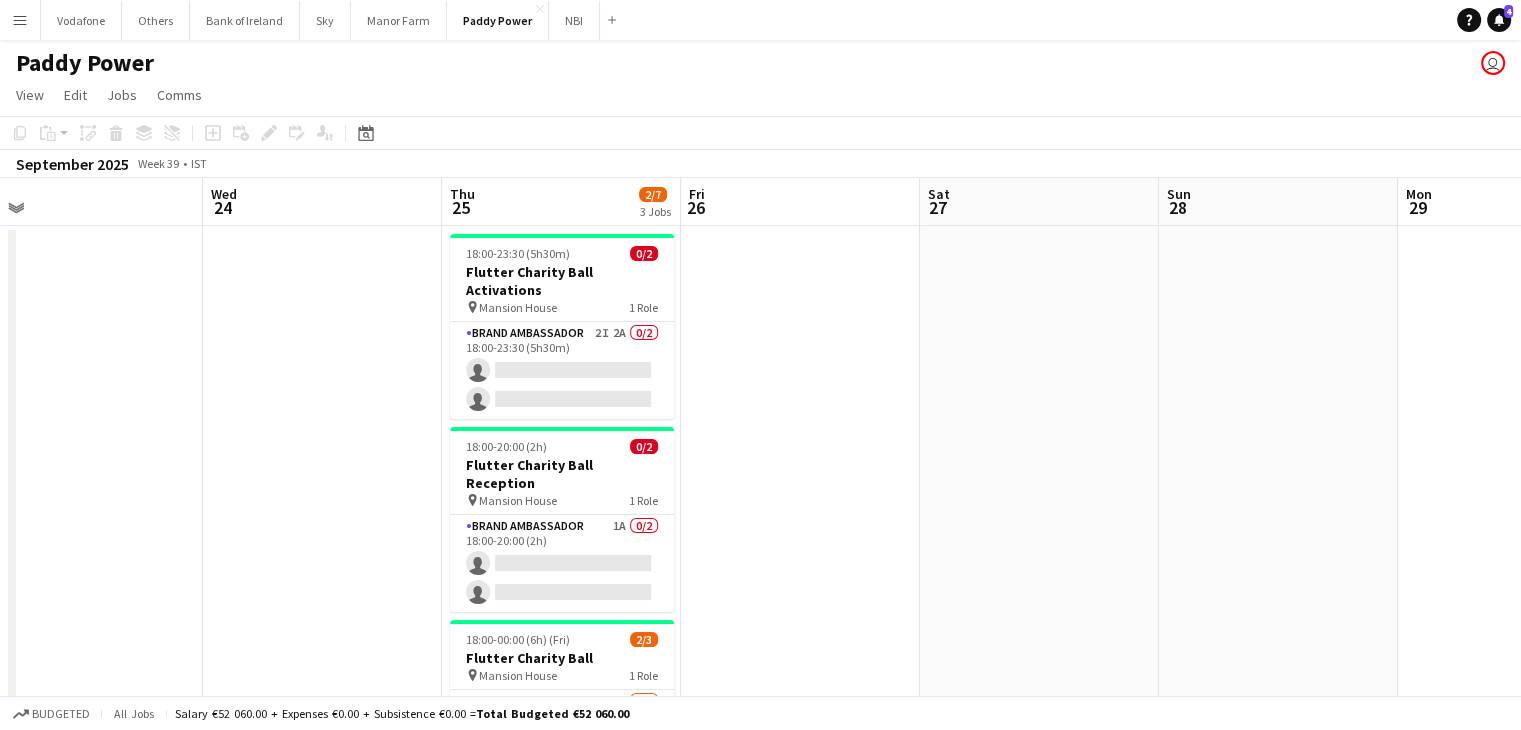 scroll, scrollTop: 0, scrollLeft: 751, axis: horizontal 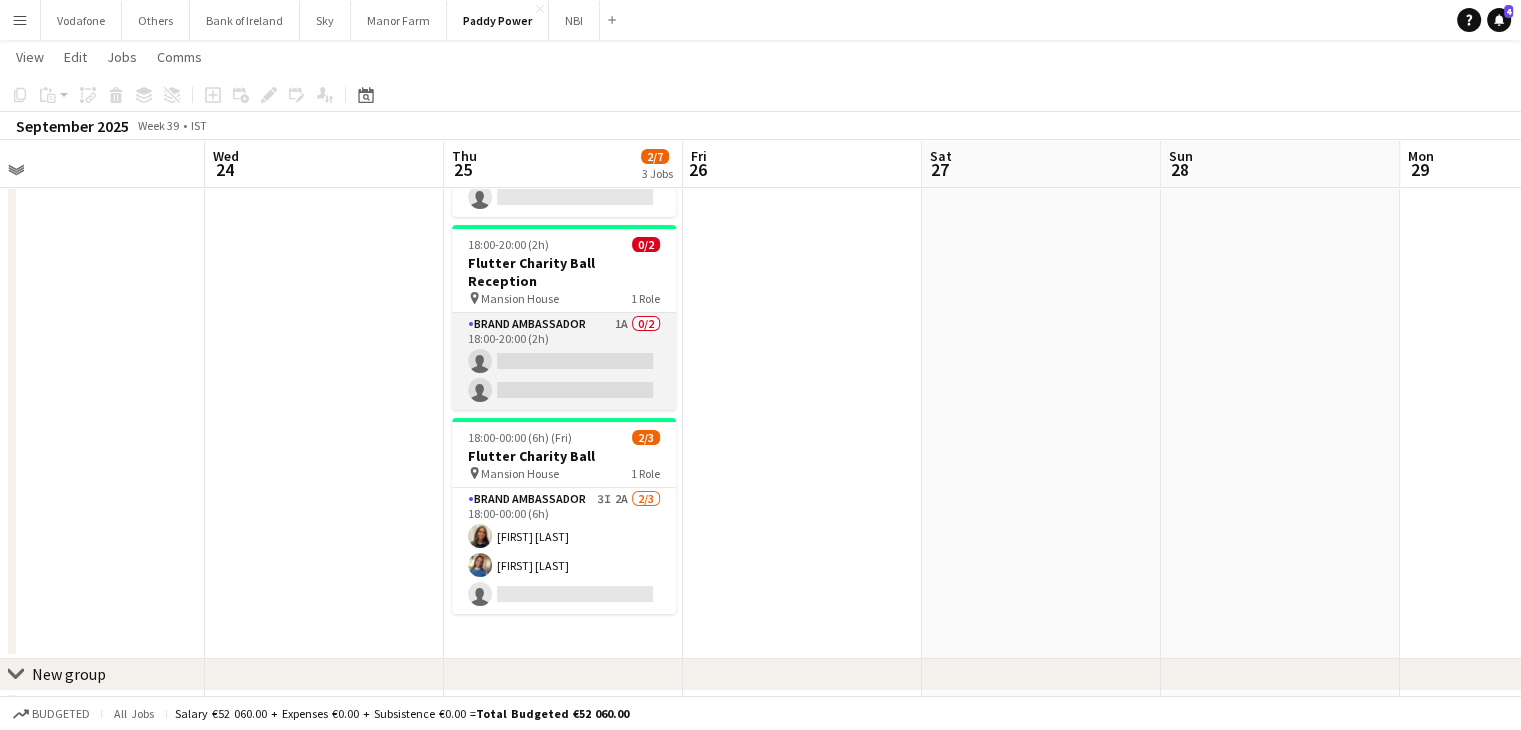 click on "Brand Ambassador   1A   0/2   18:00-20:00 (2h)
single-neutral-actions
single-neutral-actions" at bounding box center (564, 361) 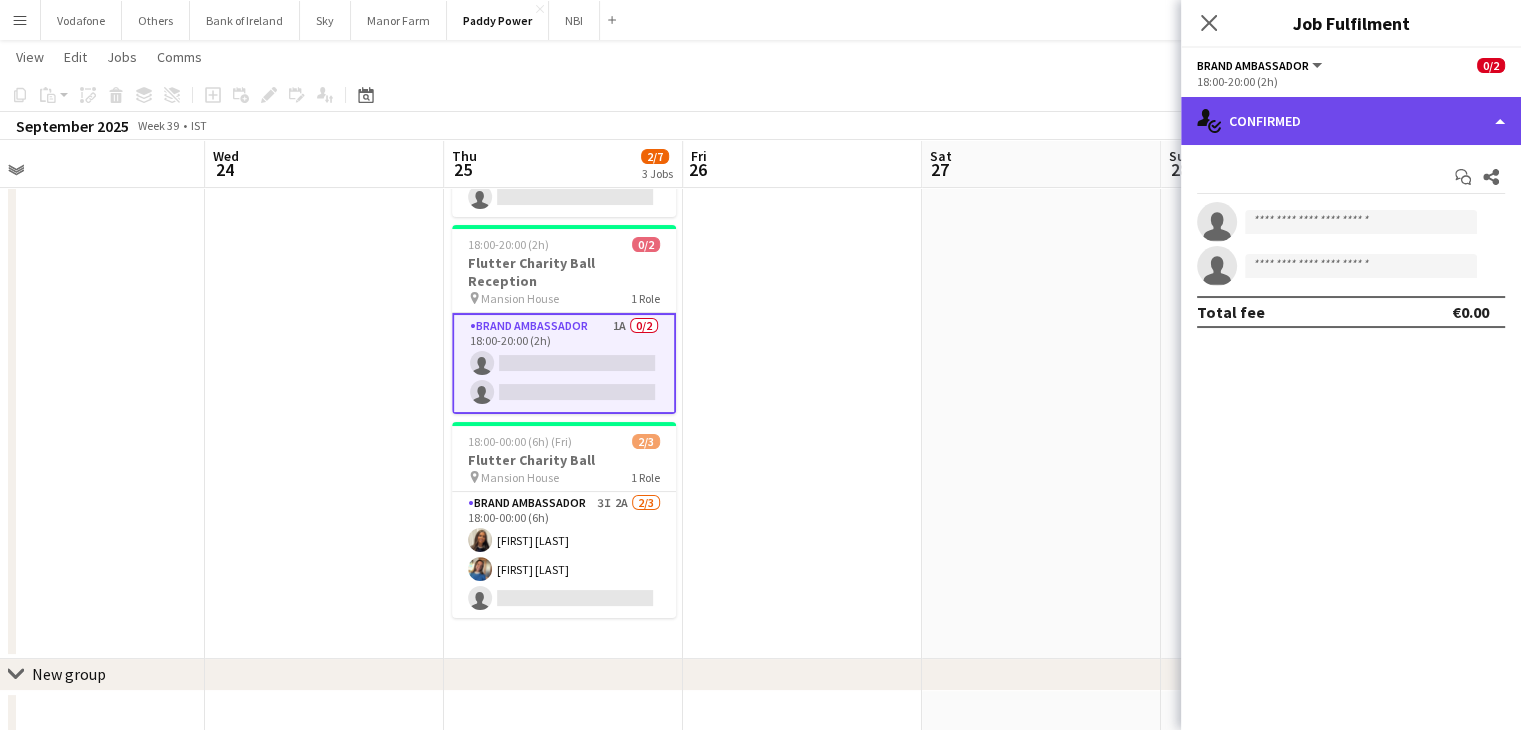 click on "single-neutral-actions-check-2
Confirmed" 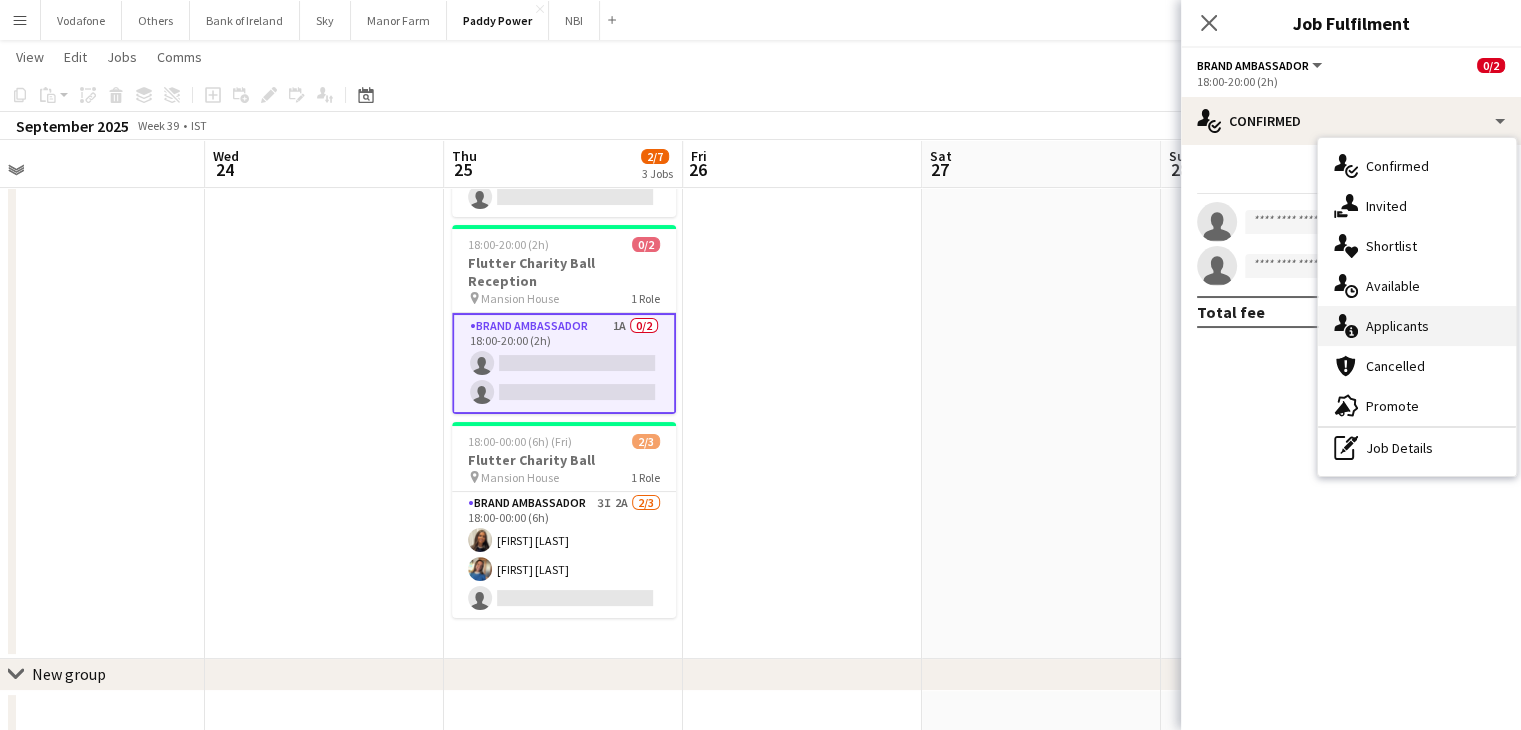 click on "single-neutral-actions-information
Applicants" at bounding box center [1417, 326] 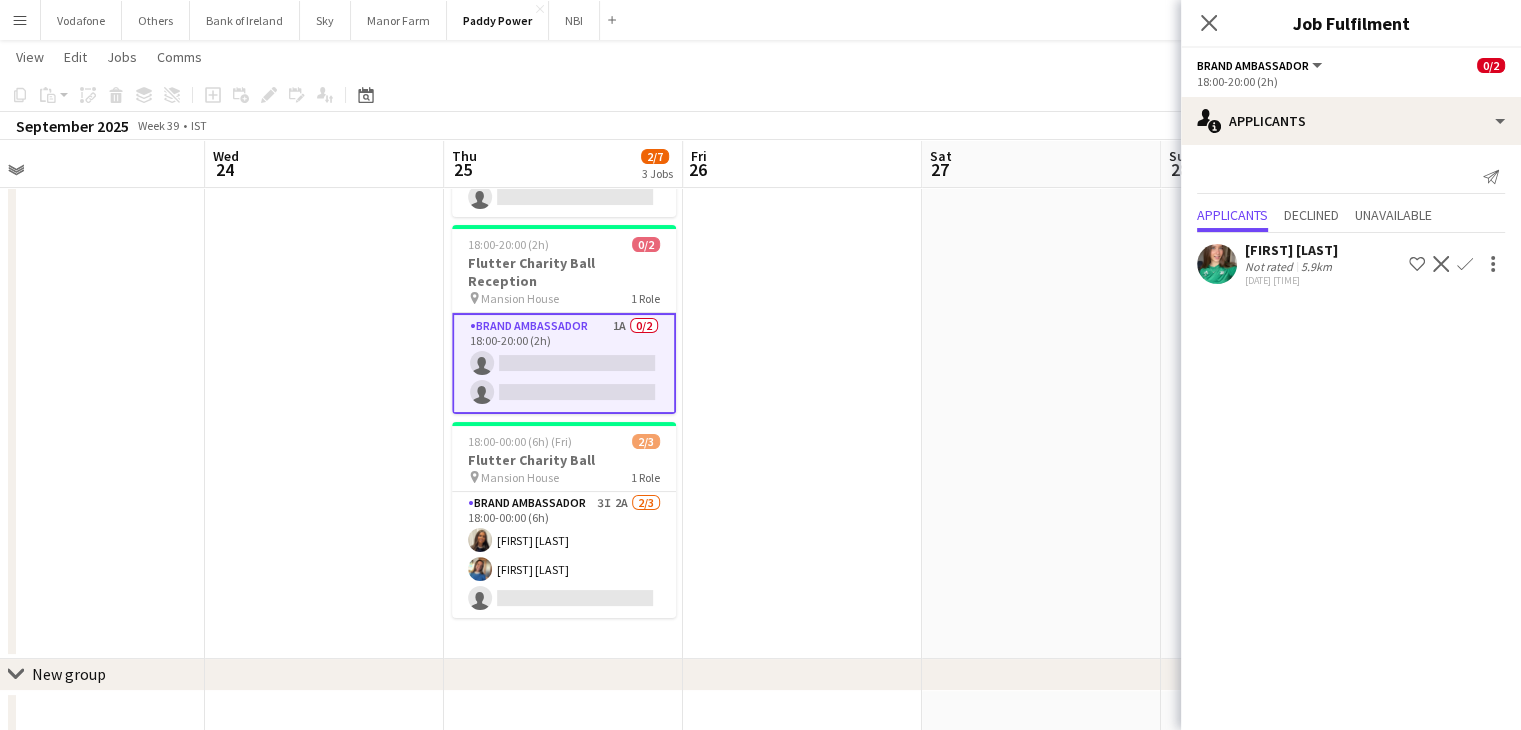 click at bounding box center [1041, 341] 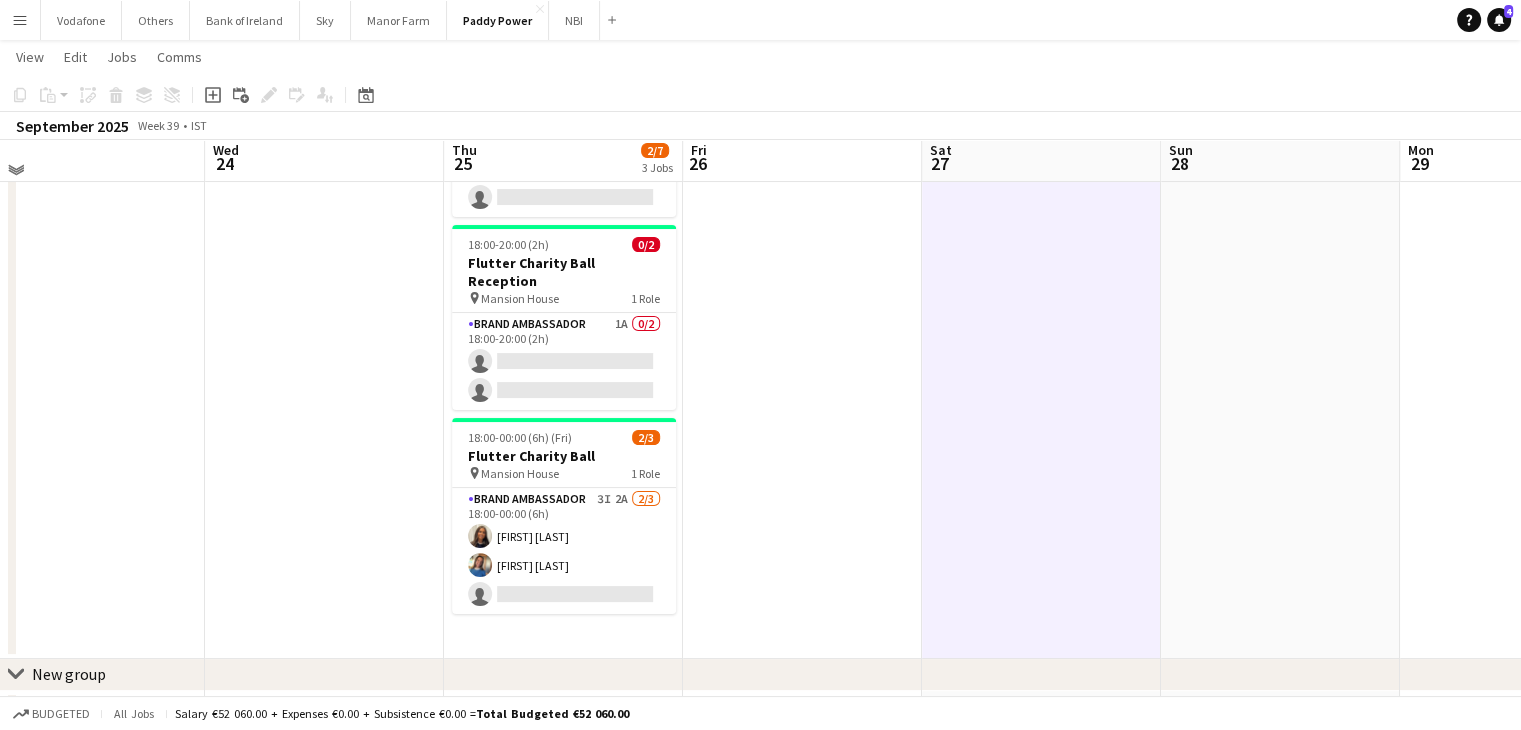 scroll, scrollTop: 0, scrollLeft: 0, axis: both 